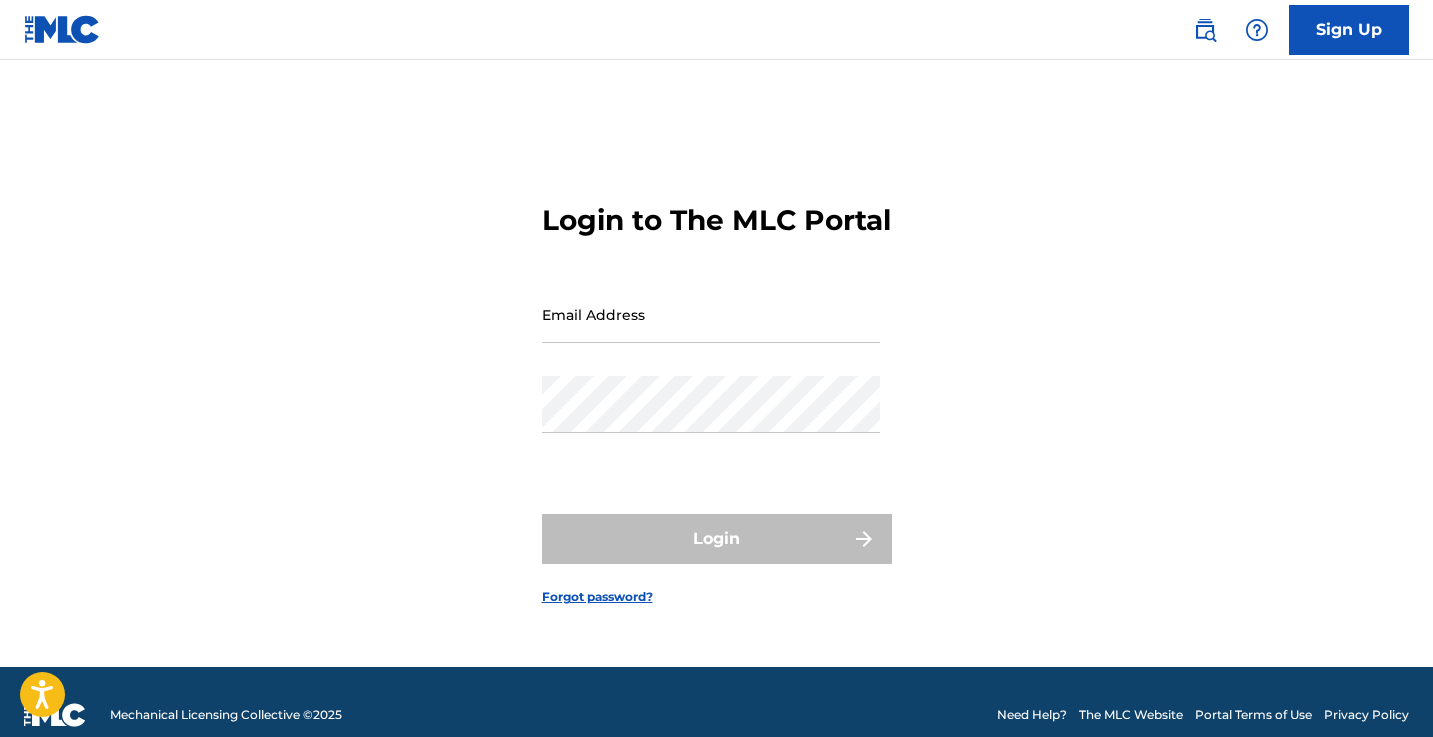 scroll, scrollTop: 0, scrollLeft: 0, axis: both 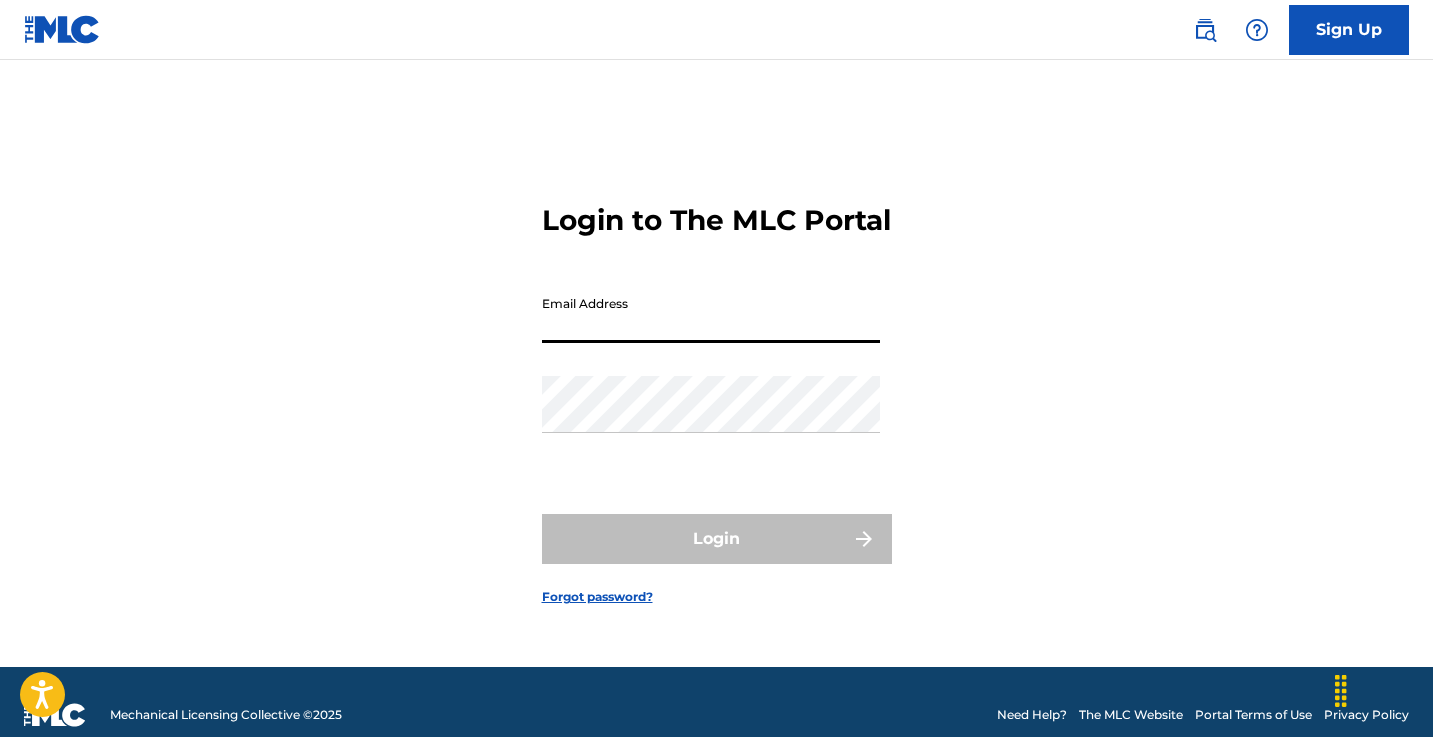 type on "executivemusicgroup20@example.com" 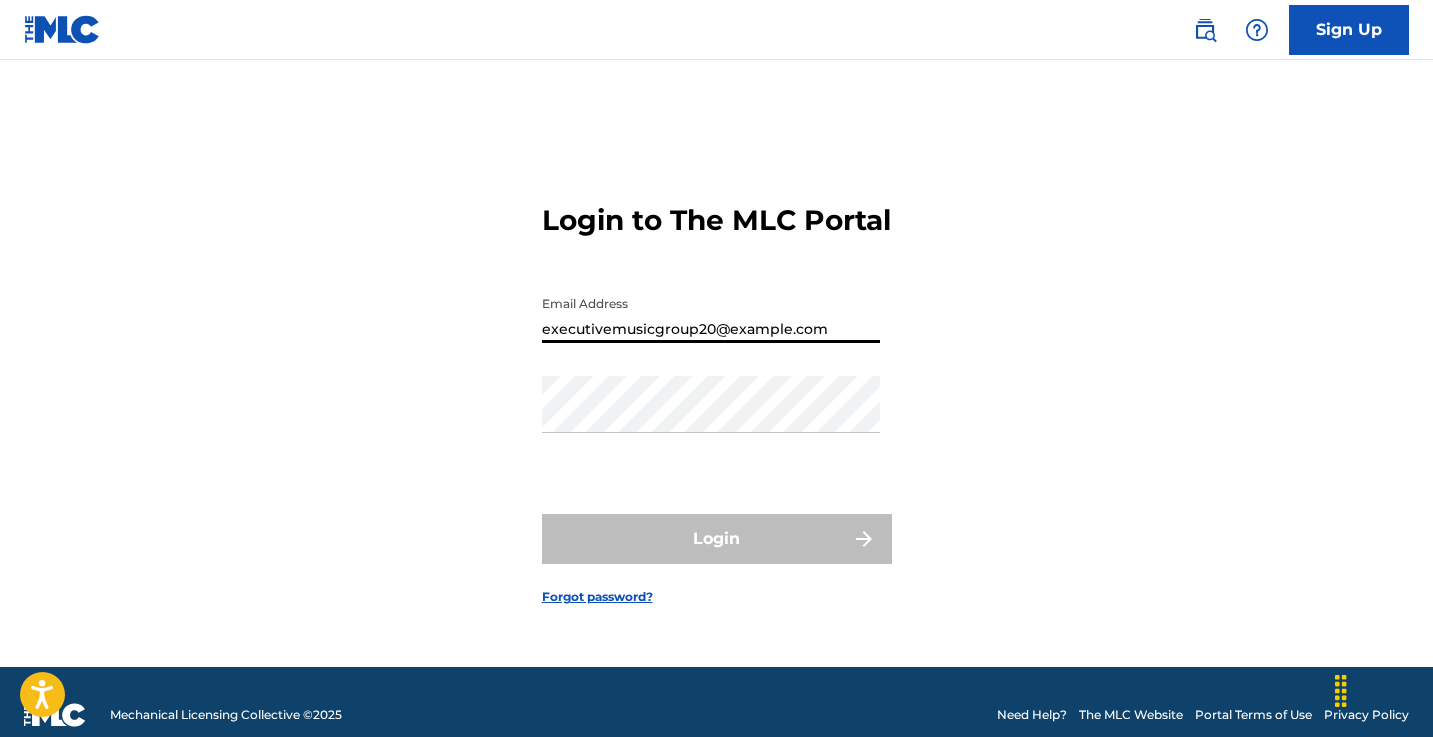 click on "Login to The MLC Portal Email Address executivemusicgroup20@example.com Password Login Forgot password?" at bounding box center (717, 388) 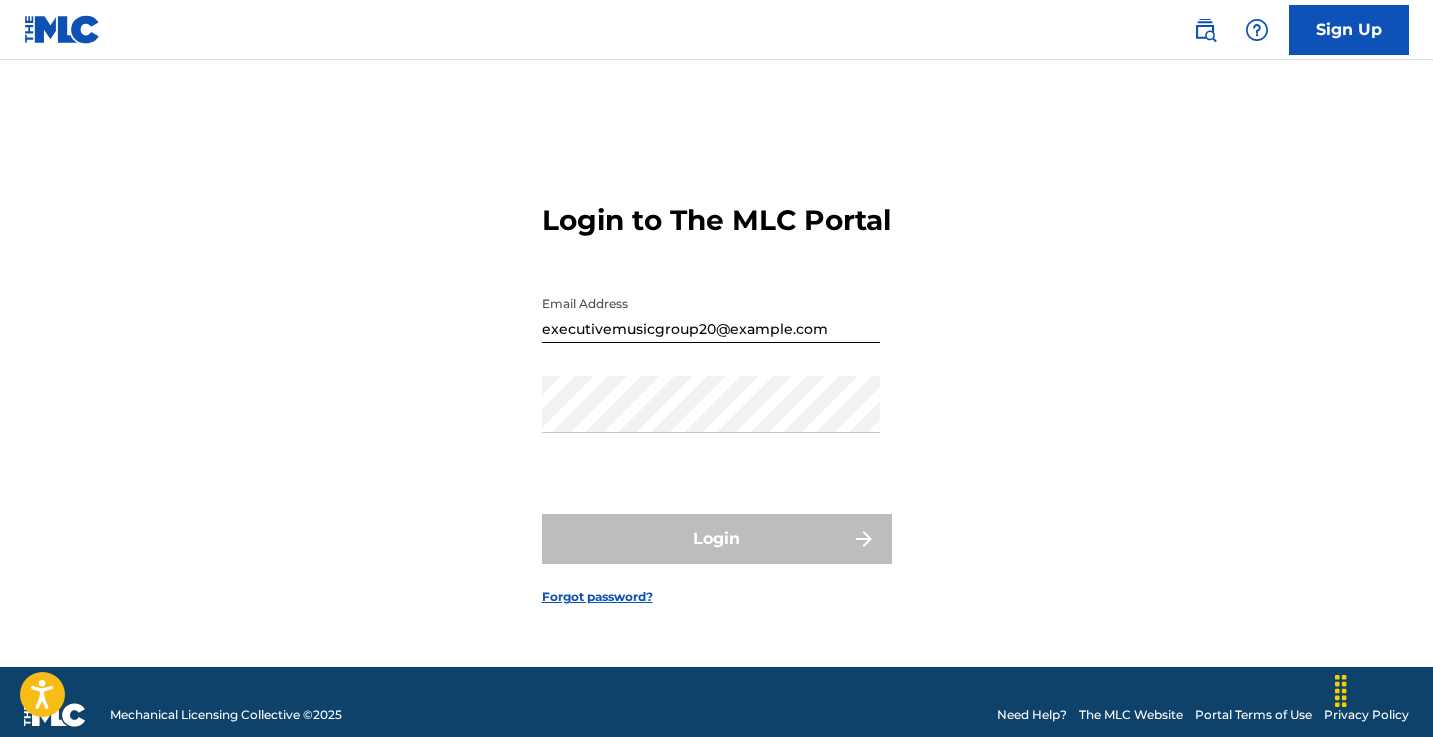 click on "Login to The MLC Portal Email Address executivemusicgroup20@example.com Password Login Forgot password?" at bounding box center [717, 388] 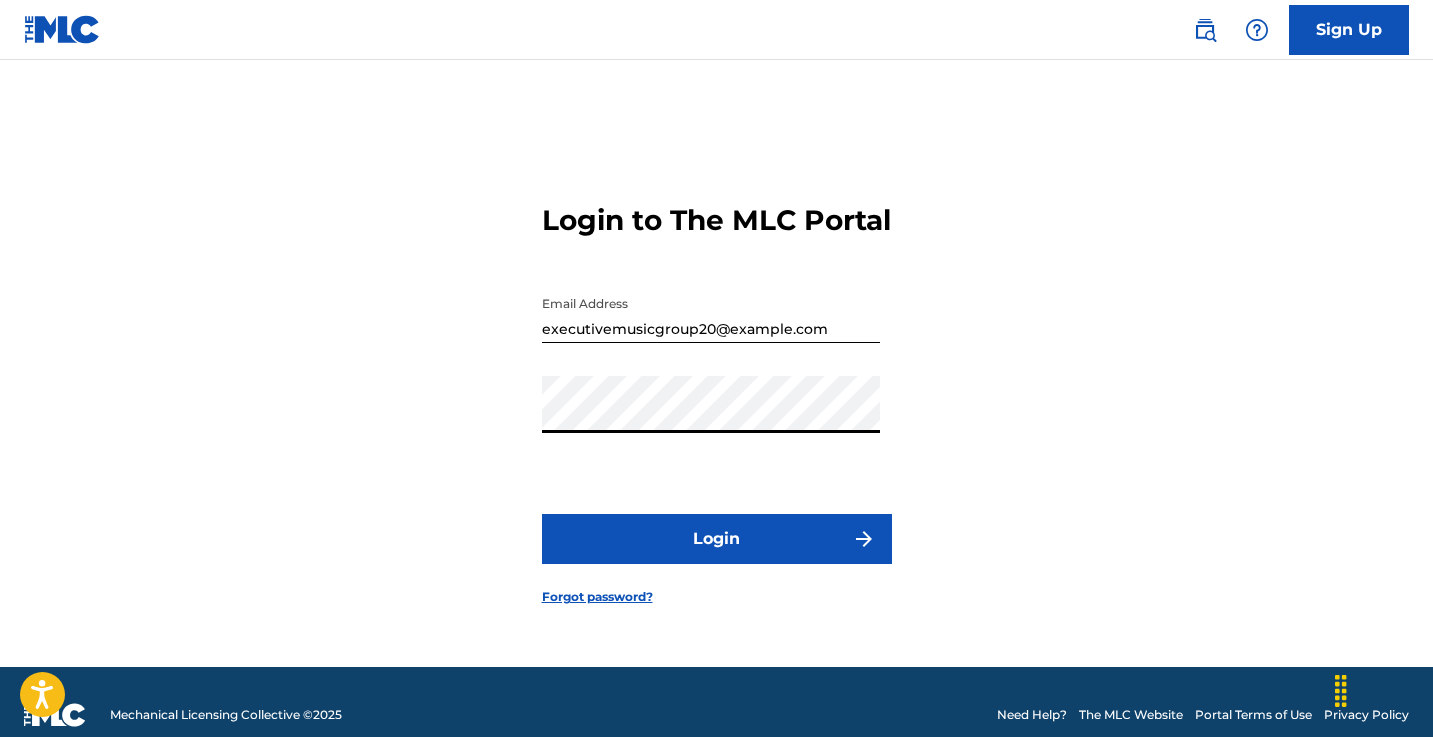 click on "Login" at bounding box center [717, 539] 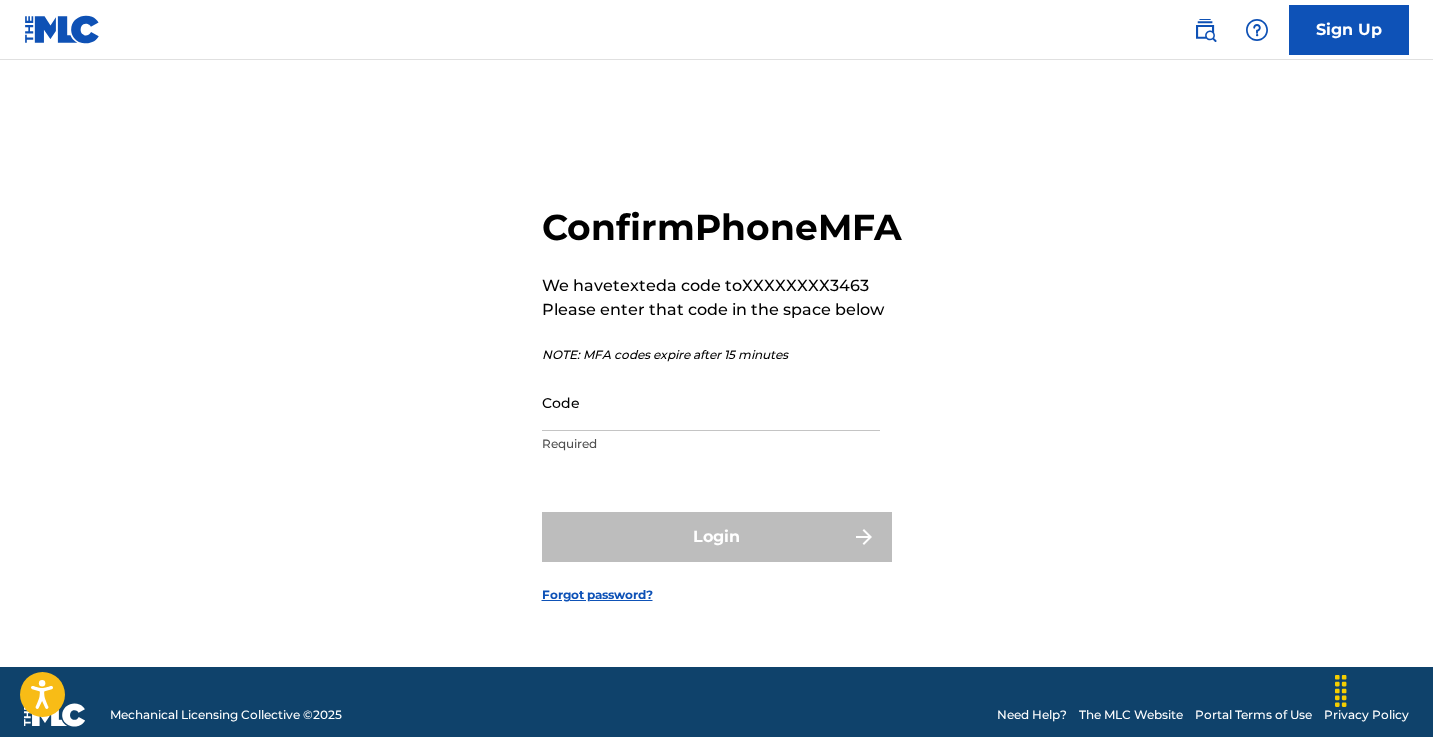 click on "Code" at bounding box center [711, 402] 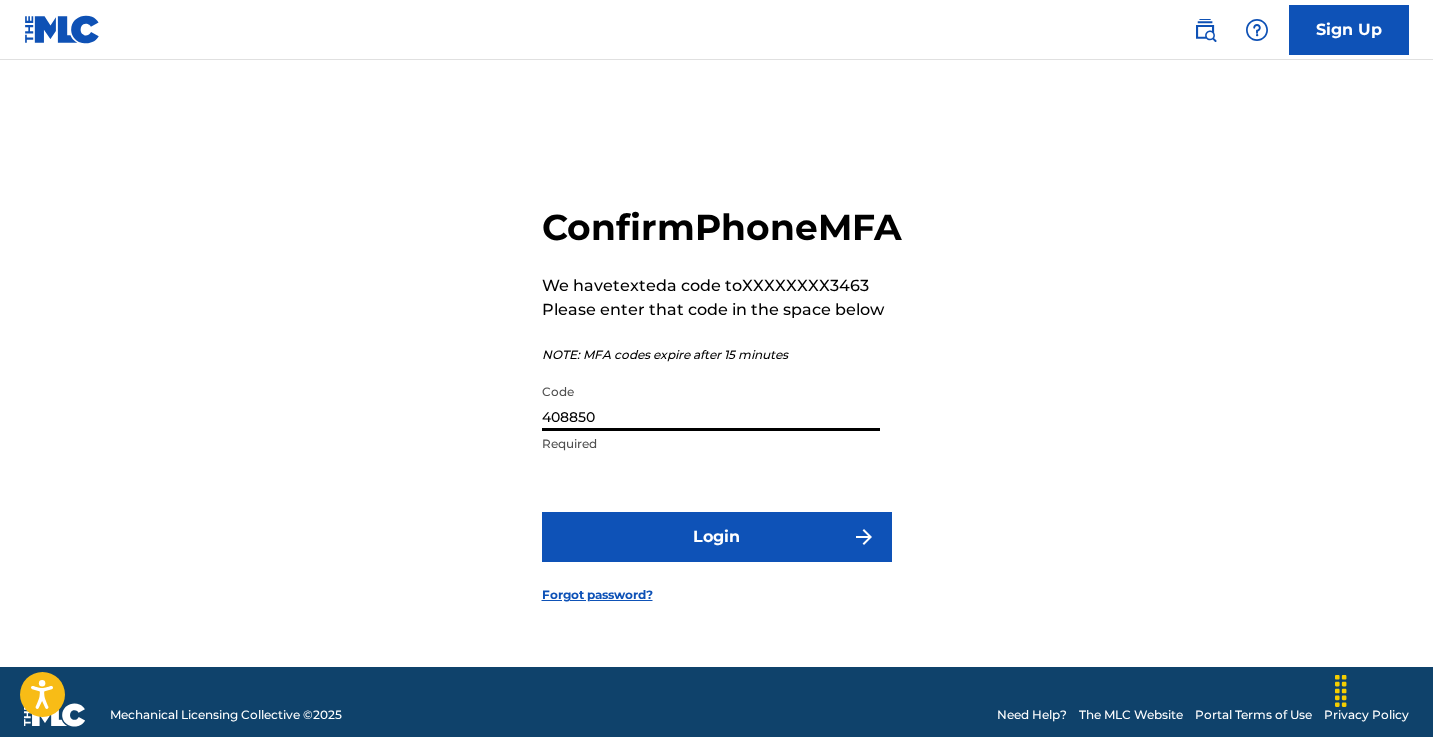 type on "408850" 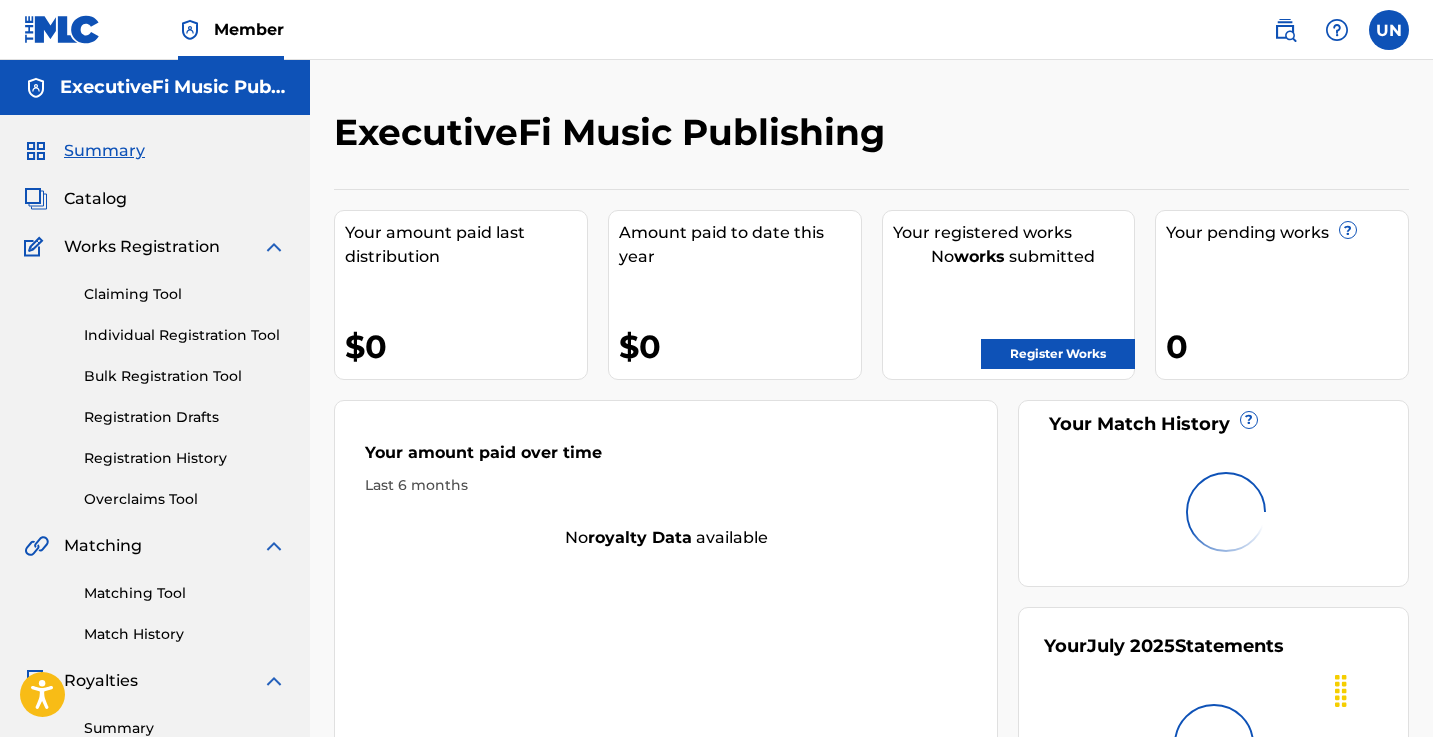 scroll, scrollTop: 0, scrollLeft: 0, axis: both 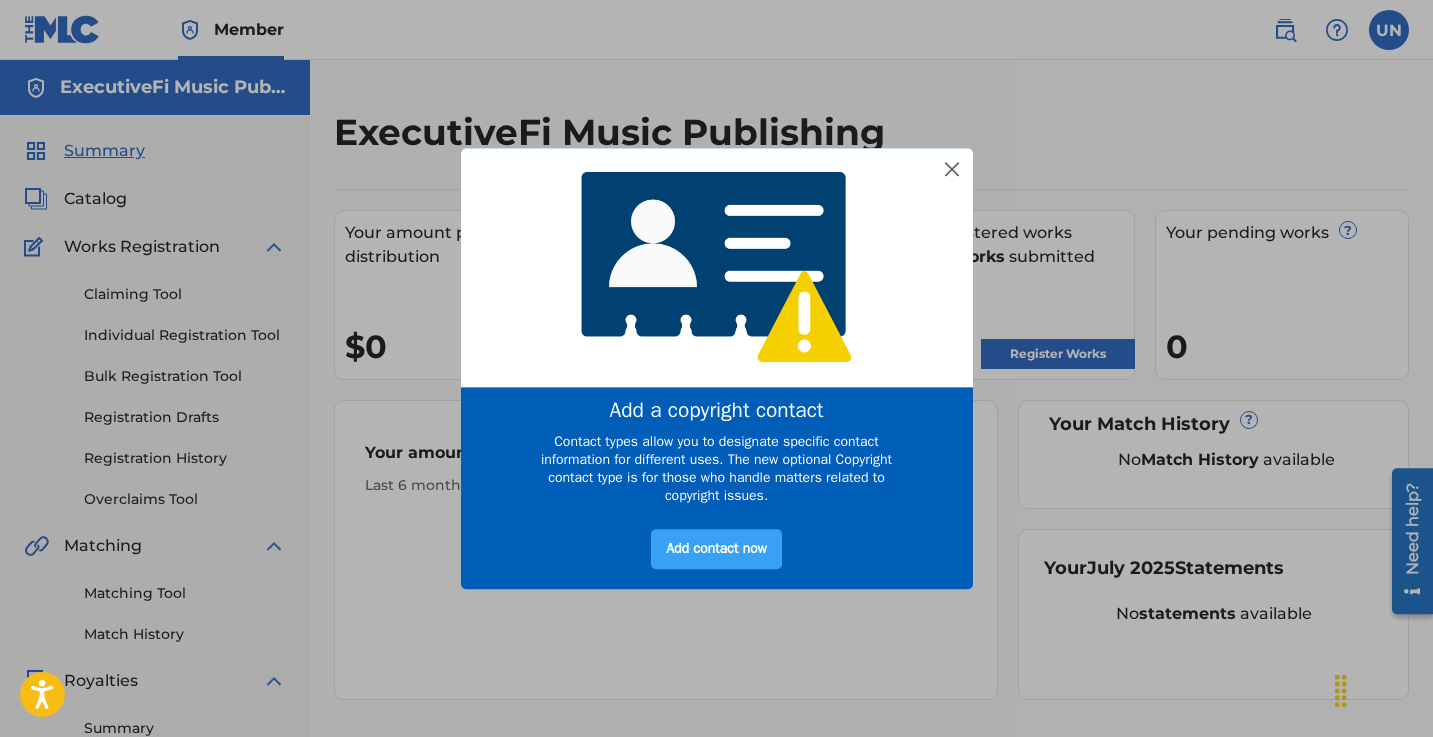 click on "Add contact now" at bounding box center [716, 550] 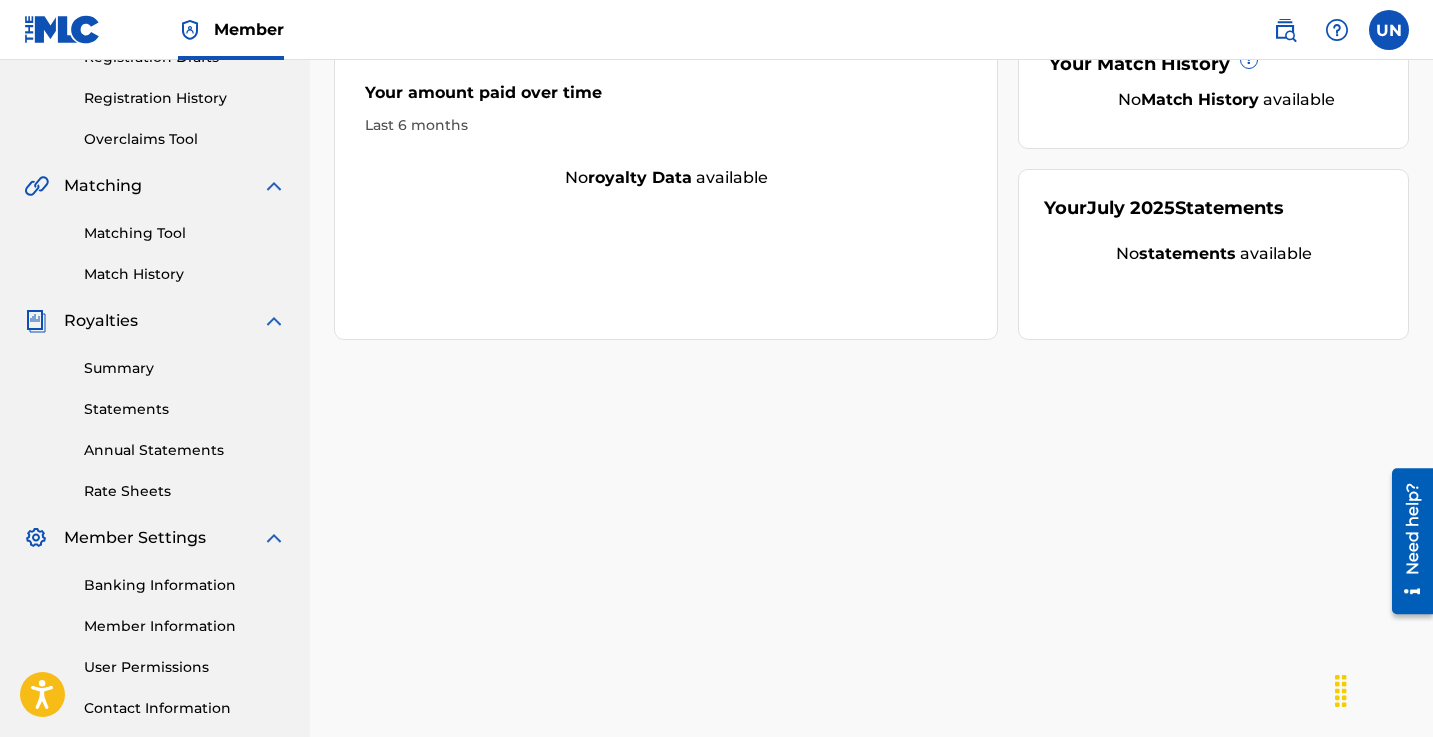 scroll, scrollTop: 480, scrollLeft: 0, axis: vertical 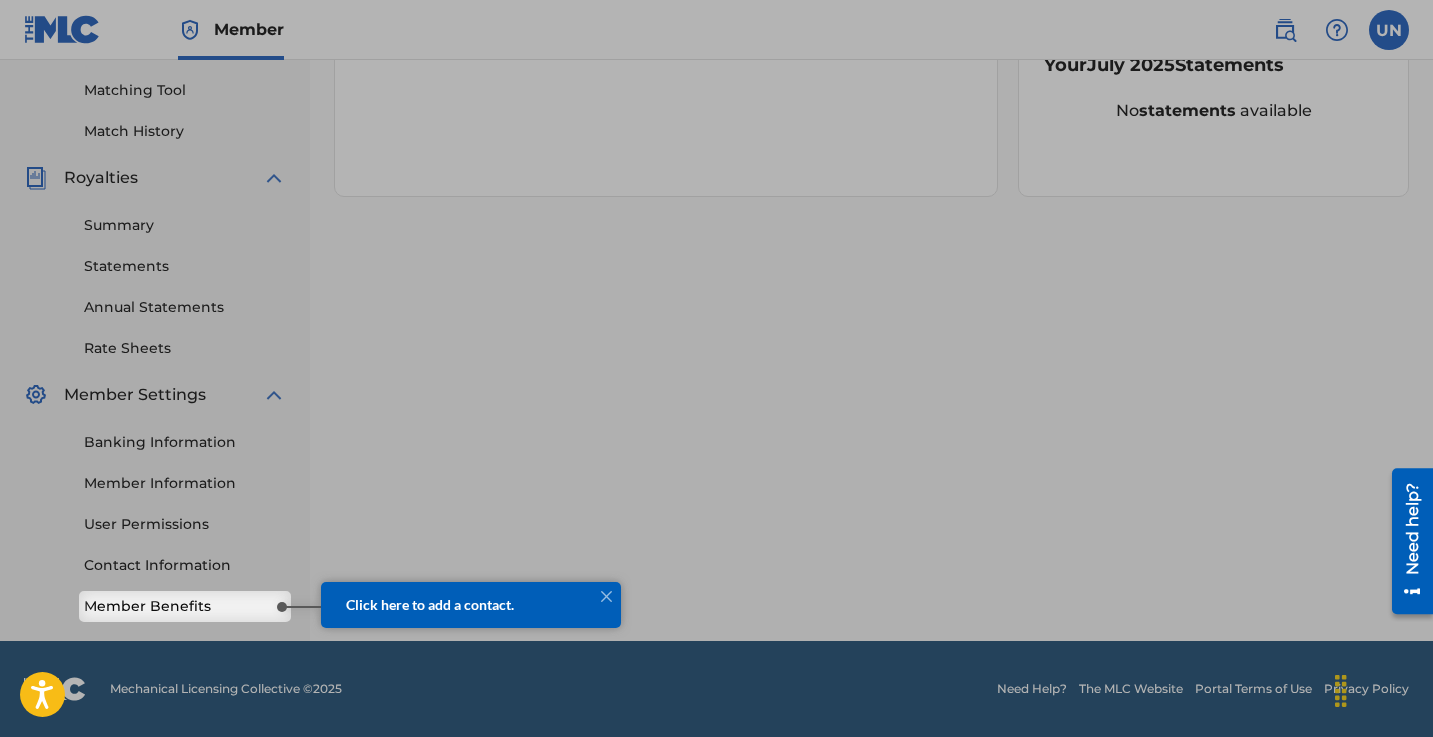 click on "Click here to add a contact." at bounding box center (430, 604) 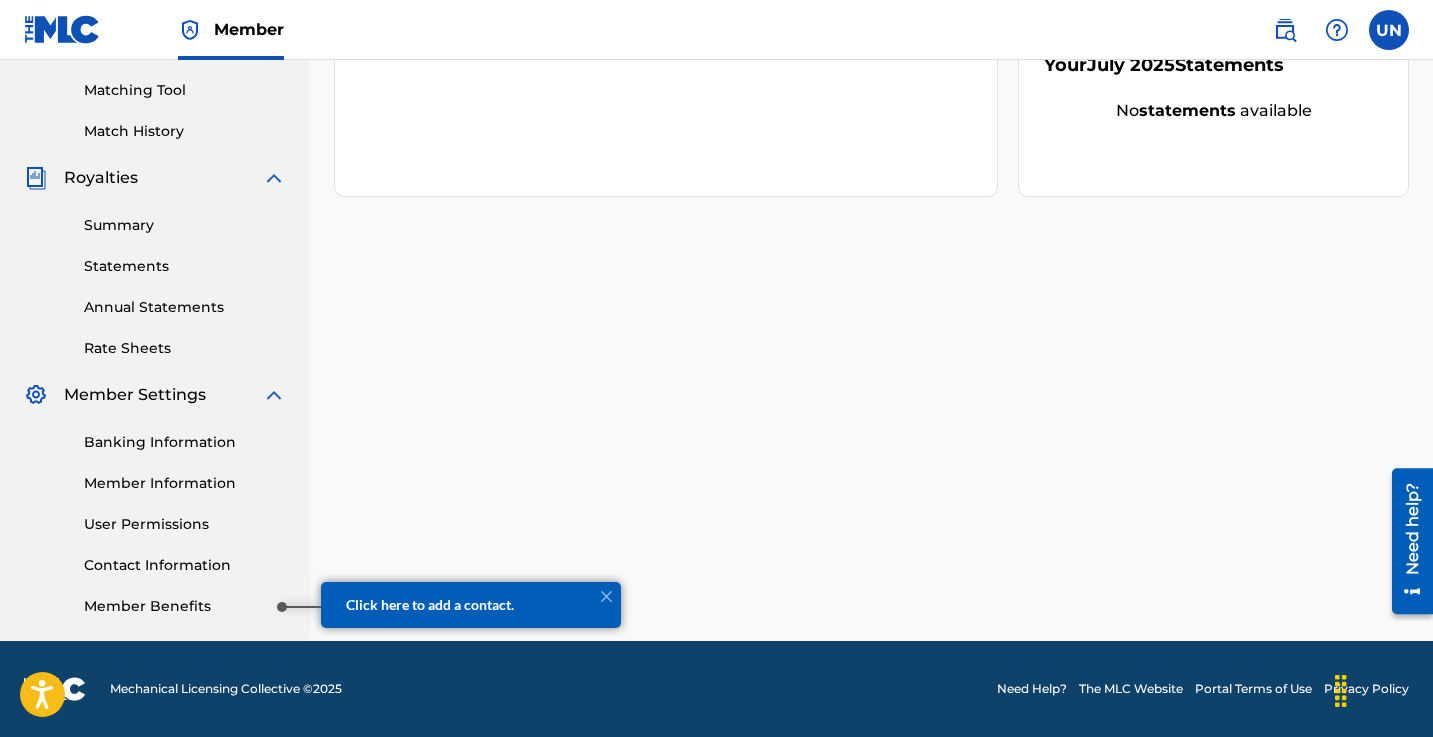 click on "Member Benefits" at bounding box center [185, 606] 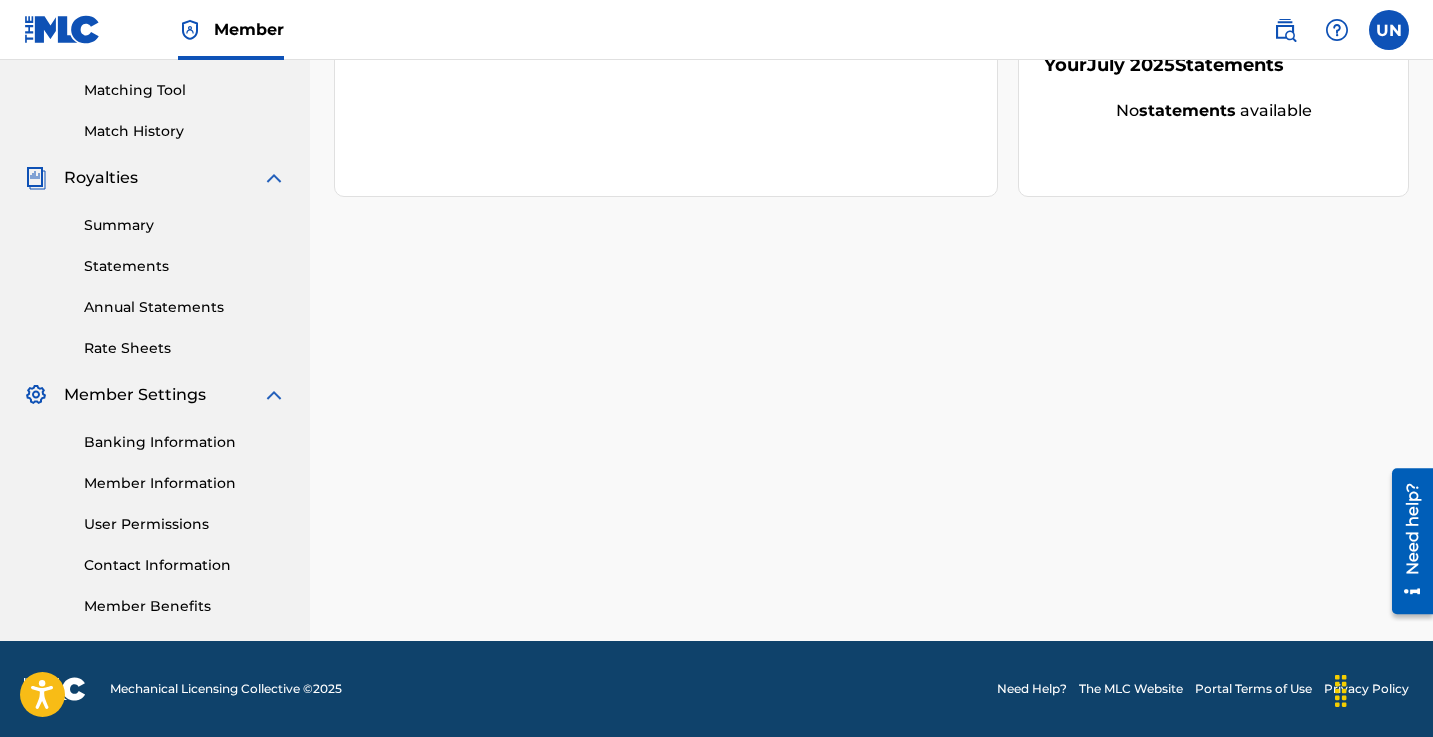 click on "Contact Information" at bounding box center (185, 565) 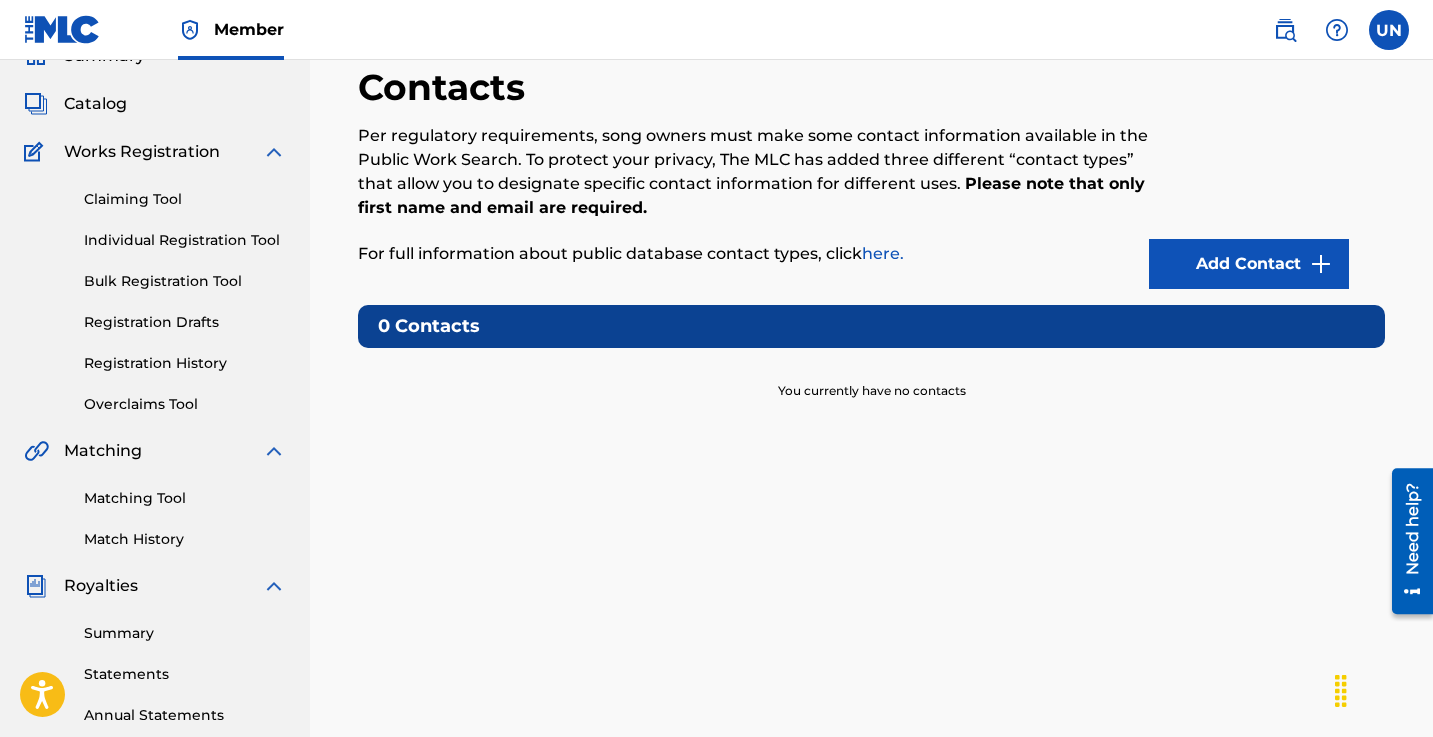 scroll, scrollTop: 93, scrollLeft: 0, axis: vertical 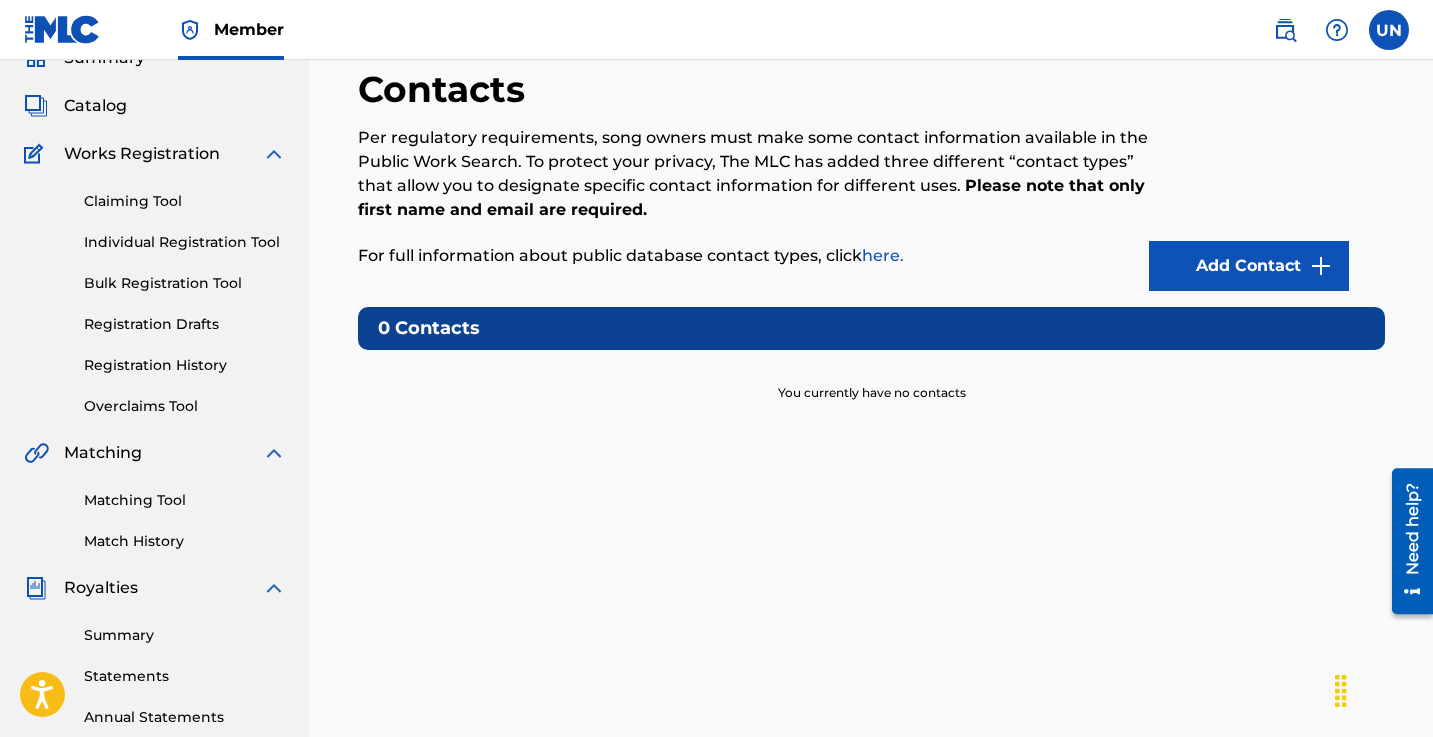 click on "Add Contact" at bounding box center [1249, 266] 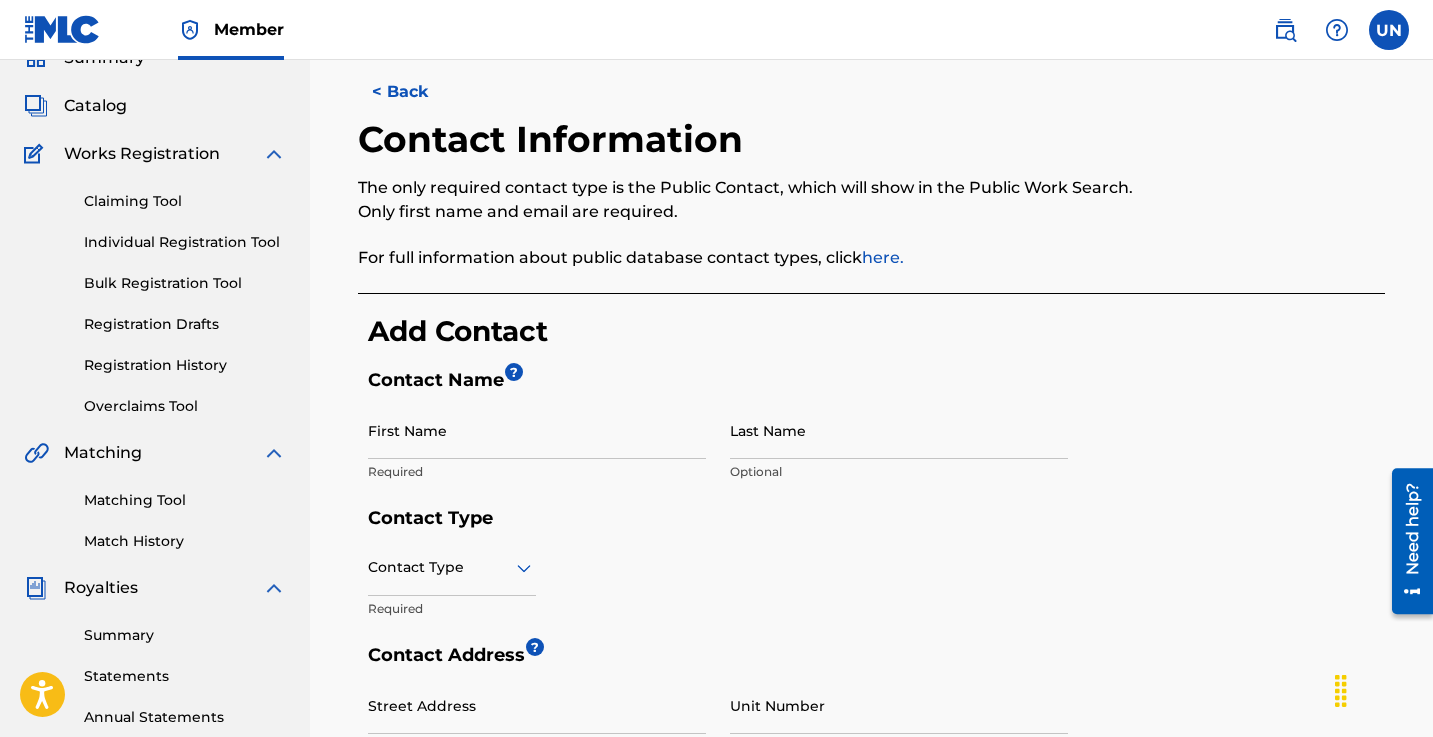 scroll, scrollTop: 0, scrollLeft: 0, axis: both 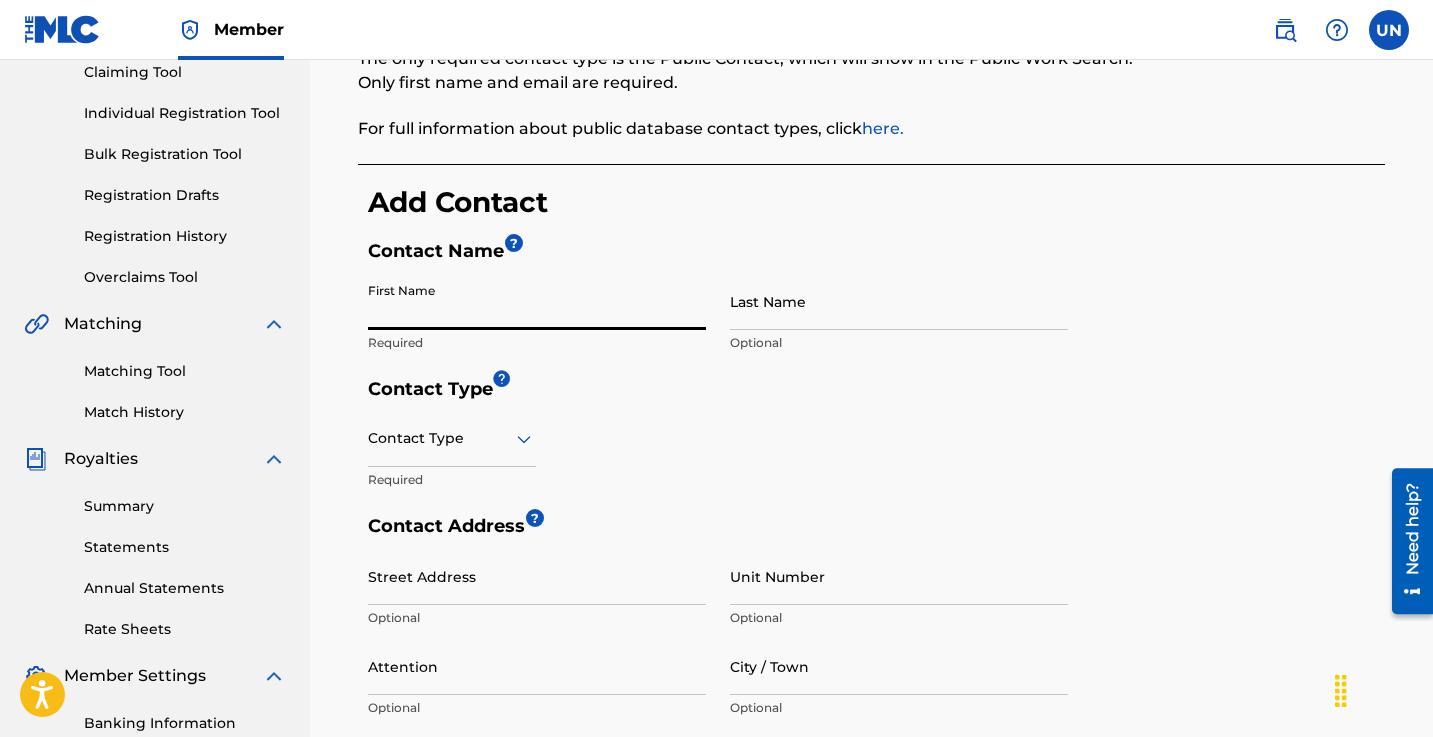 click on "First Name" at bounding box center (537, 301) 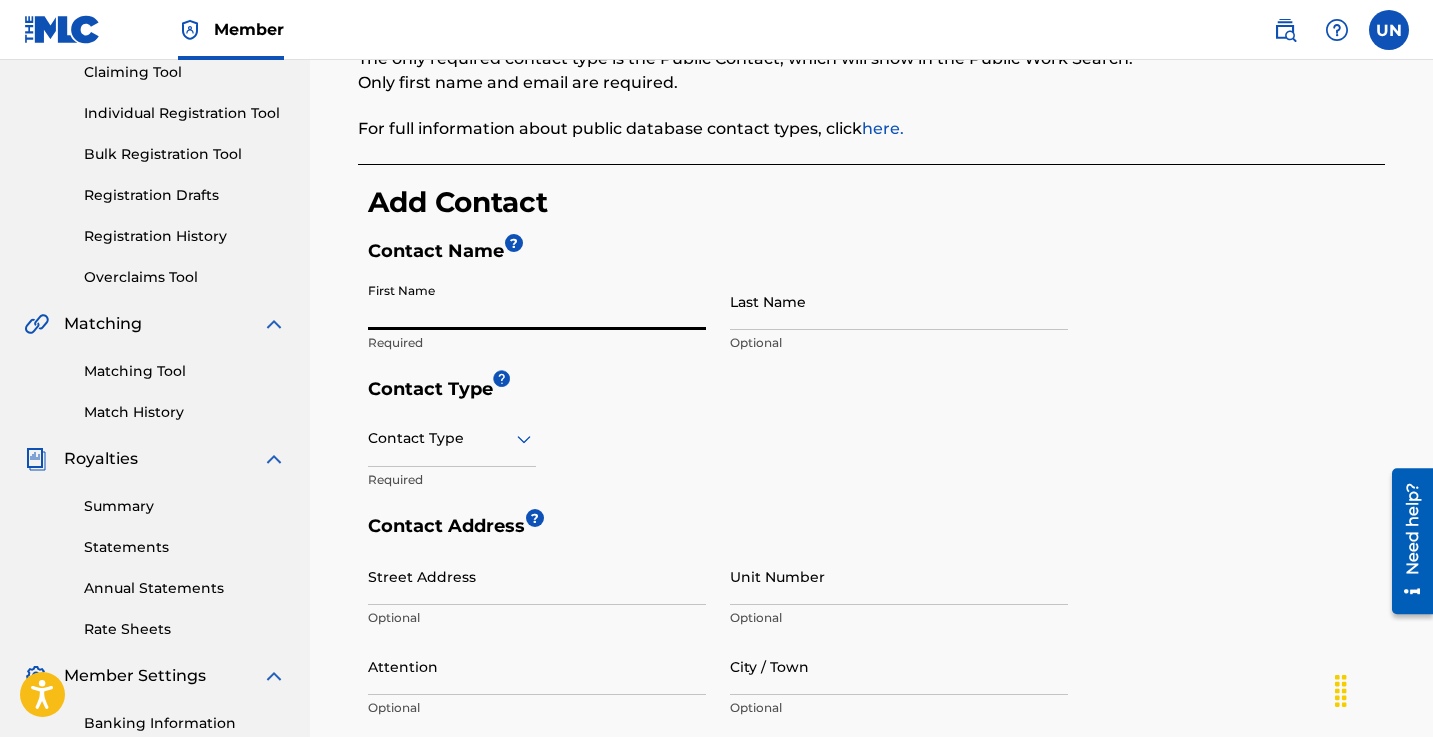 type on "Uzoma" 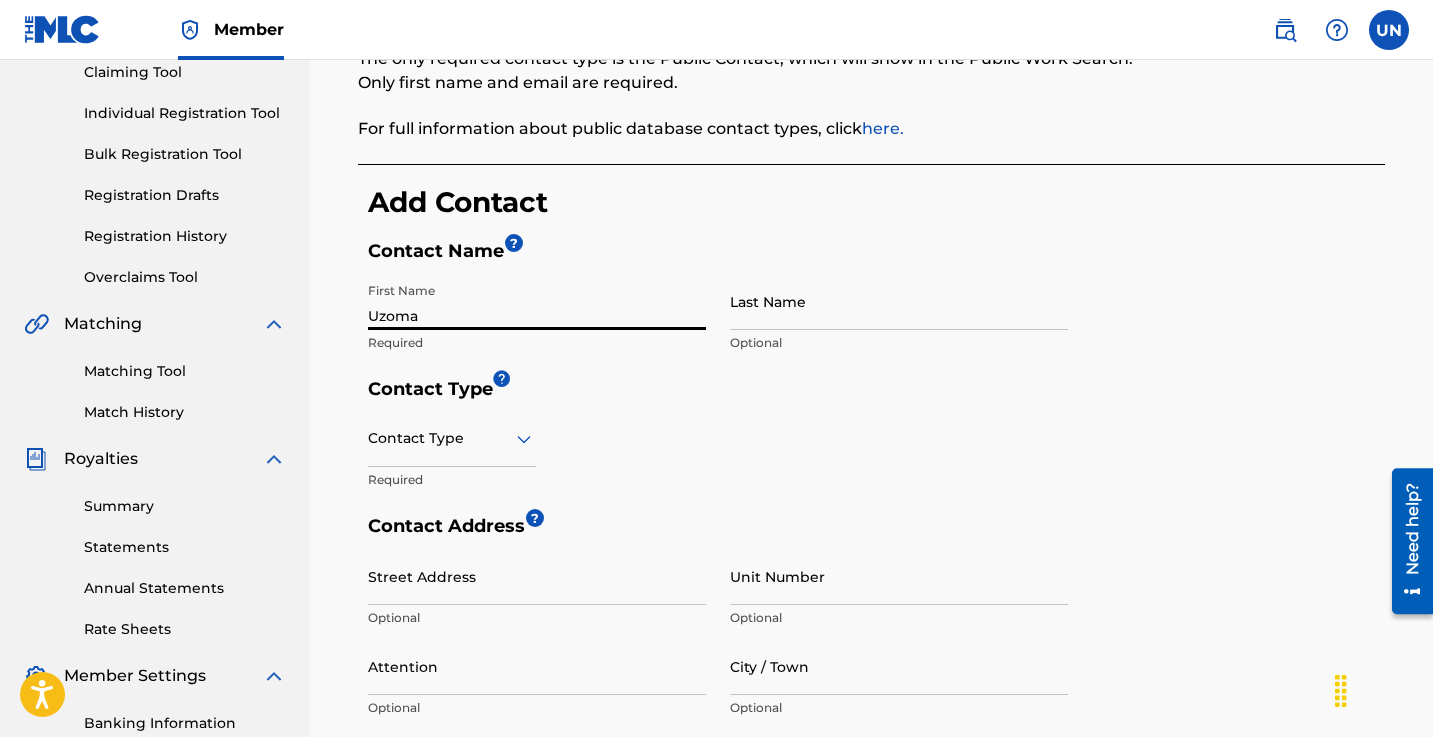 click on "Last Name" at bounding box center [899, 301] 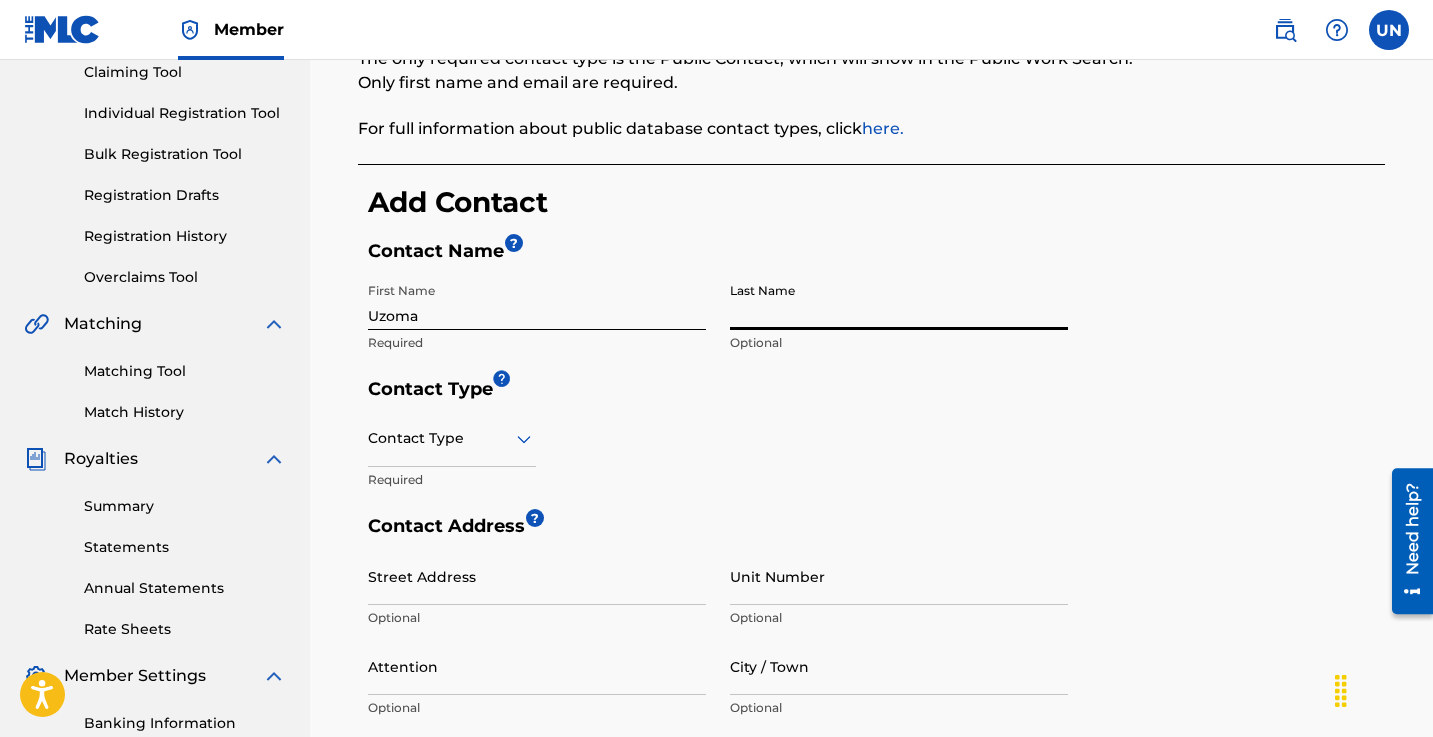 type on "Nwachukwu" 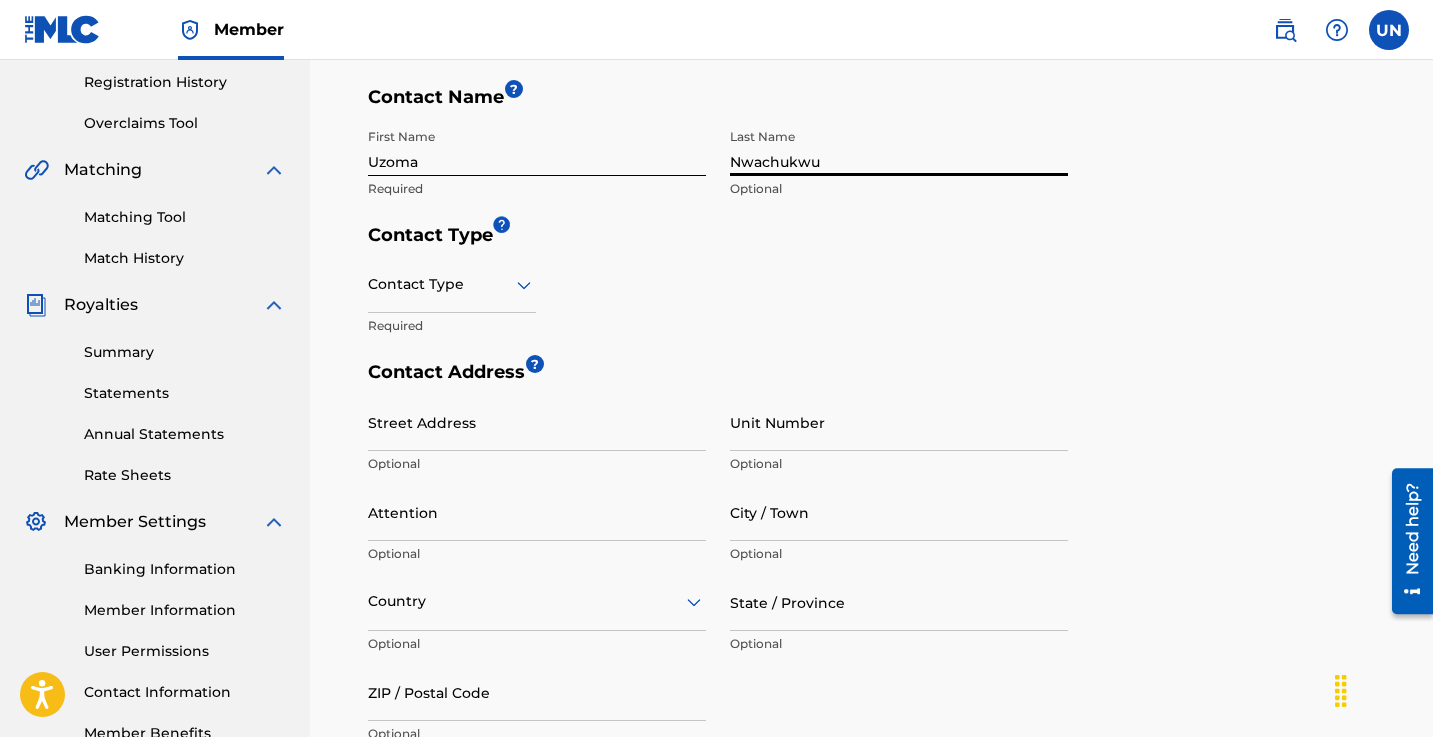 scroll, scrollTop: 400, scrollLeft: 0, axis: vertical 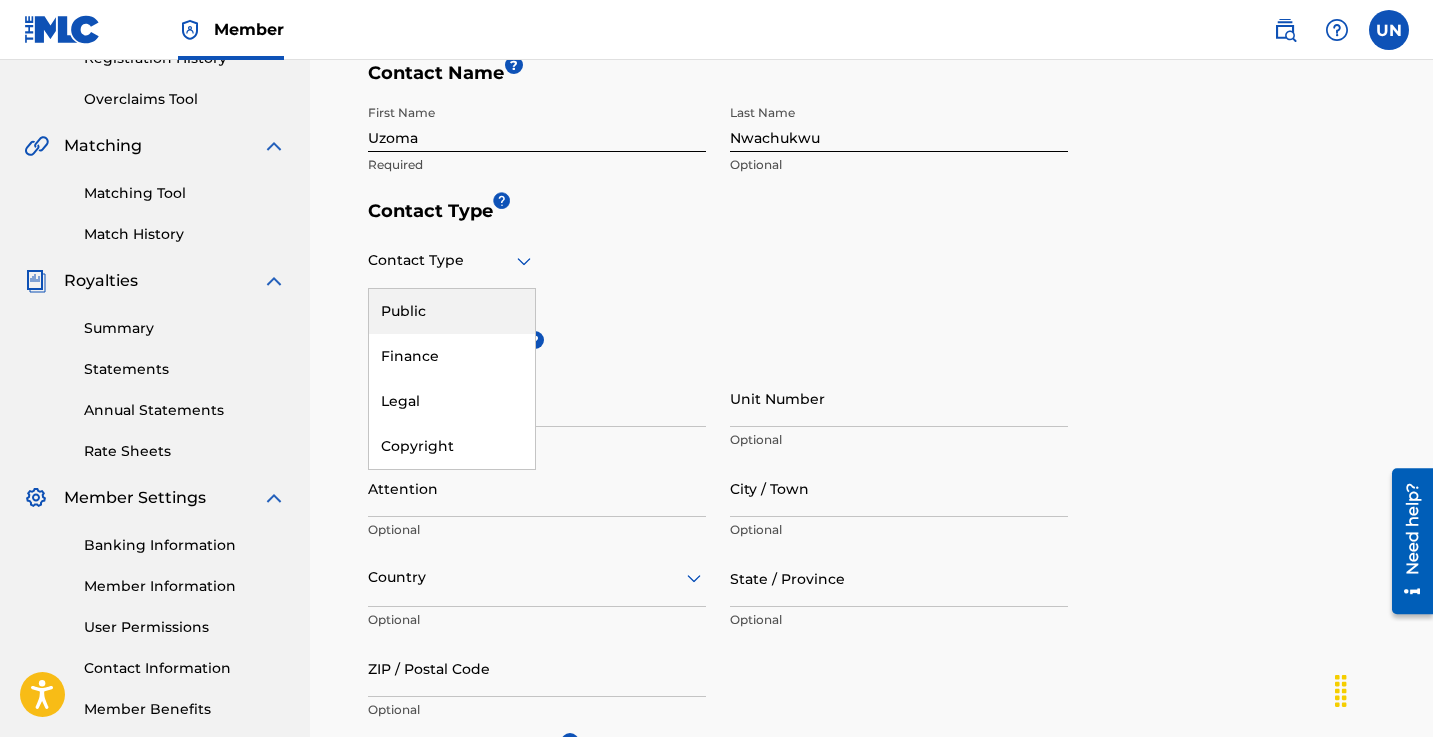 click 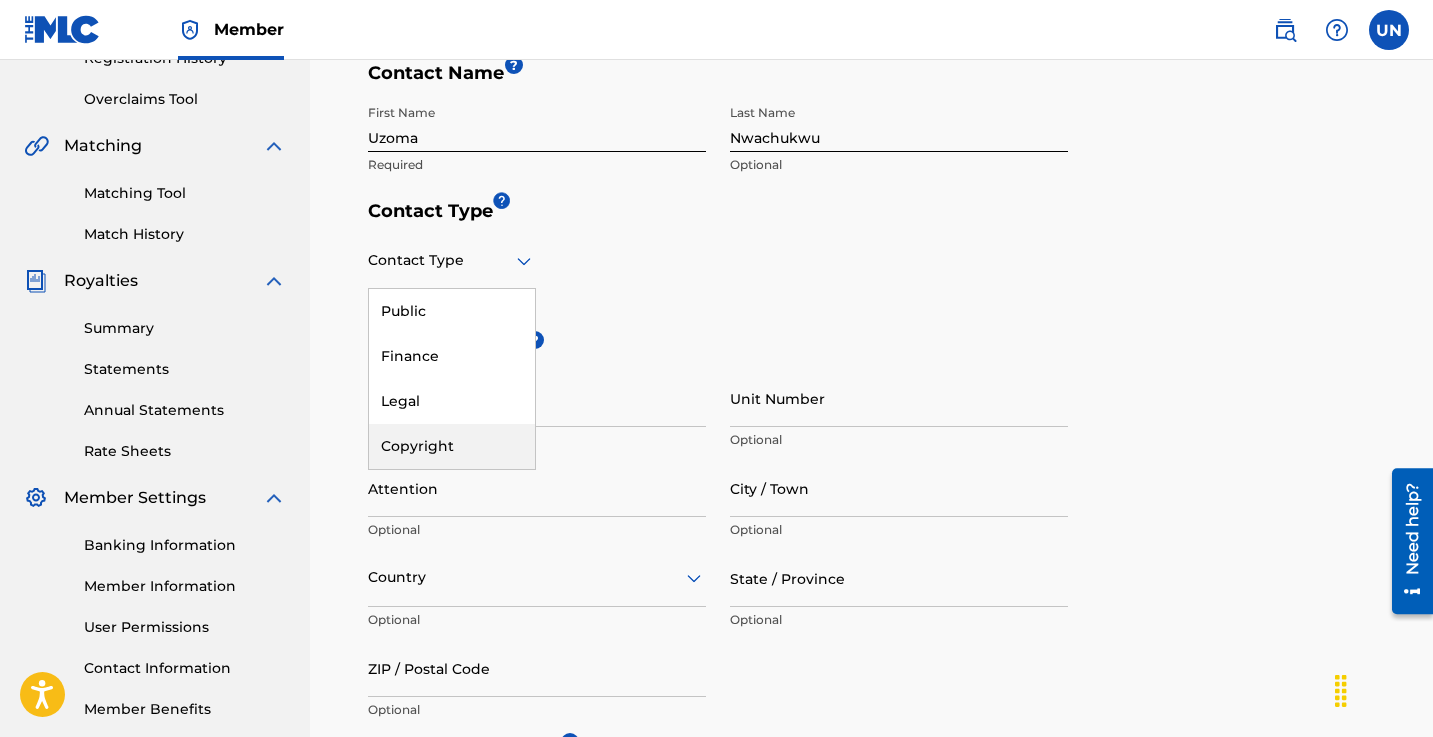 click on "Copyright" at bounding box center [452, 446] 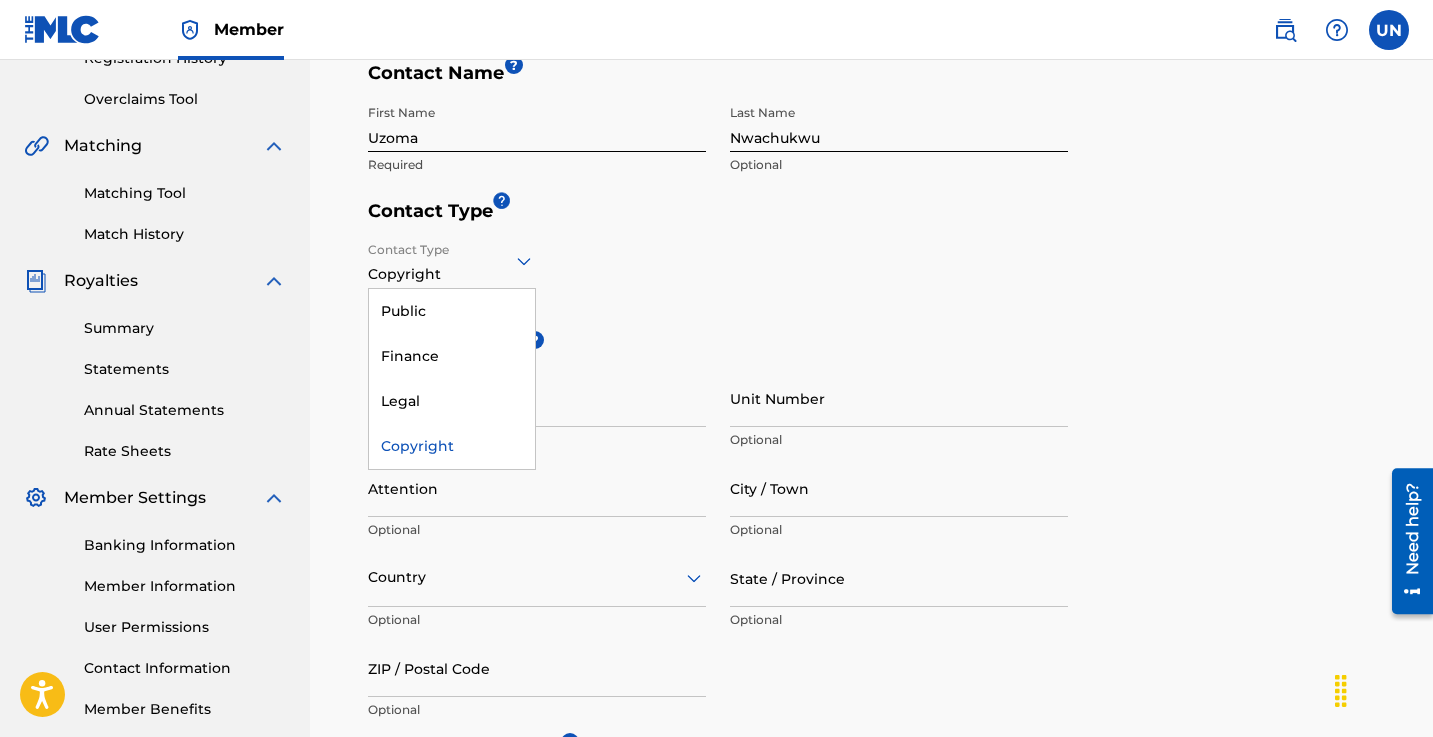 click 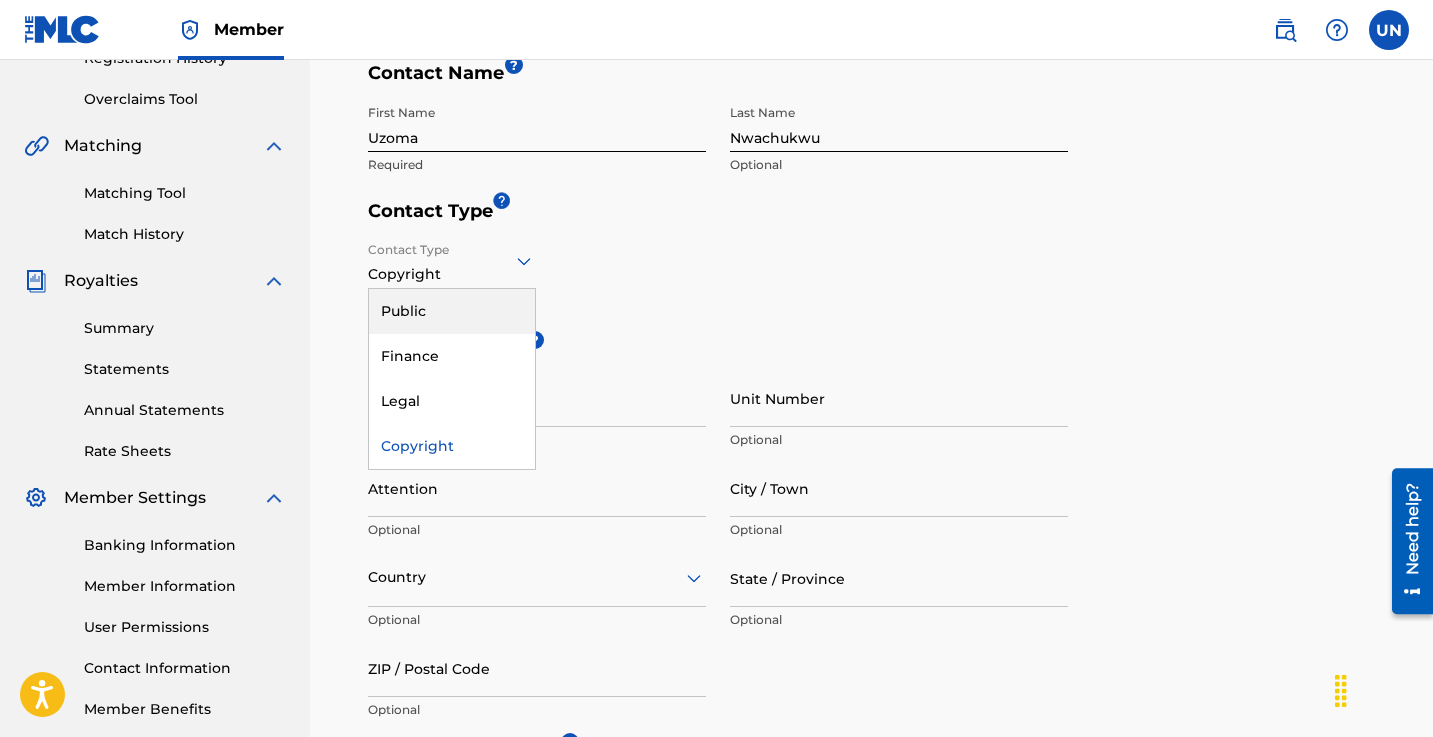 click on "Public" at bounding box center (452, 311) 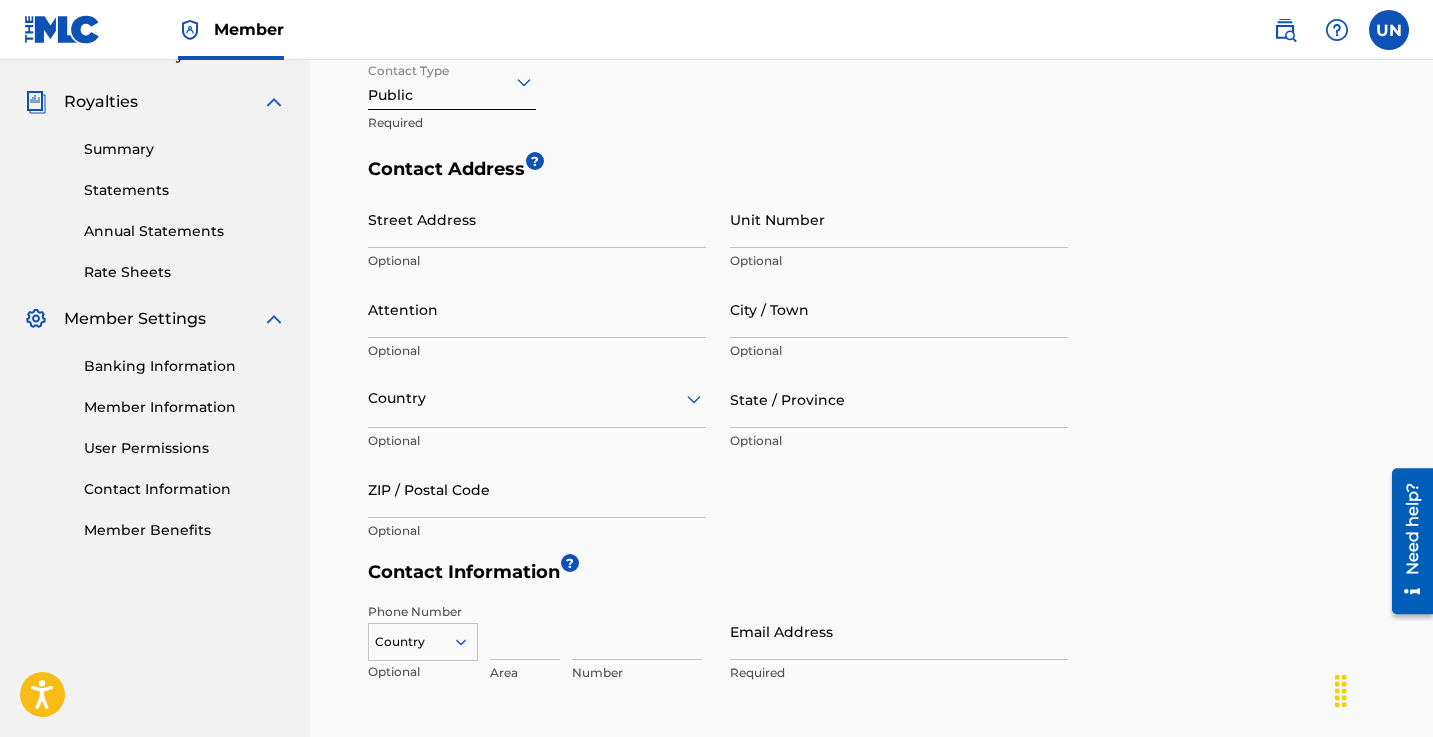 scroll, scrollTop: 582, scrollLeft: 0, axis: vertical 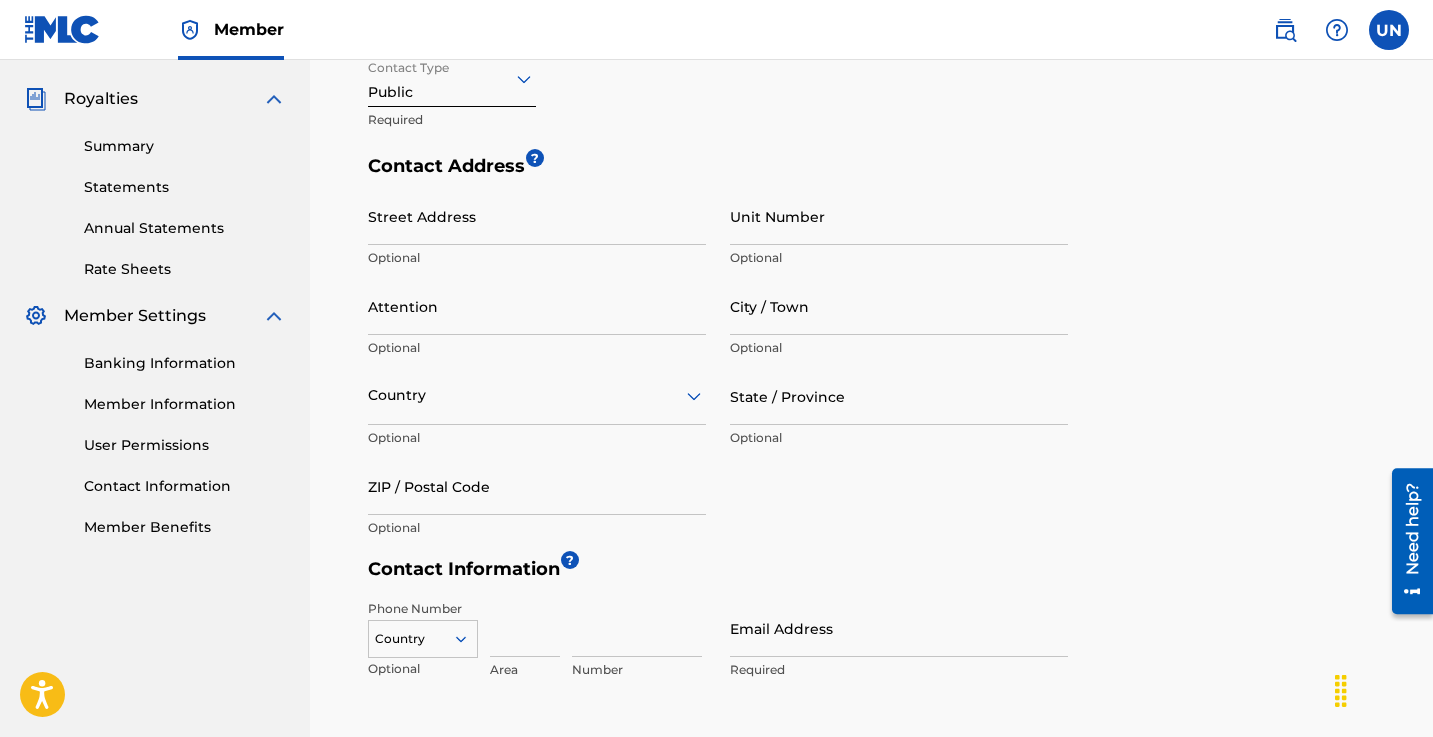 click on "Street Address" at bounding box center [537, 216] 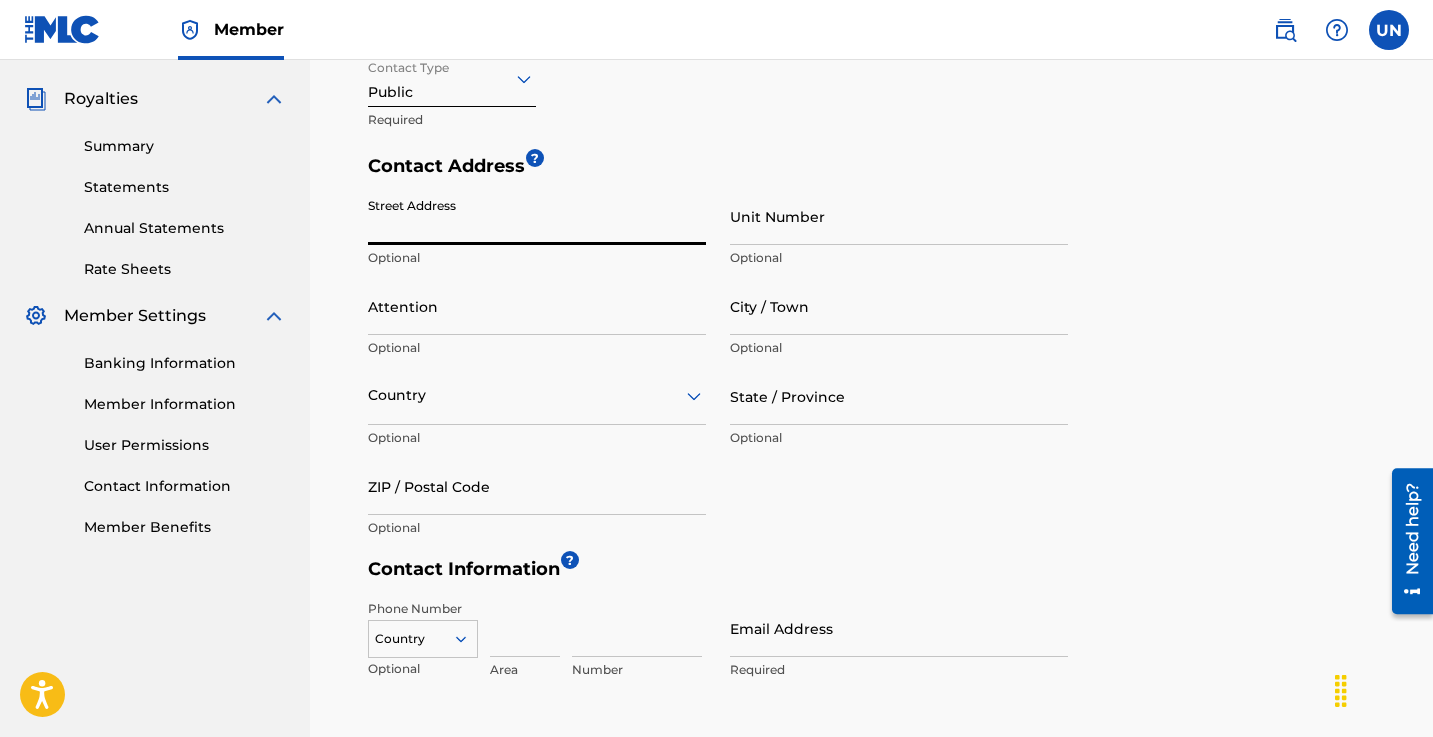 type on "11715 S Glen Dr" 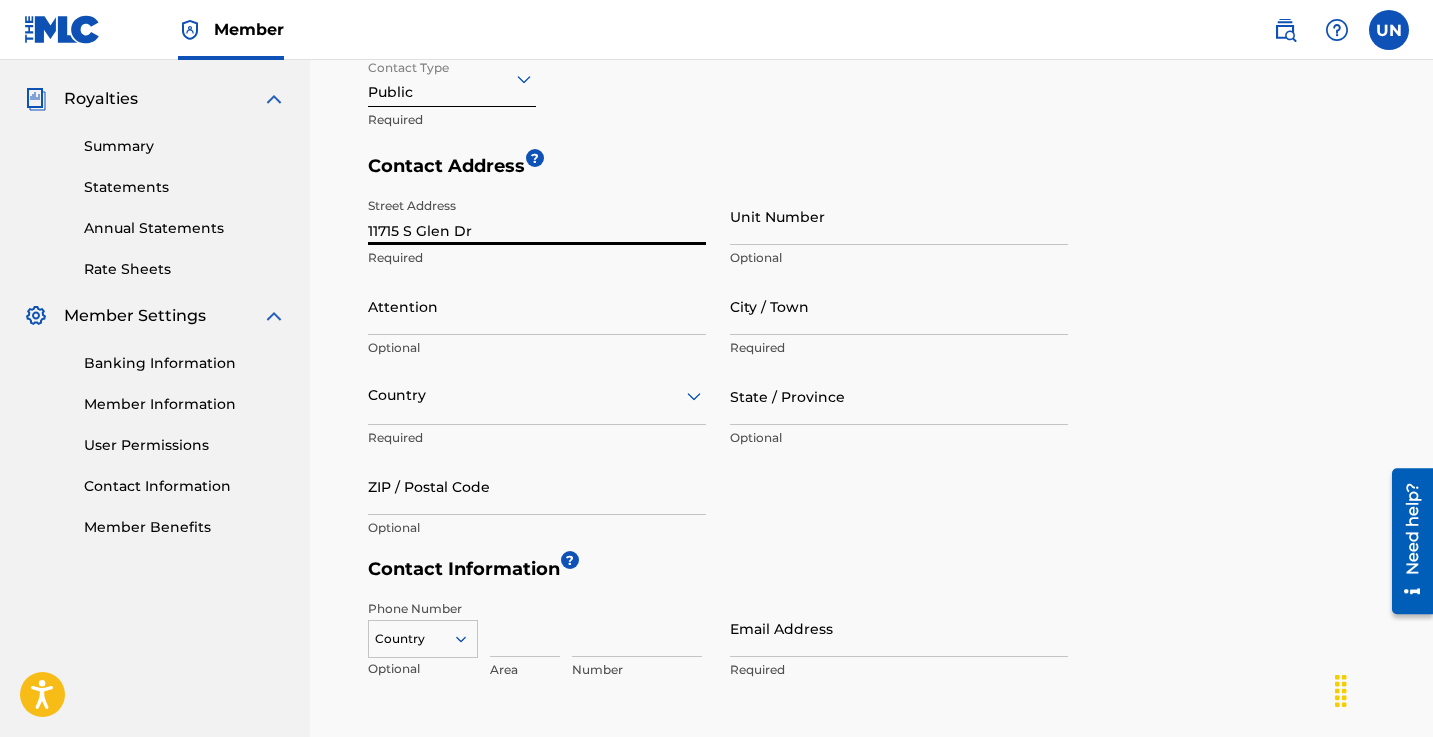 click on "Unit Number" at bounding box center (899, 216) 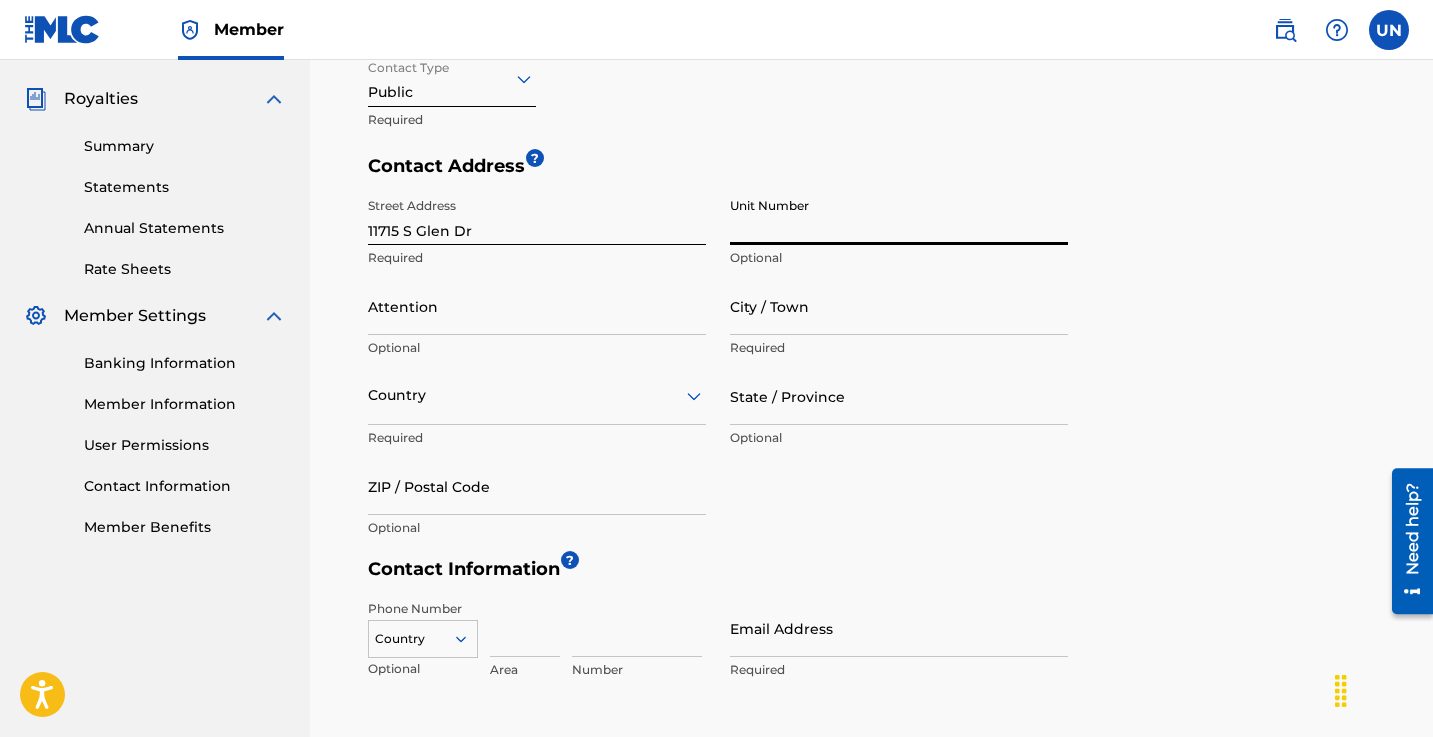 type on "808" 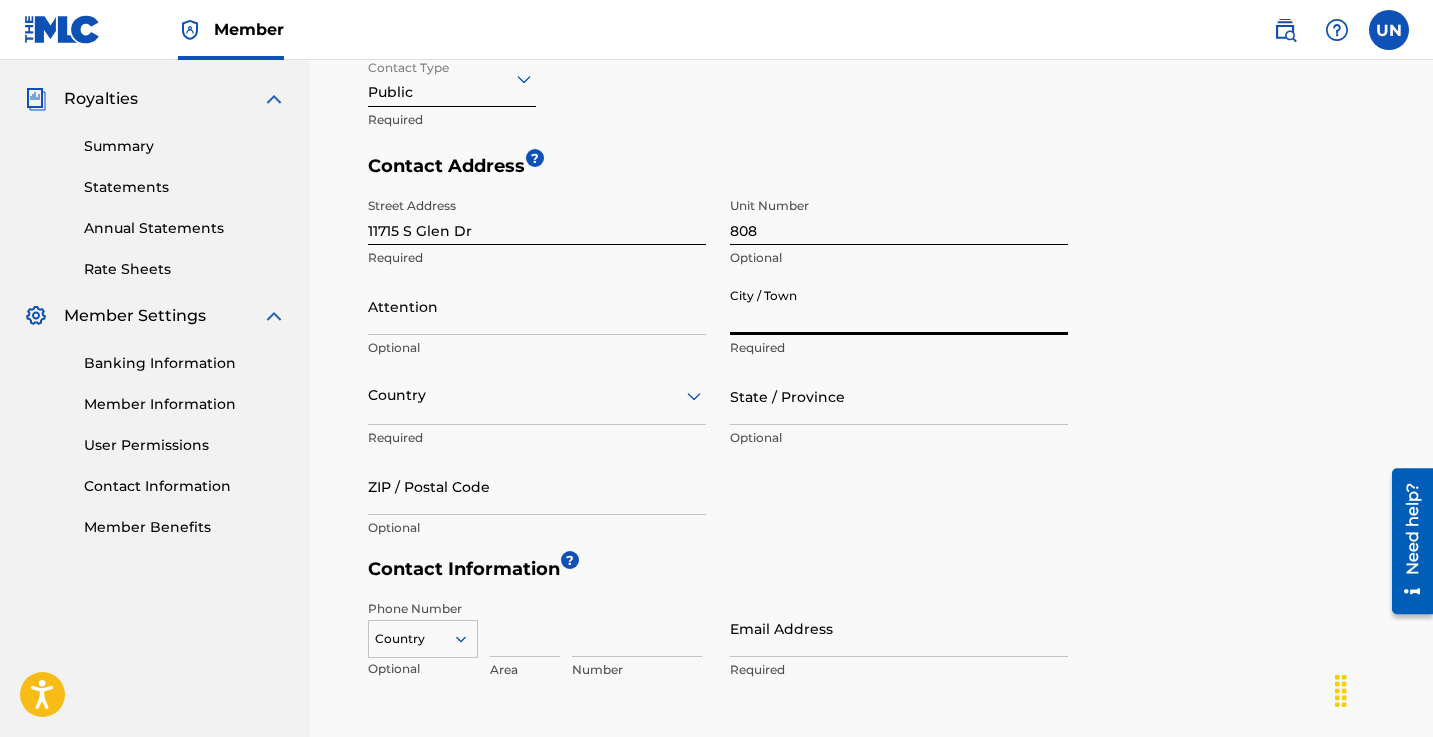 click on "City / Town" at bounding box center (899, 306) 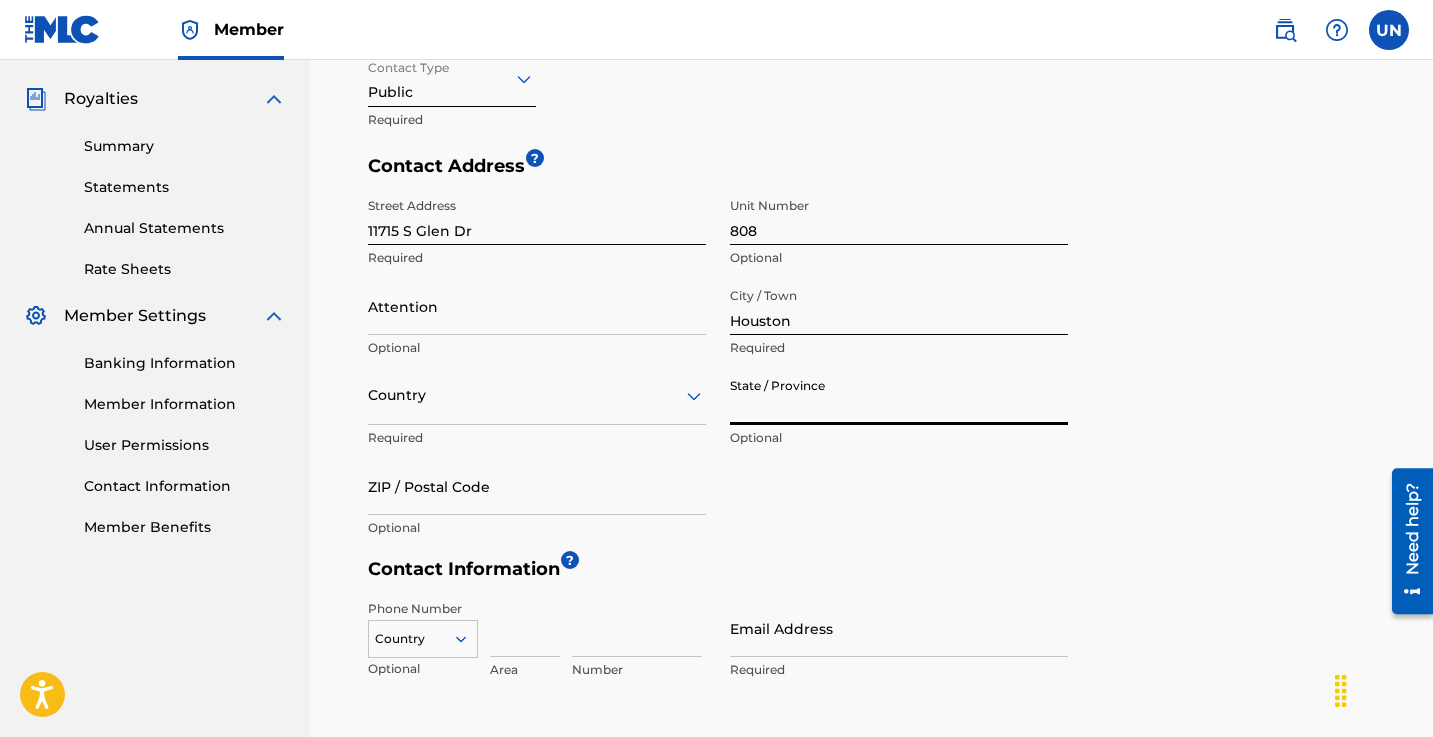 click on "State / Province" at bounding box center (899, 396) 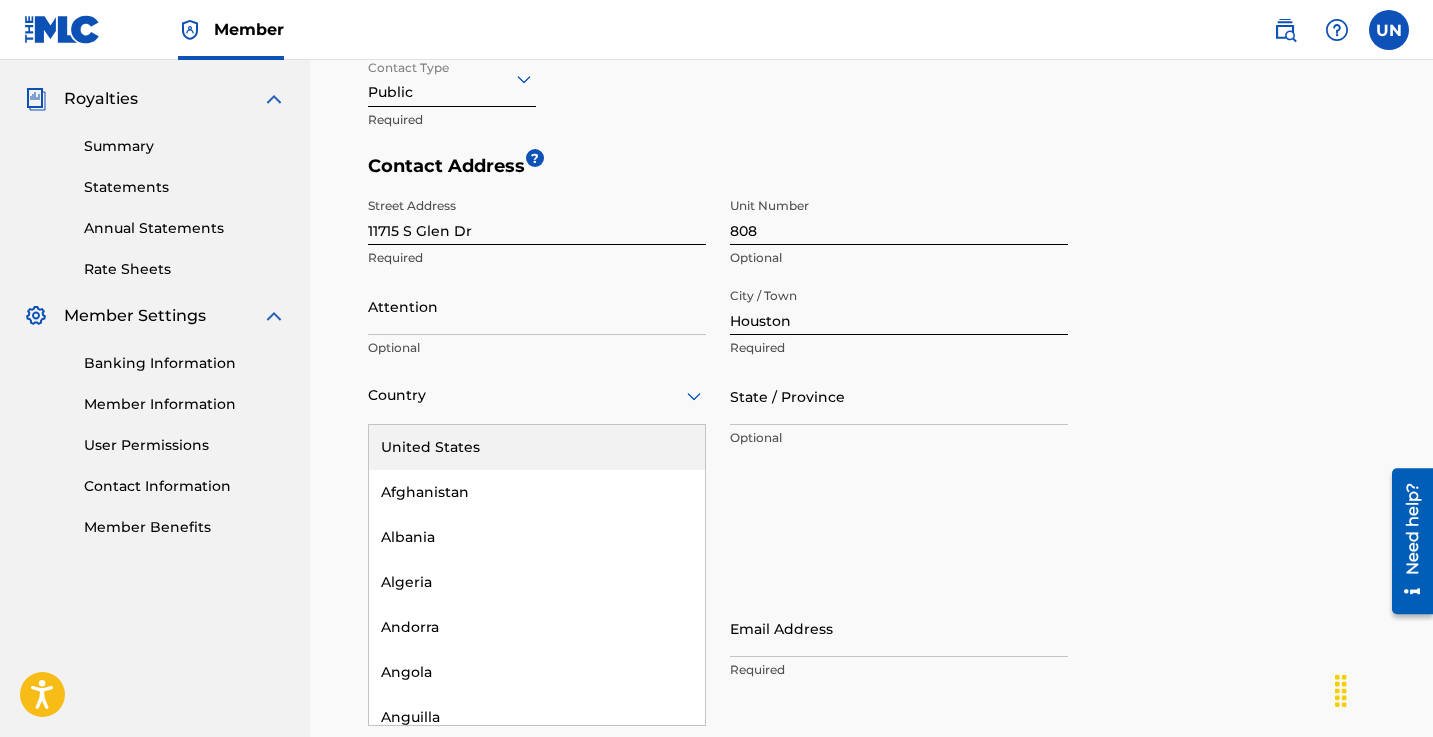 click on "Country" at bounding box center (537, 396) 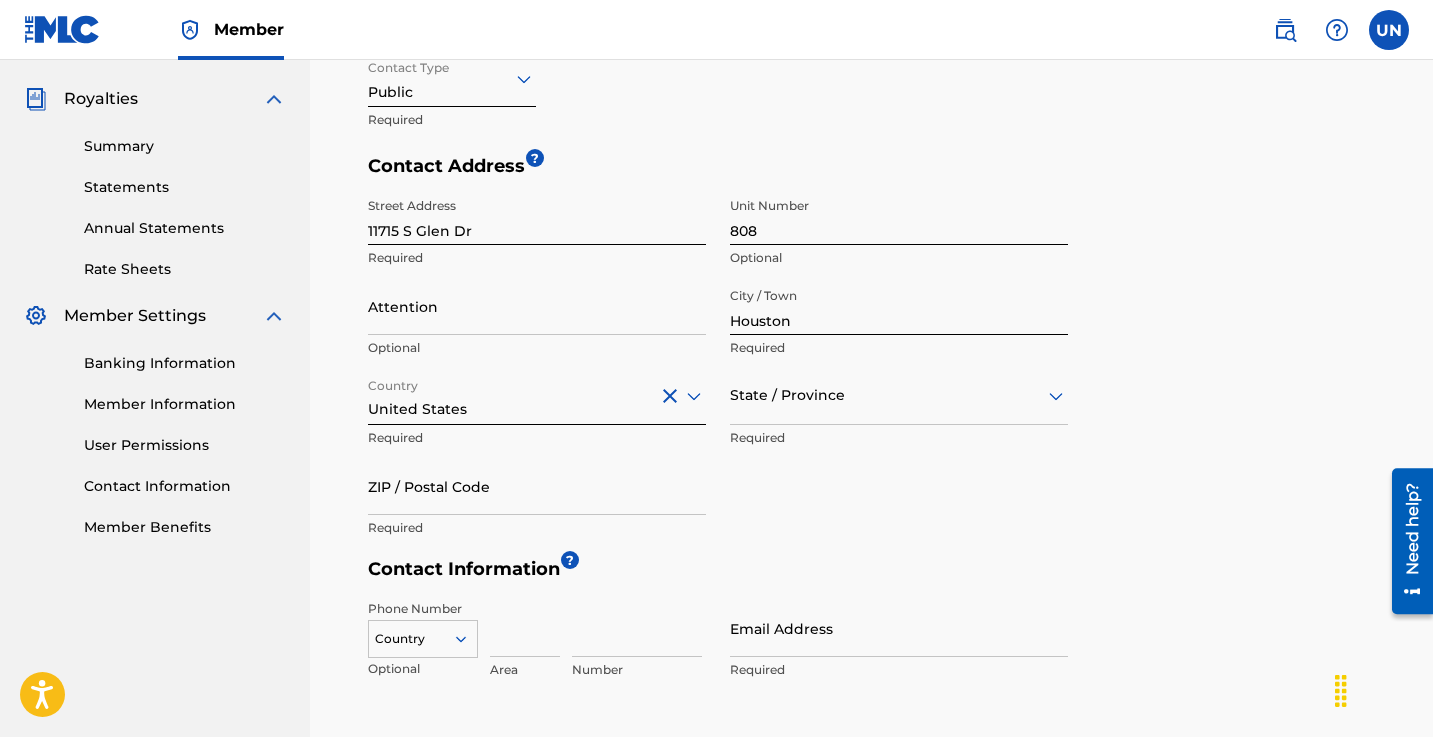 click at bounding box center [899, 395] 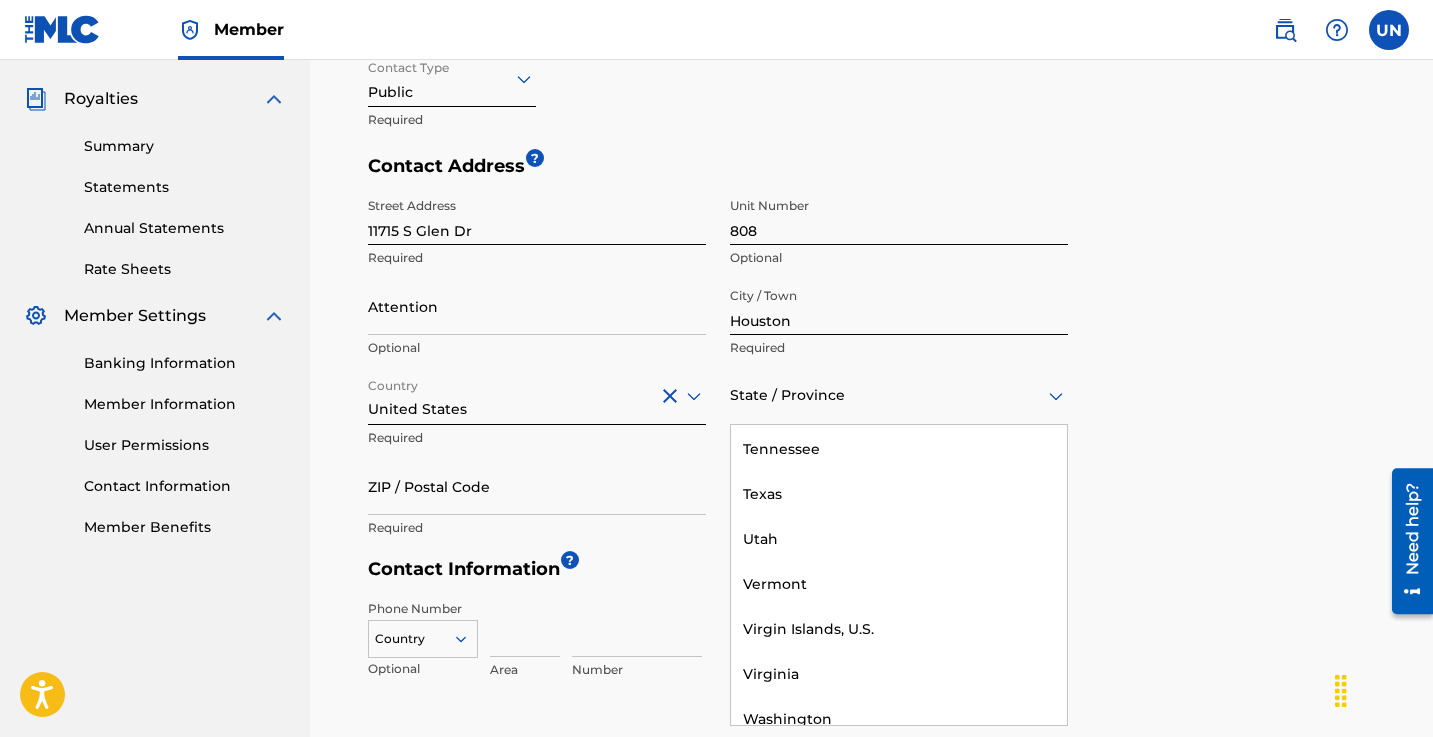 scroll, scrollTop: 2116, scrollLeft: 0, axis: vertical 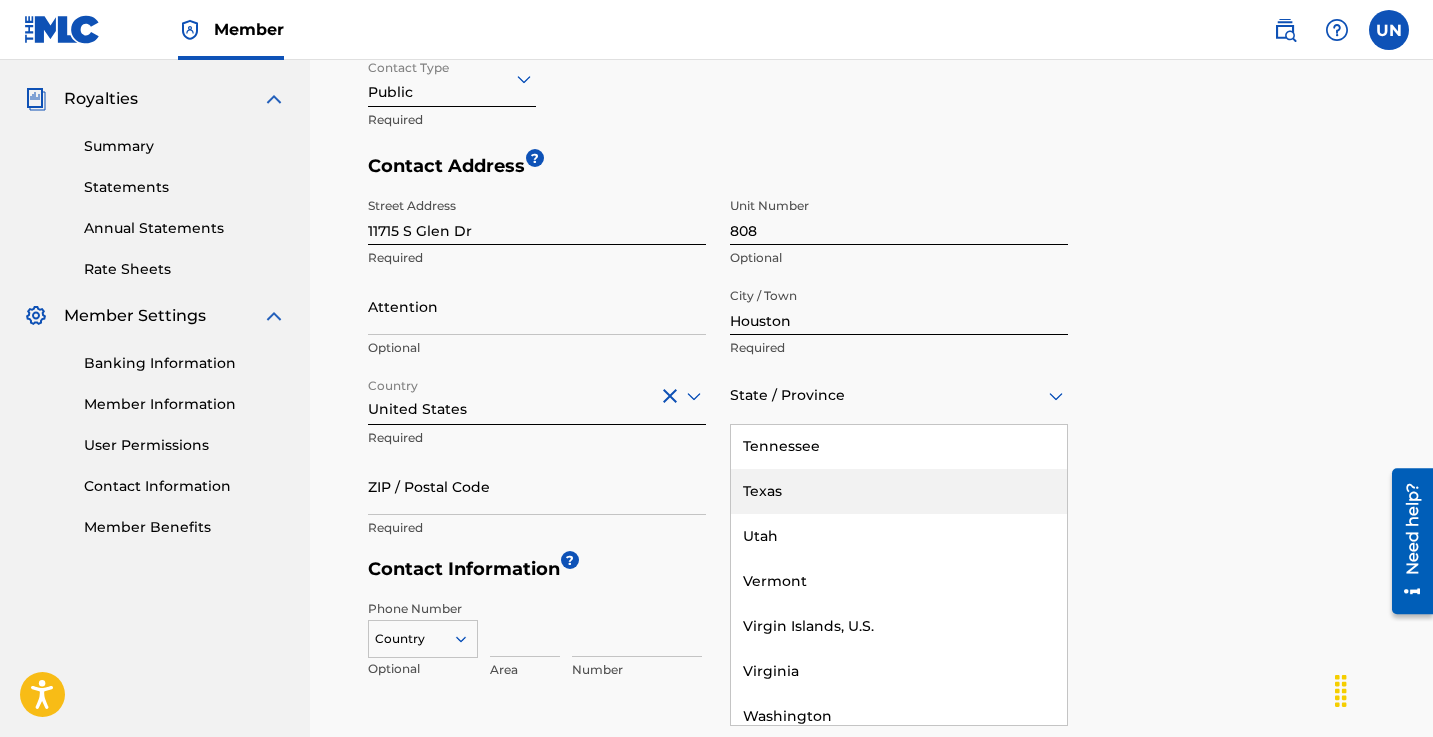 click on "Texas" at bounding box center (899, 491) 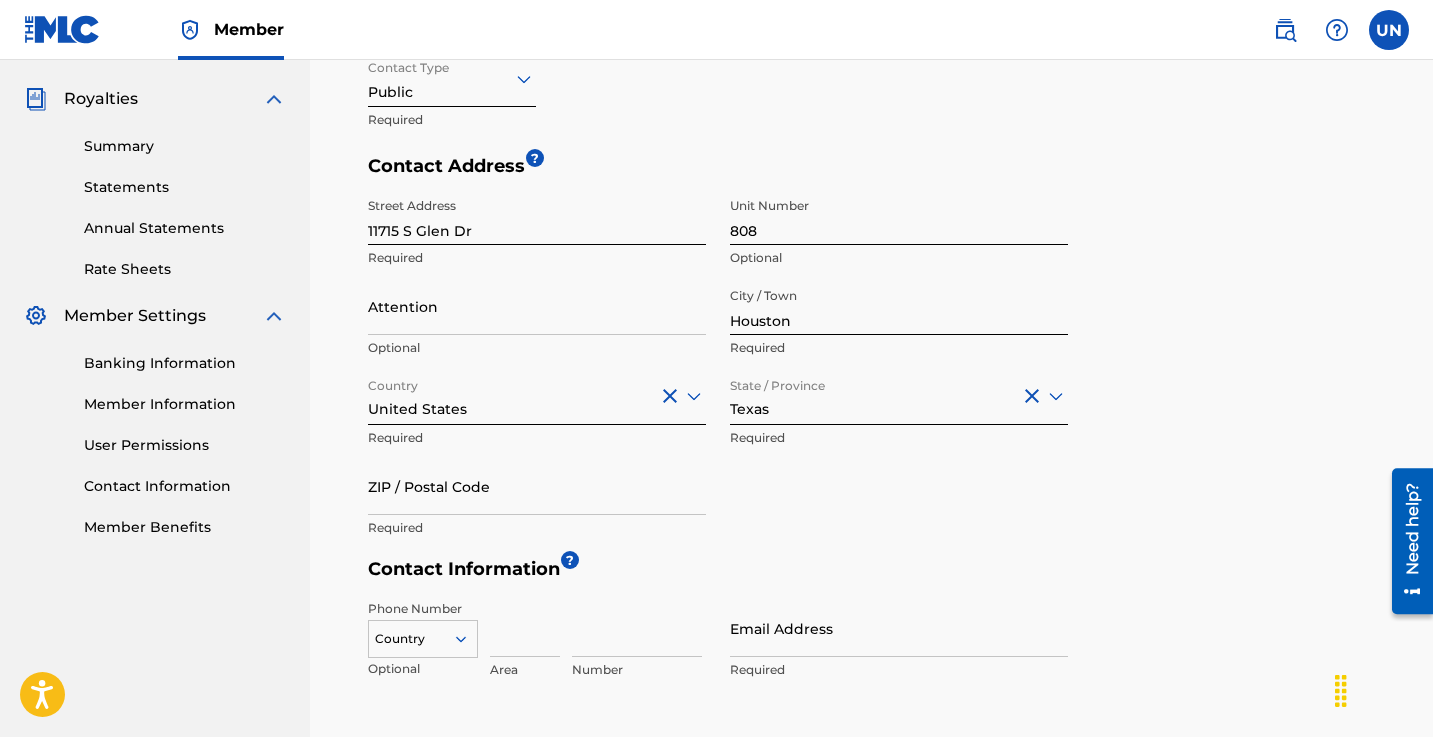 click on "ZIP / Postal Code" at bounding box center [537, 486] 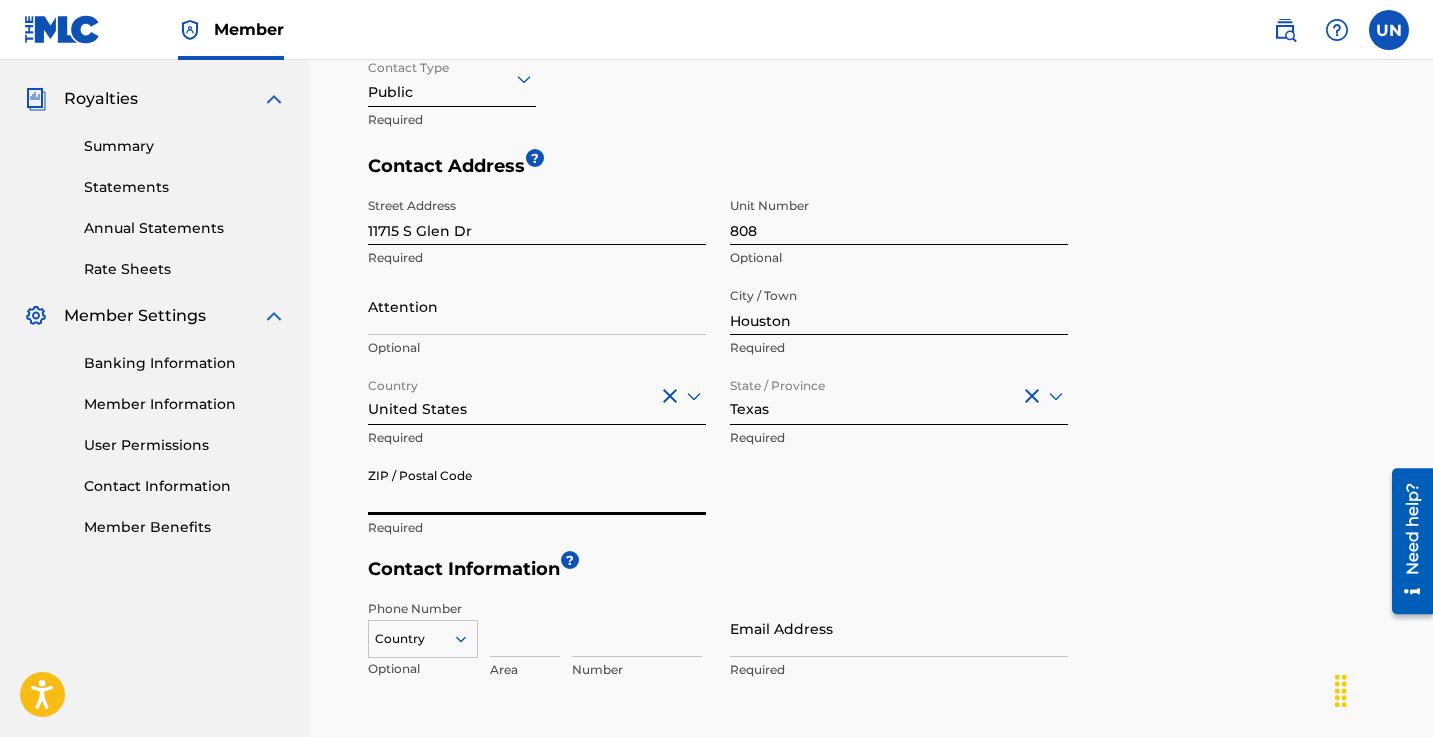 type on "77099" 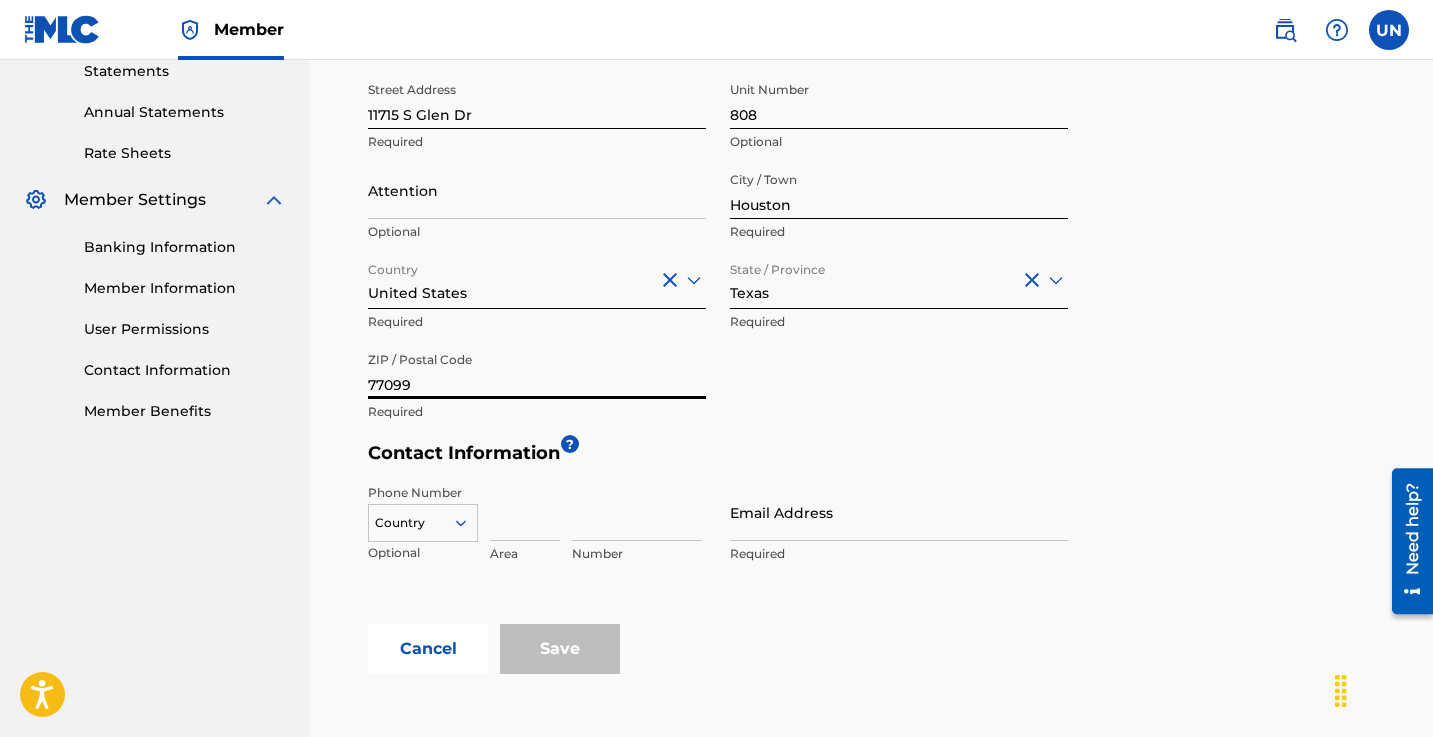click on "Country" at bounding box center [423, 519] 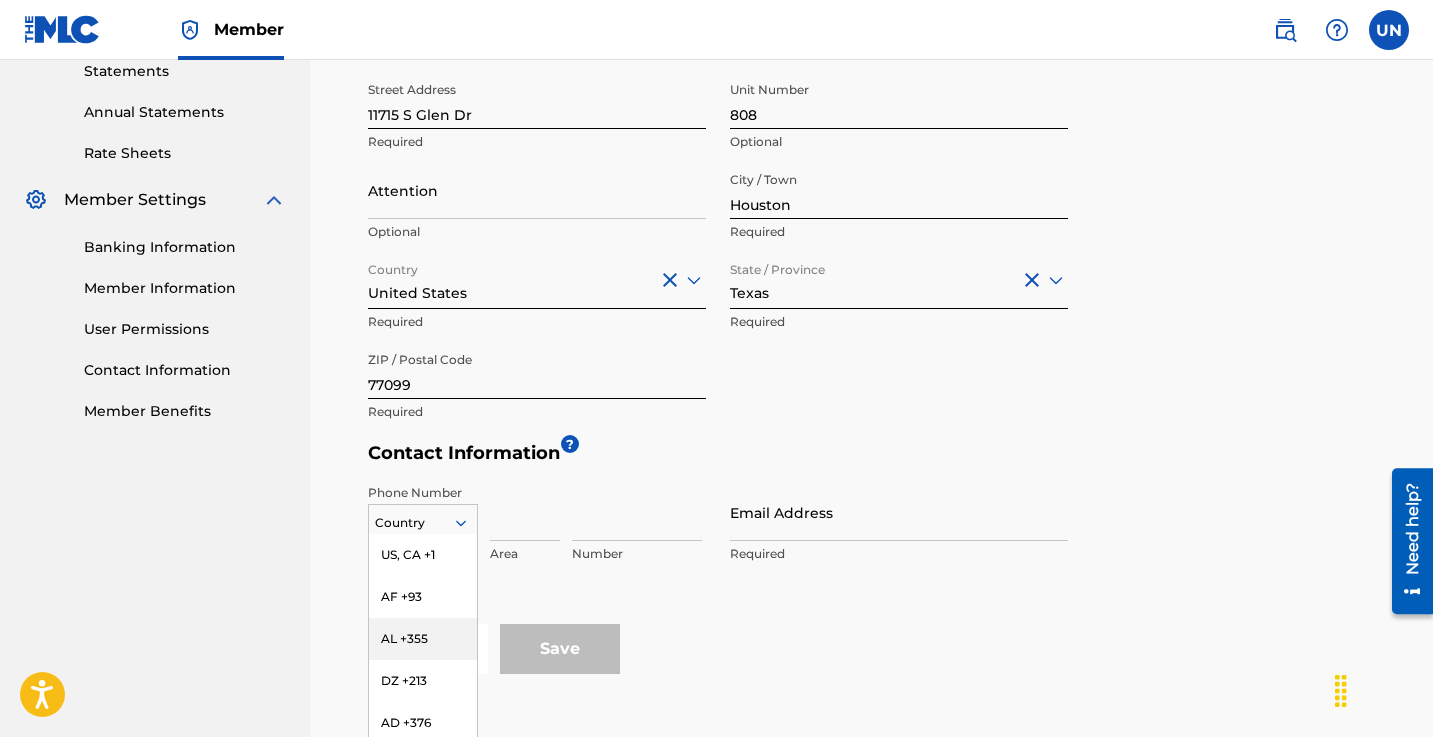 scroll, scrollTop: 796, scrollLeft: 0, axis: vertical 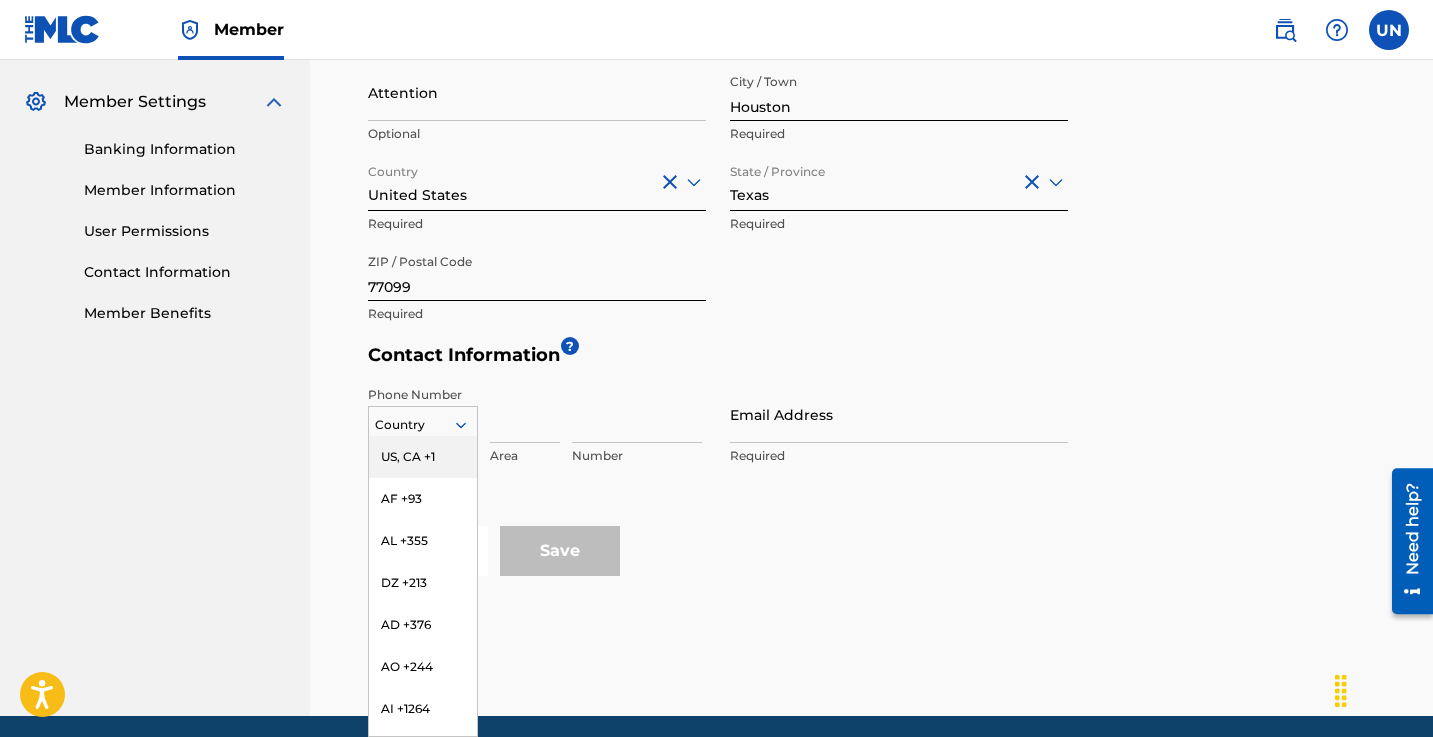 click on "US, CA +1" at bounding box center [423, 457] 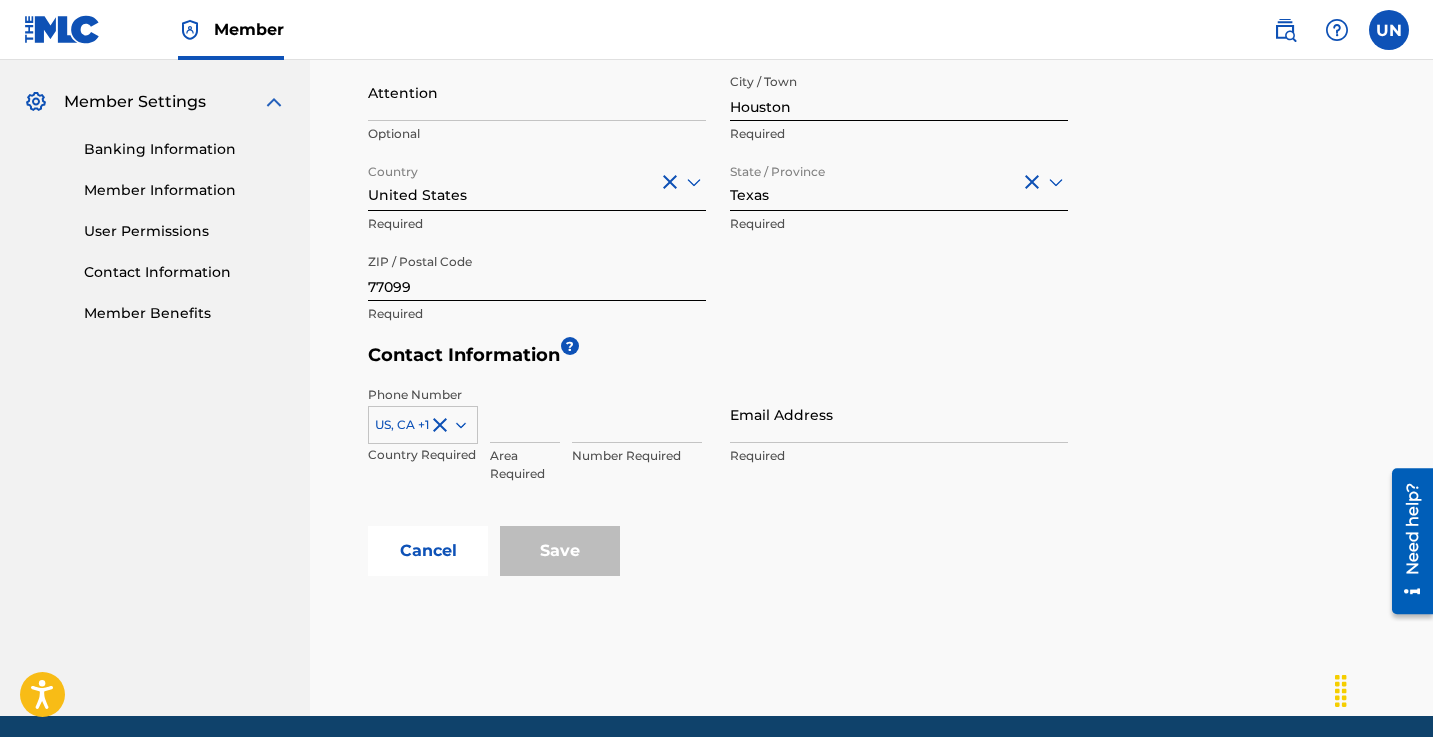 click at bounding box center (637, 414) 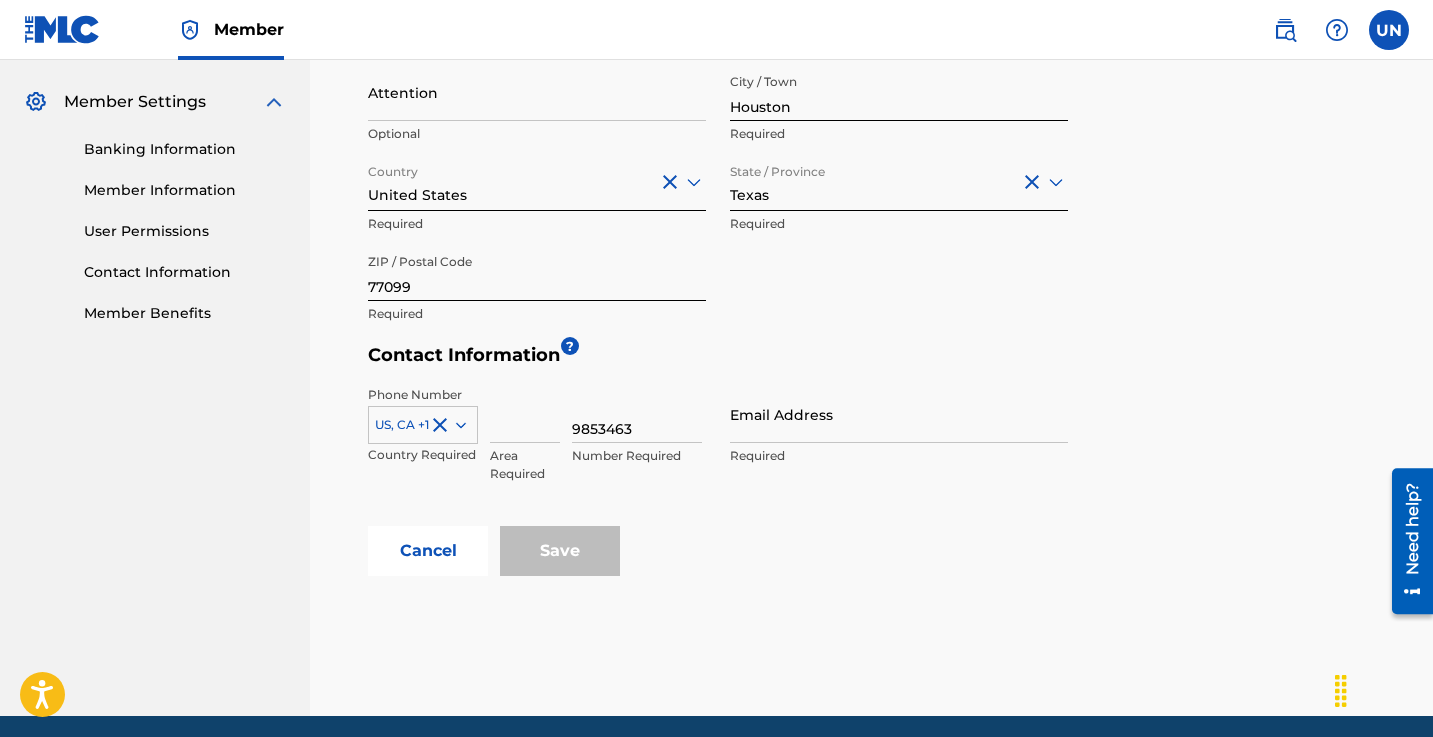 click at bounding box center (525, 414) 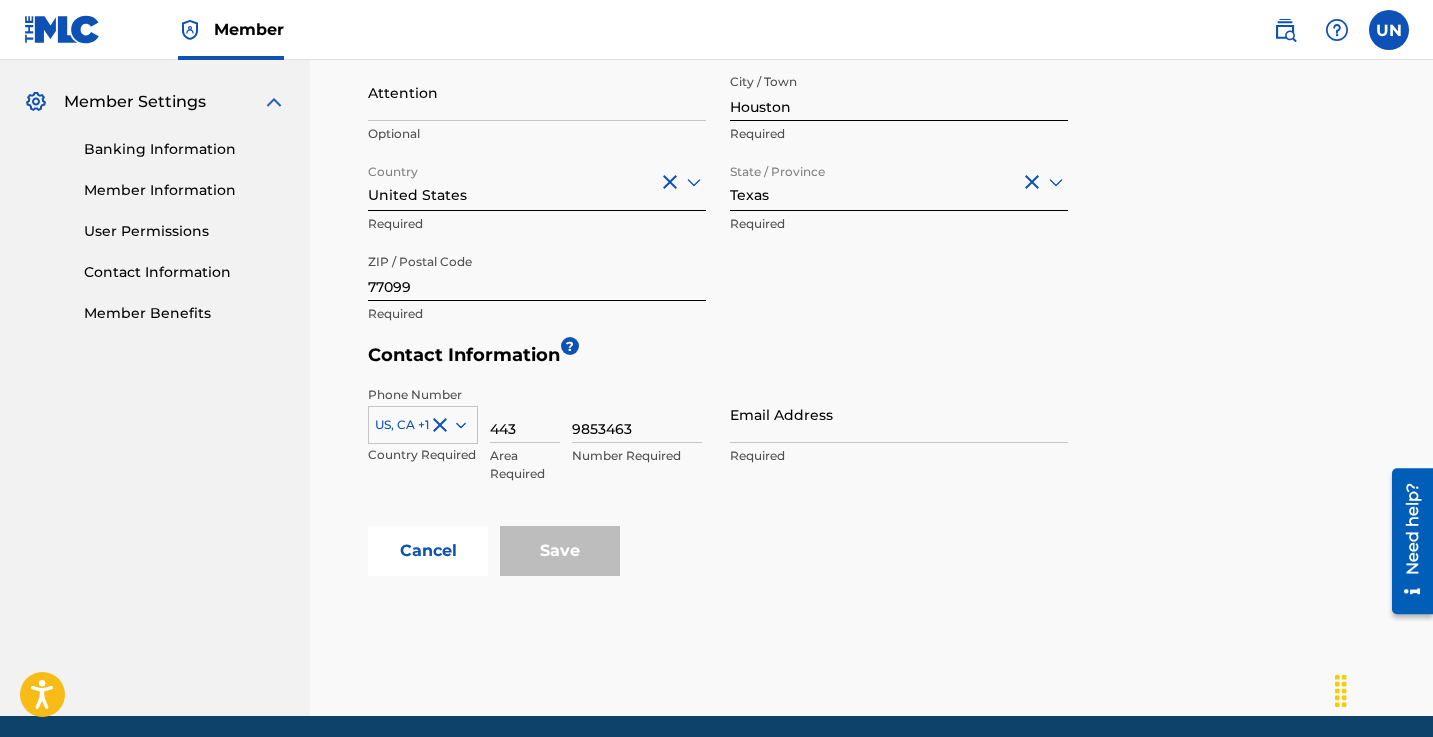 click on "Email Address" at bounding box center (899, 414) 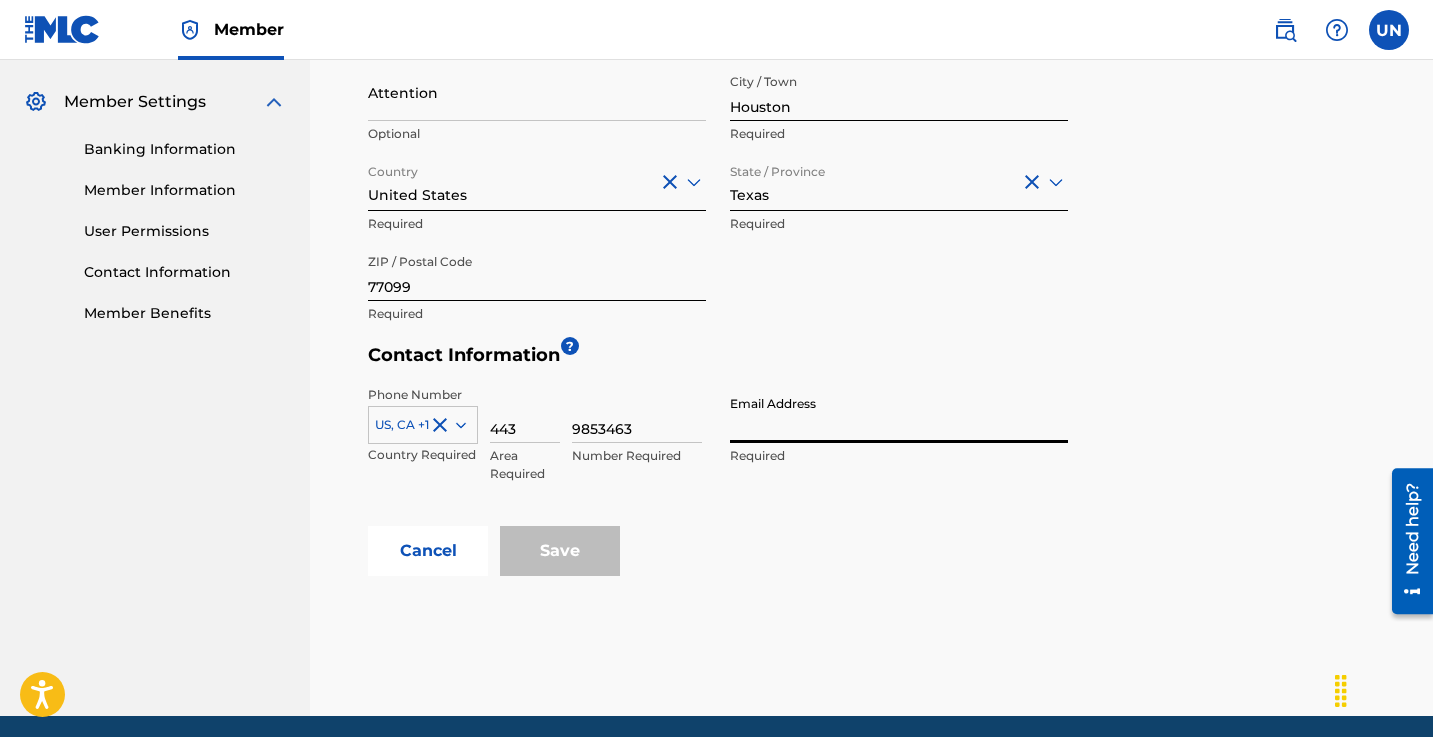 type on "executivemusicgroup20@example.com" 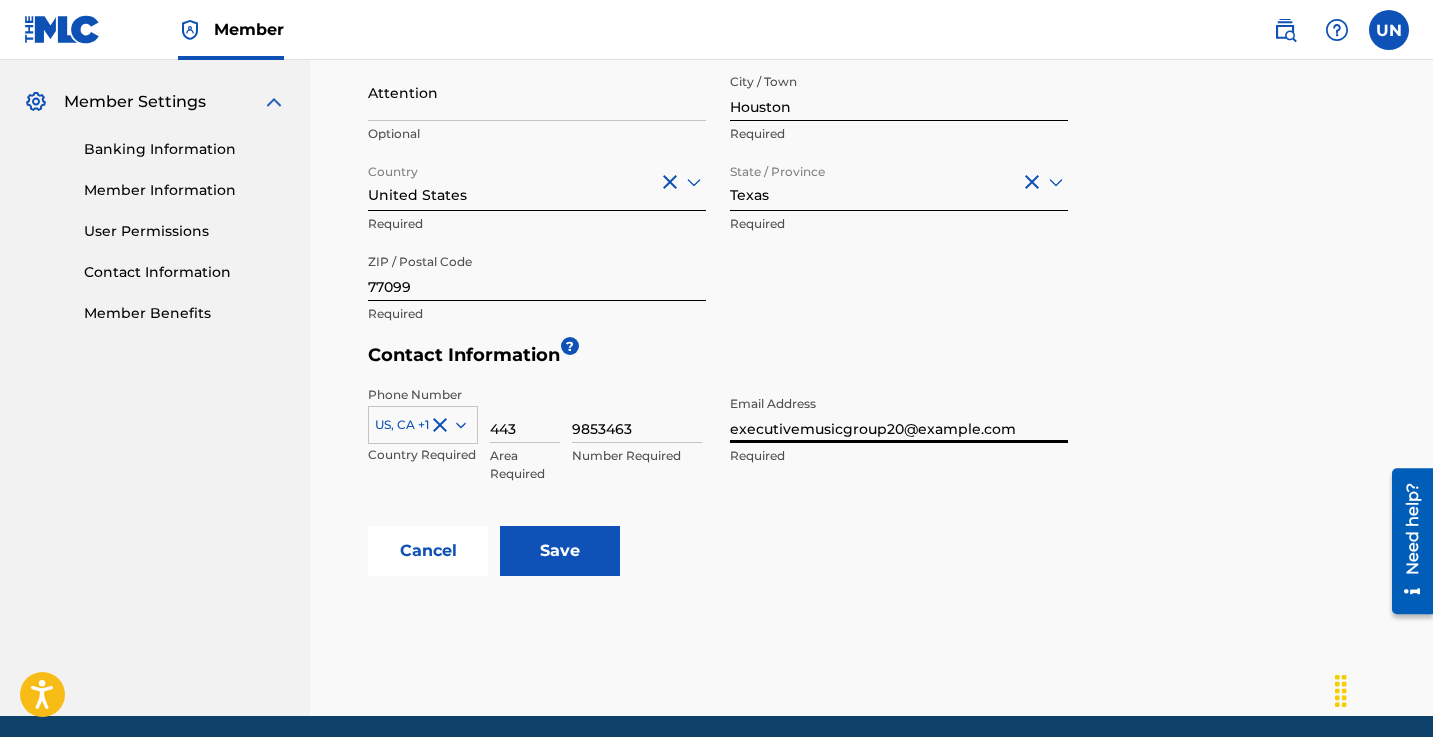 click on "Save" at bounding box center [560, 551] 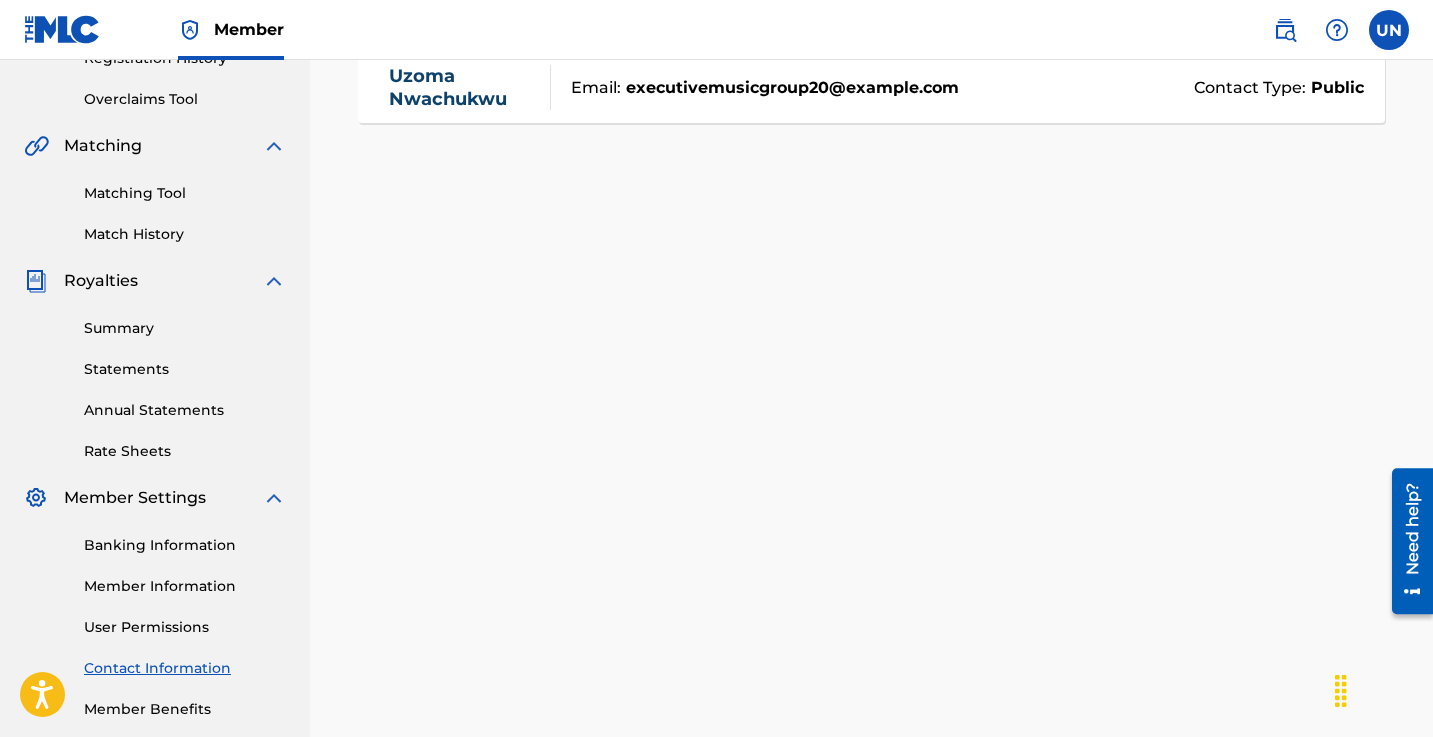 scroll, scrollTop: 503, scrollLeft: 0, axis: vertical 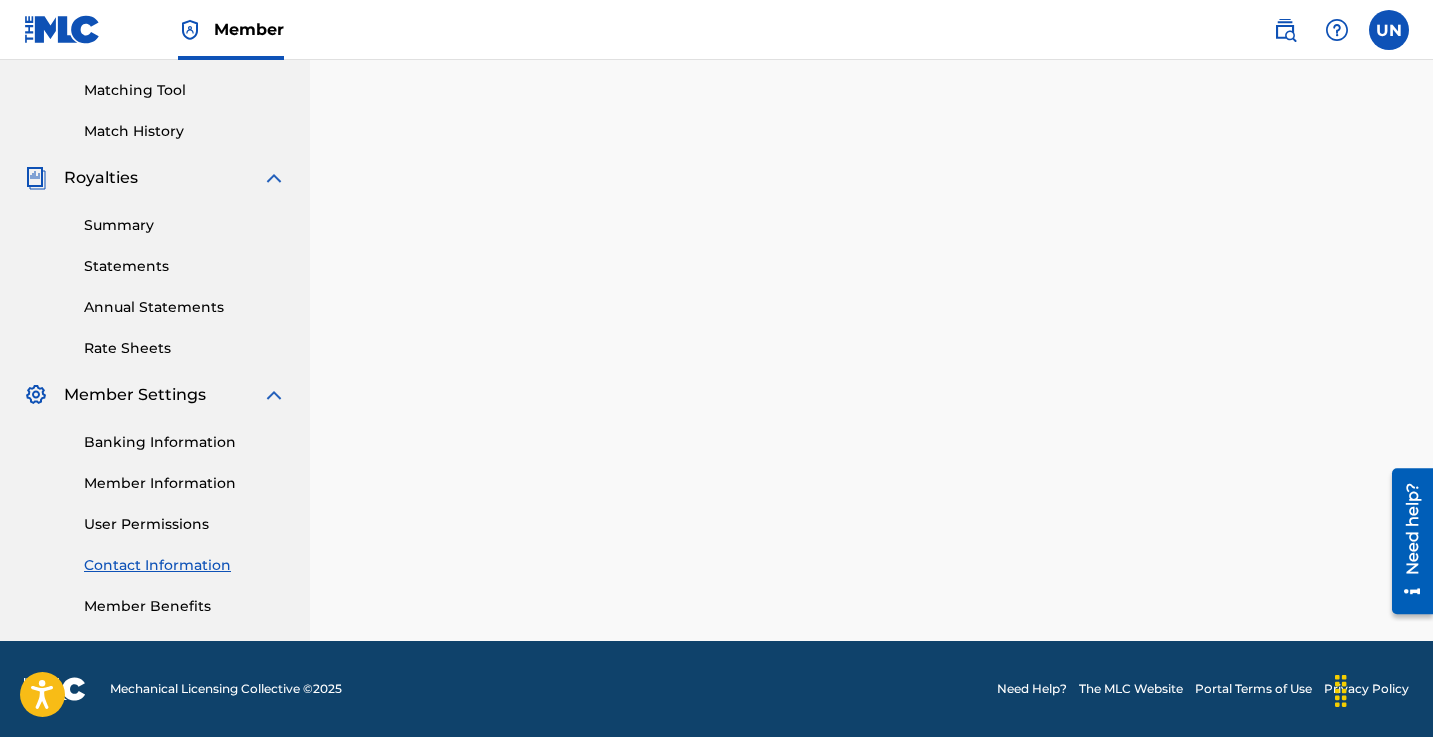 click on "Member Information" at bounding box center [185, 483] 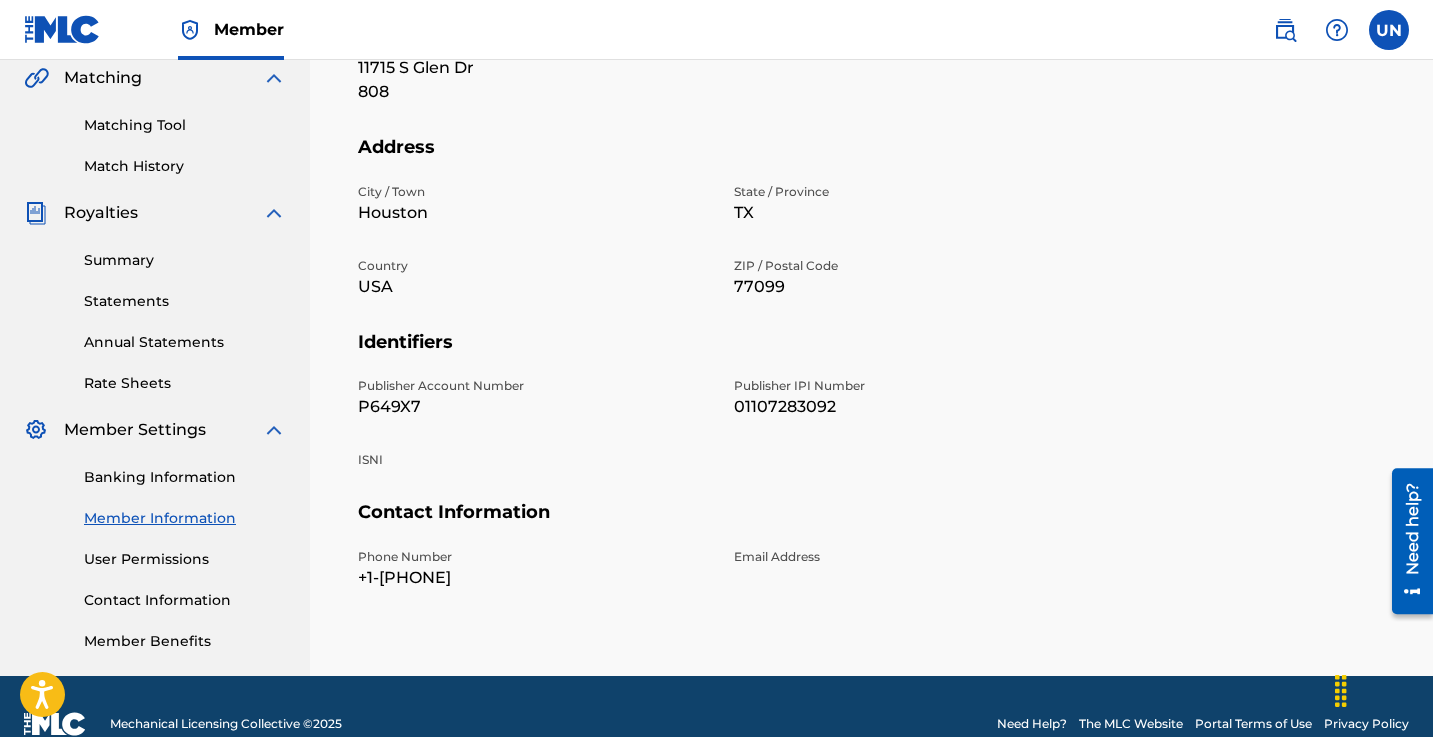 scroll, scrollTop: 503, scrollLeft: 0, axis: vertical 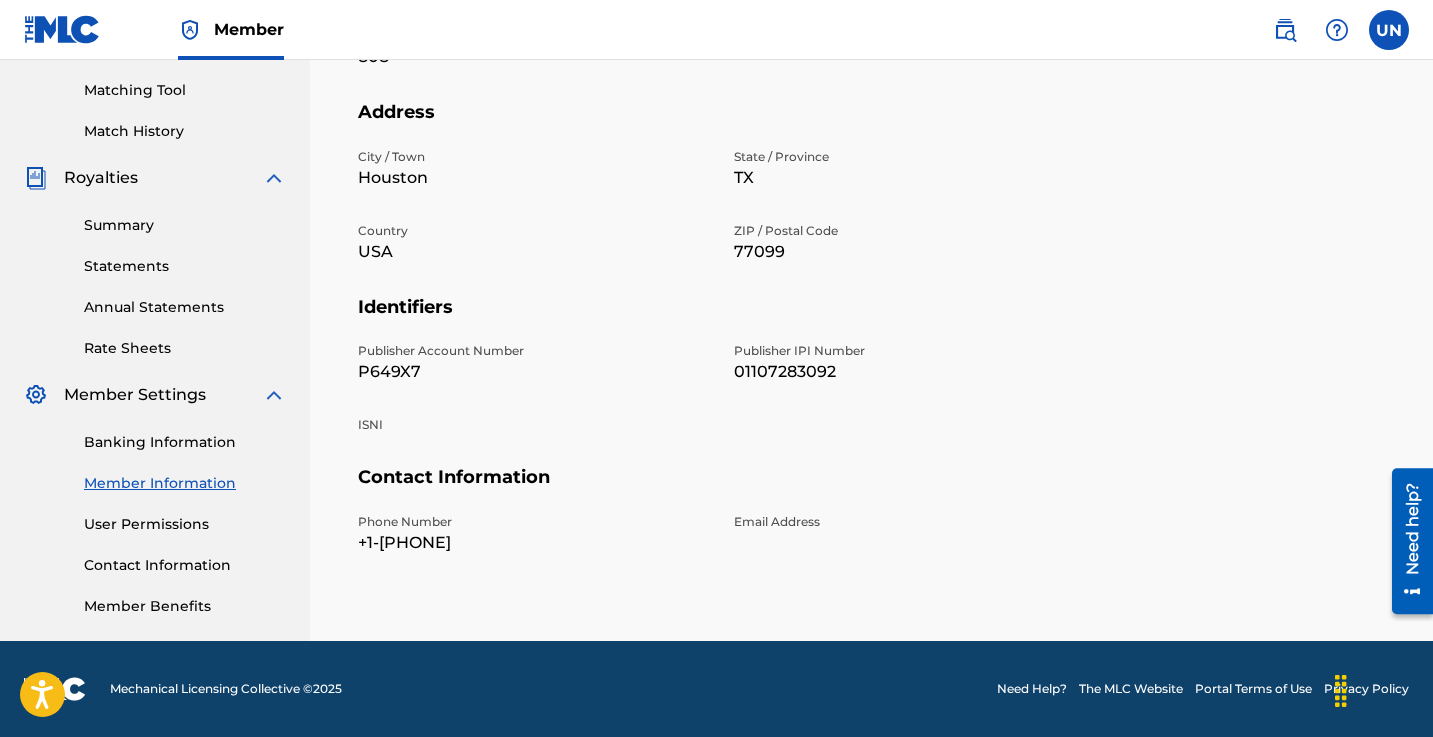 click on "User Permissions" at bounding box center [185, 524] 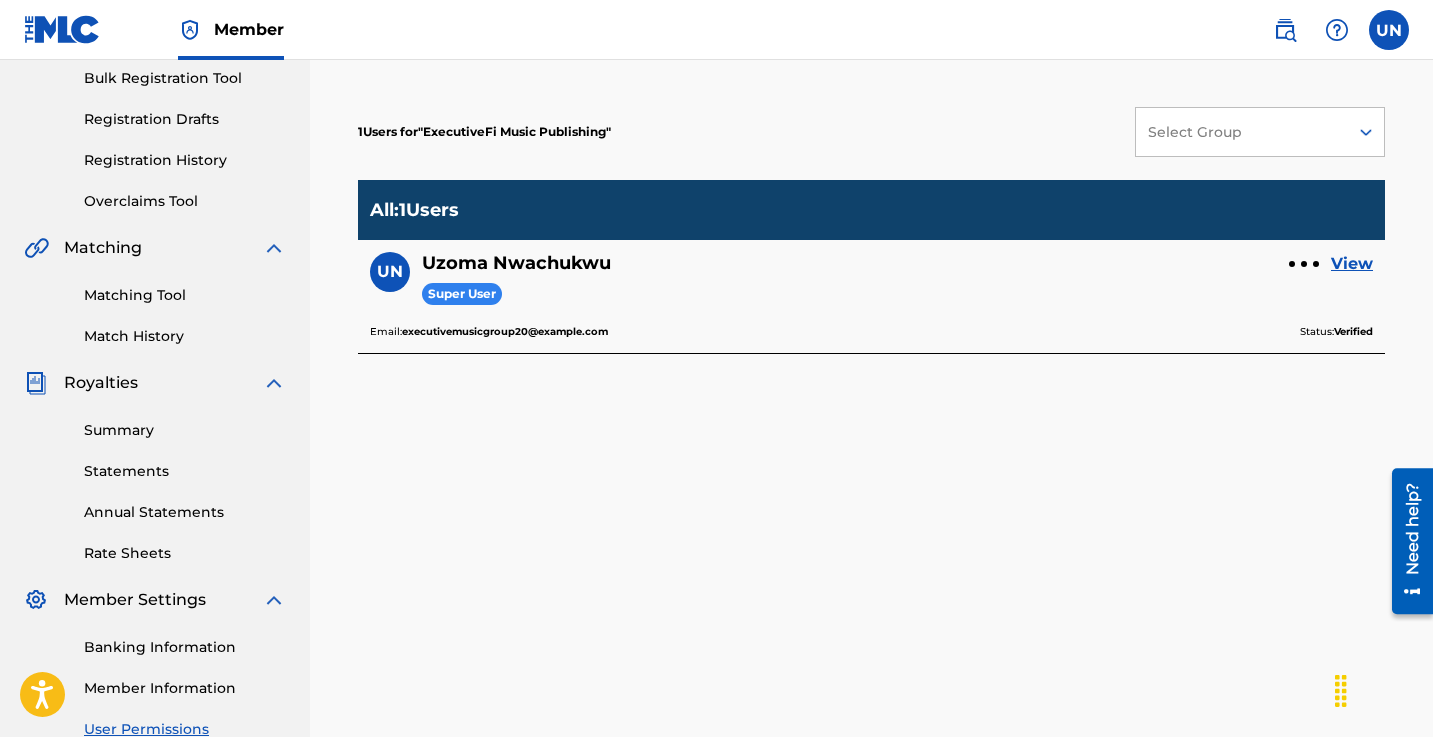 scroll, scrollTop: 300, scrollLeft: 0, axis: vertical 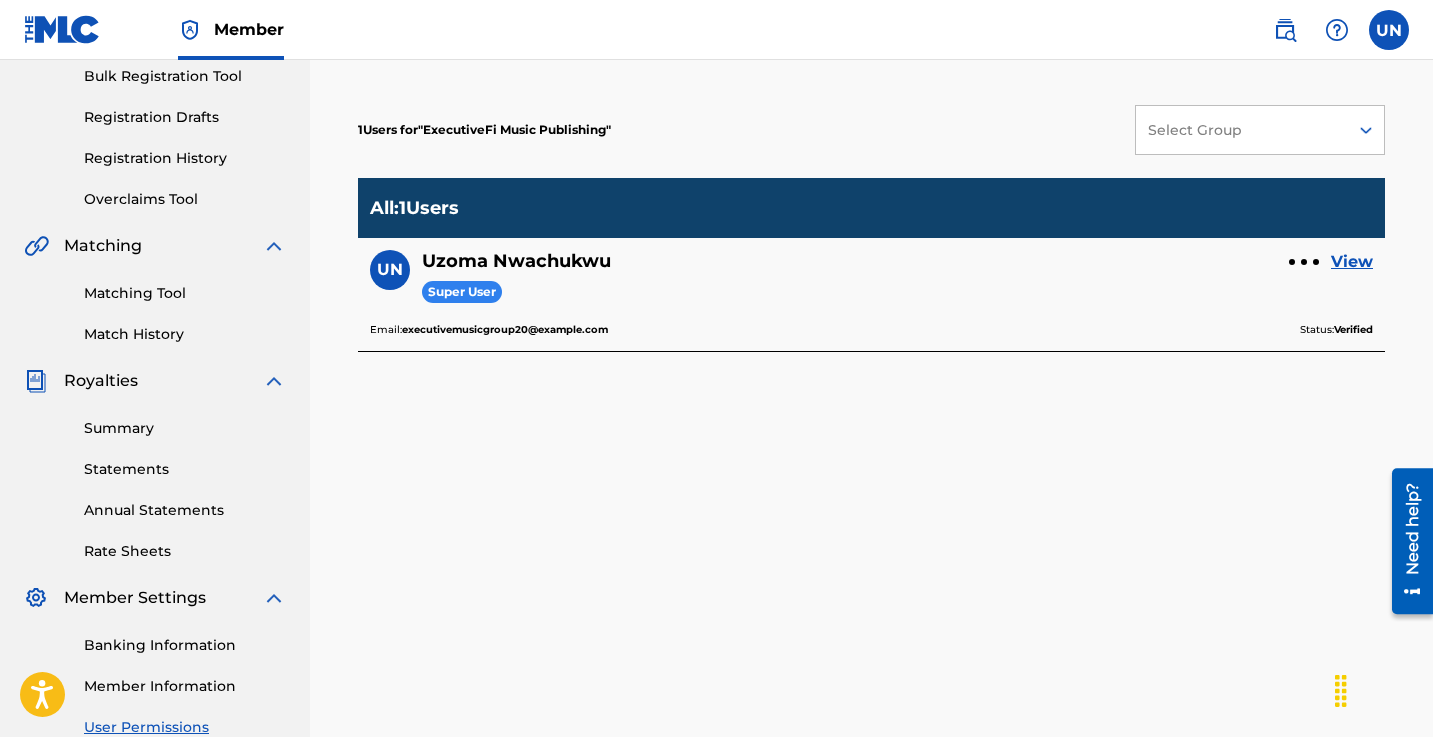click on "Summary" at bounding box center (185, 428) 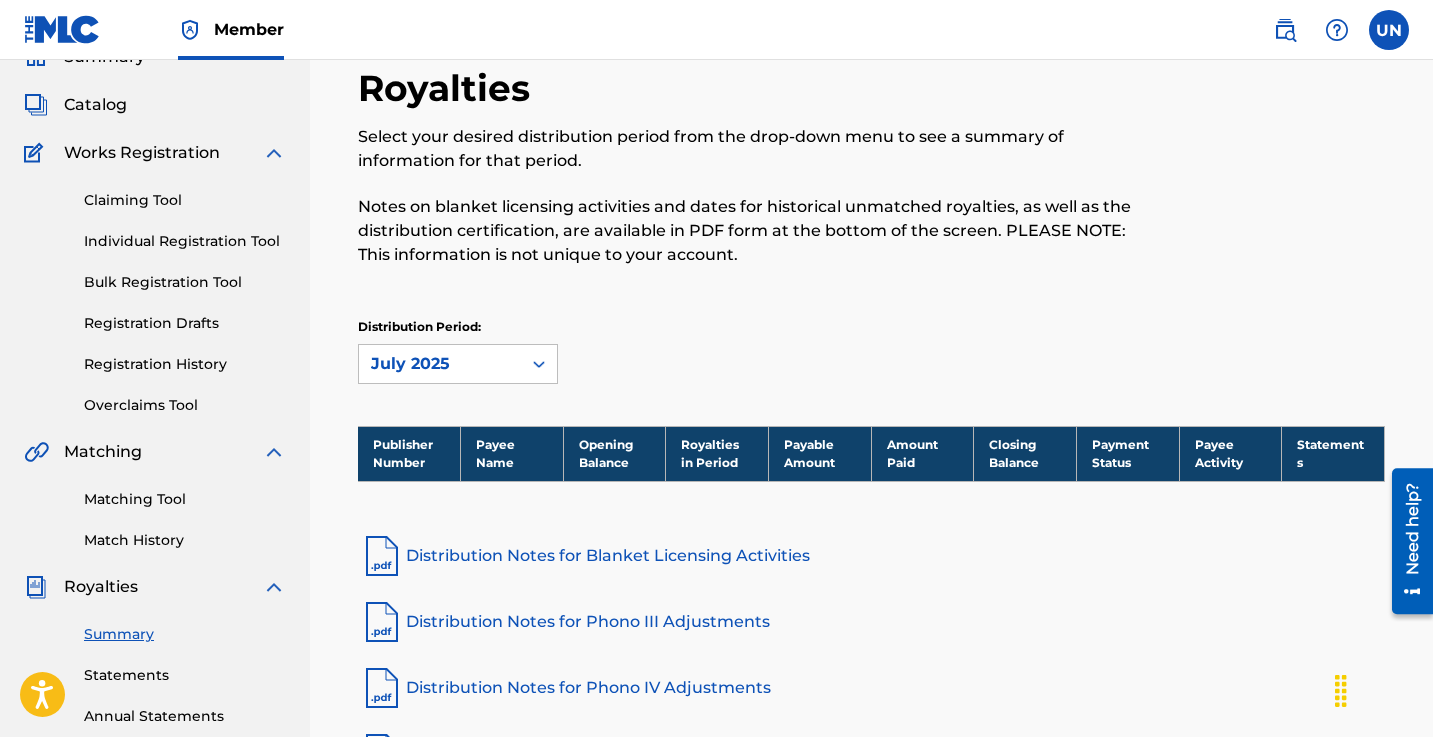 scroll, scrollTop: 0, scrollLeft: 0, axis: both 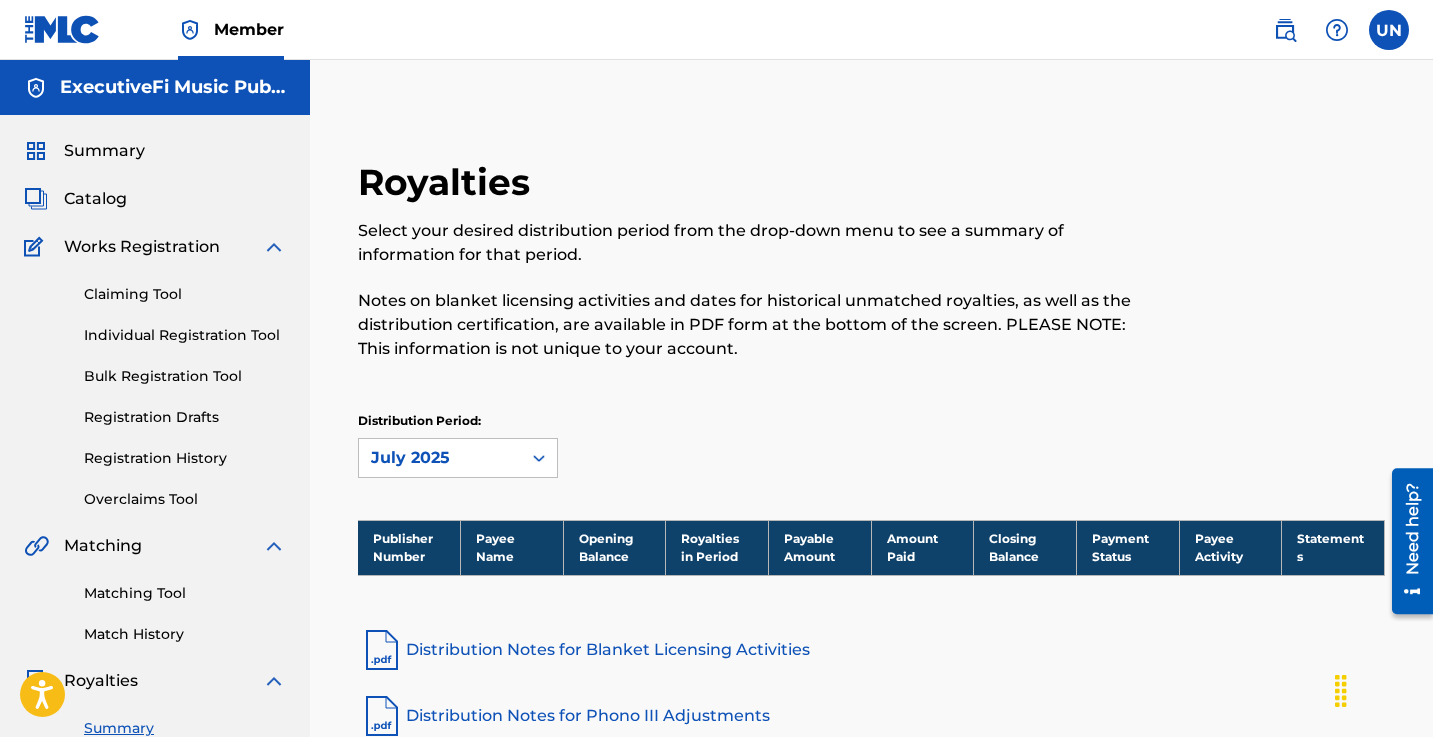 click on "Claiming Tool" at bounding box center (185, 294) 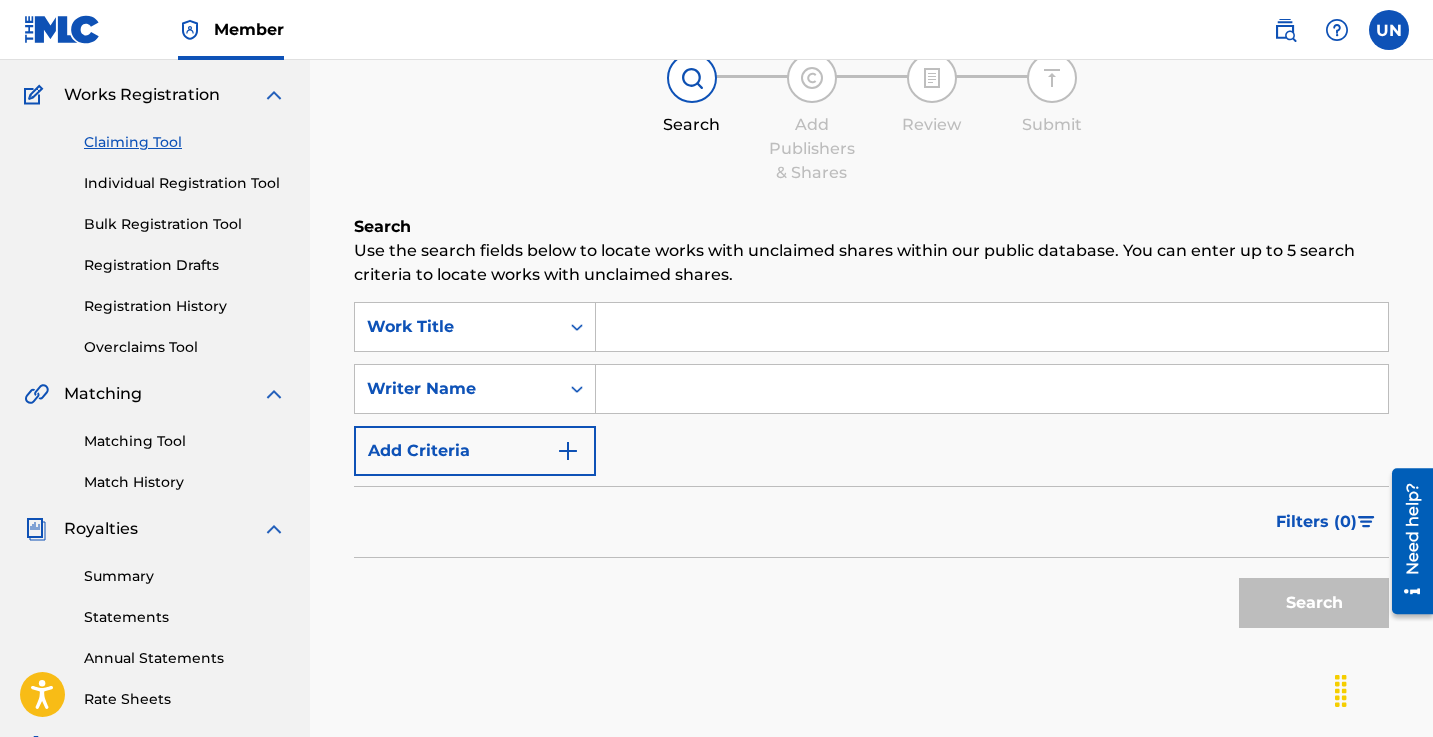 scroll, scrollTop: 236, scrollLeft: 0, axis: vertical 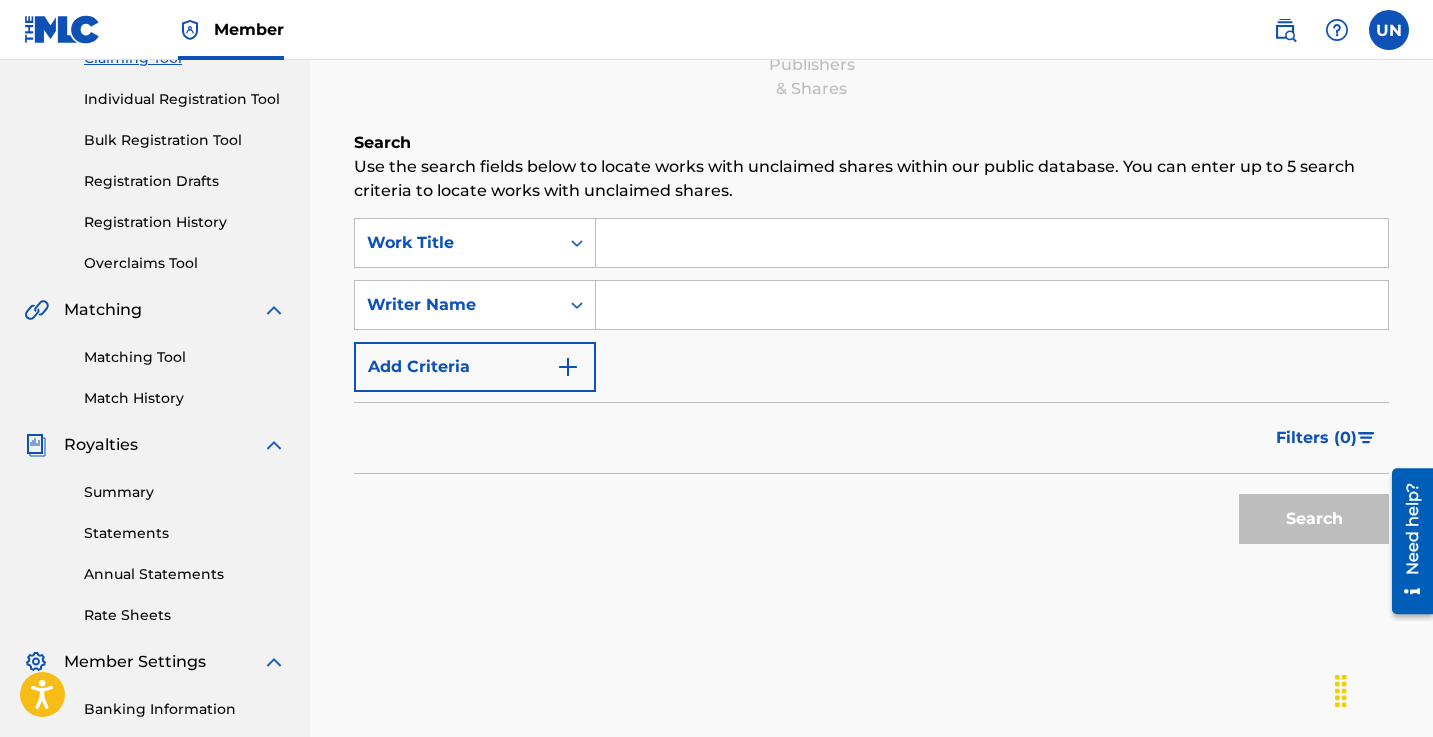 click at bounding box center [992, 243] 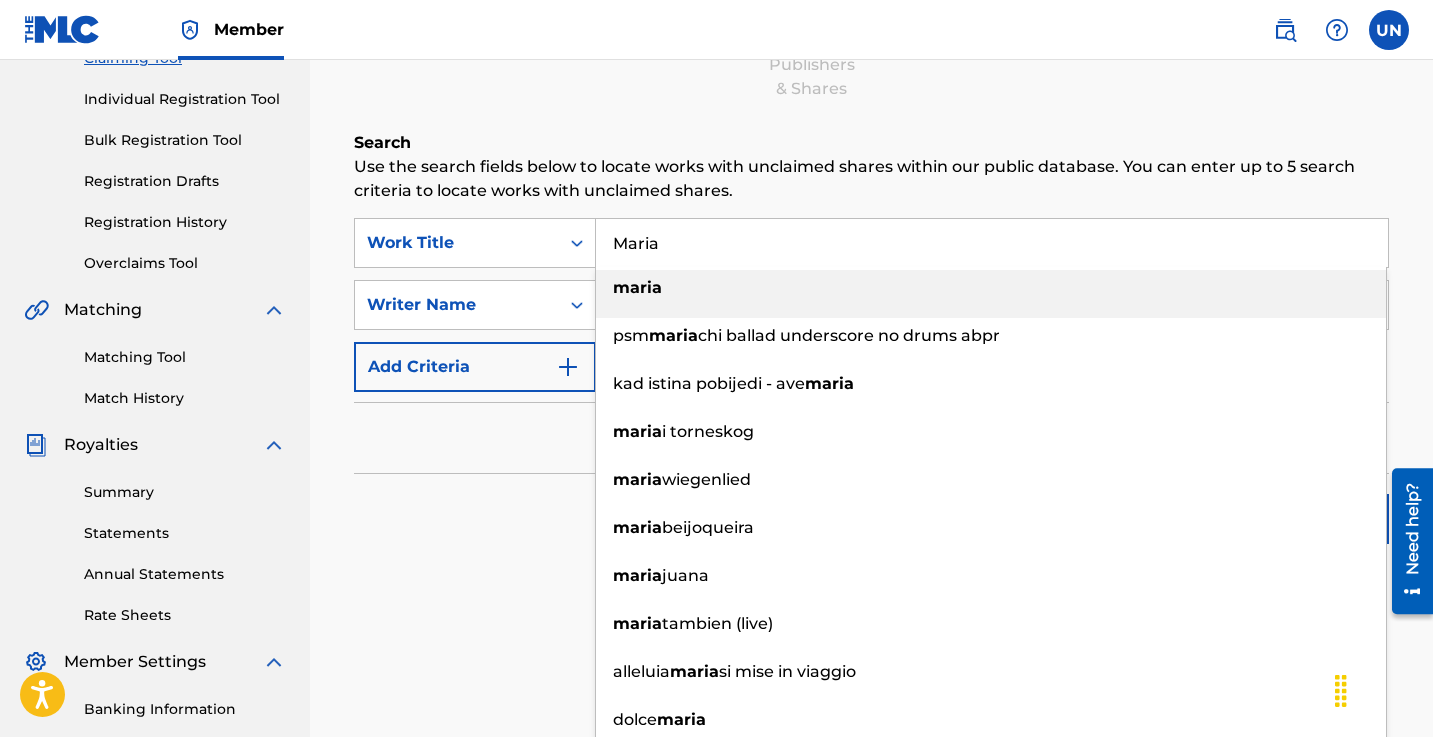click on "maria" at bounding box center (637, 287) 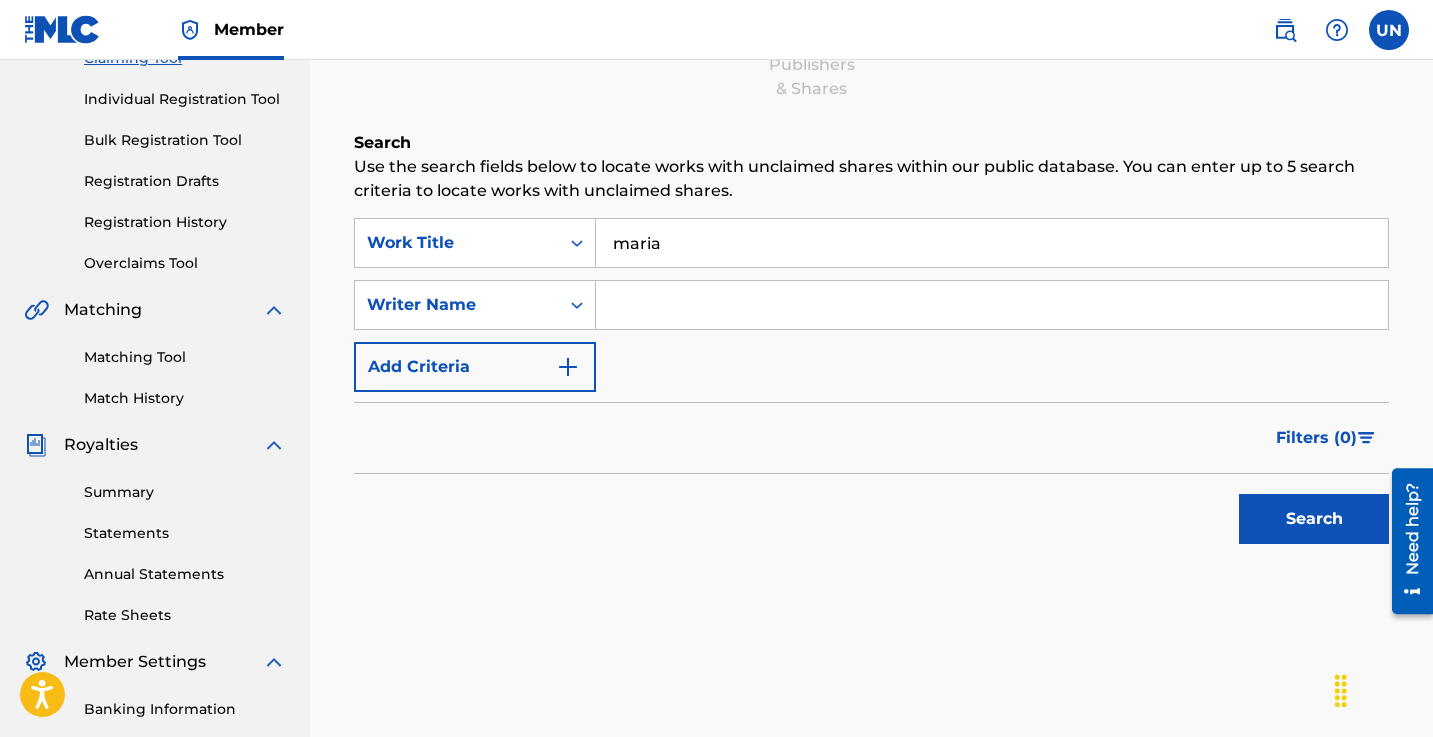 click at bounding box center [992, 305] 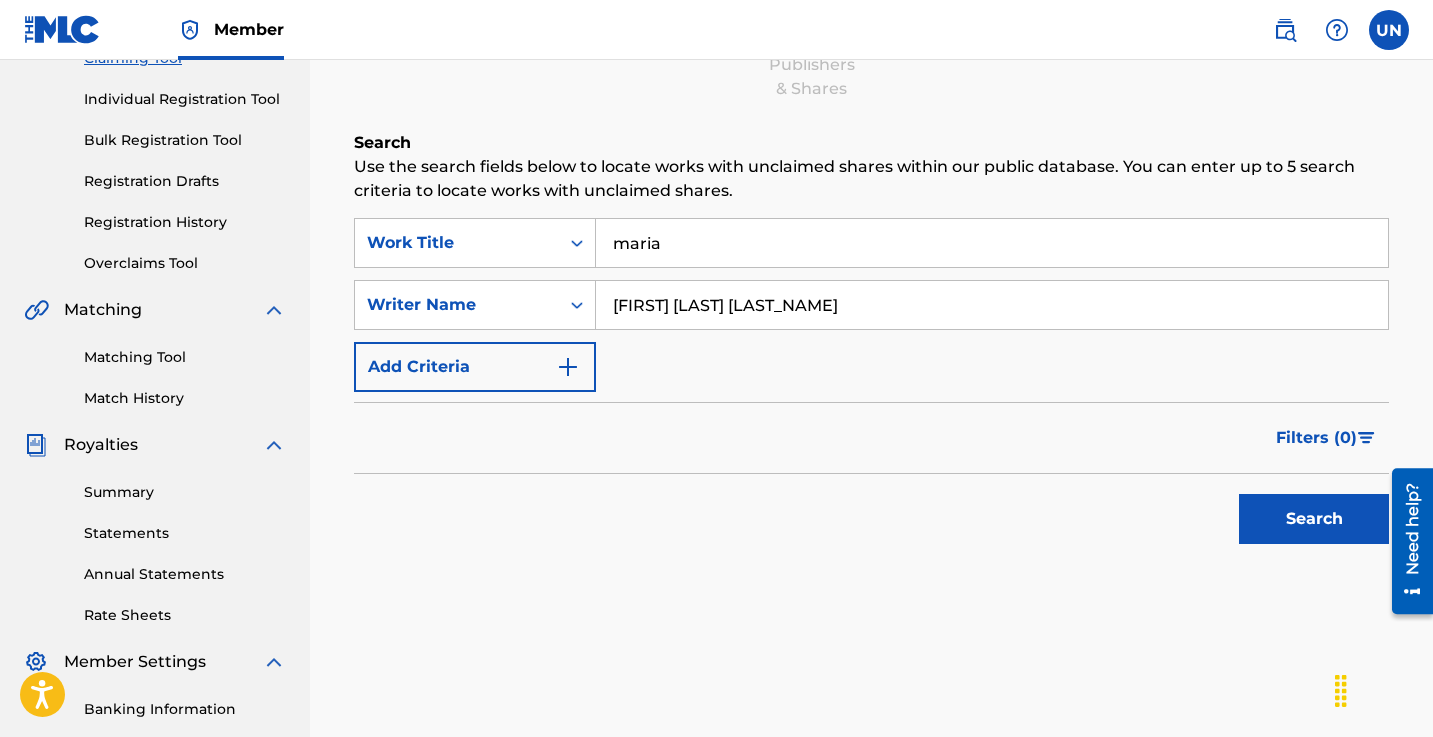 type on "[FIRST] [LAST] [LAST_NAME]" 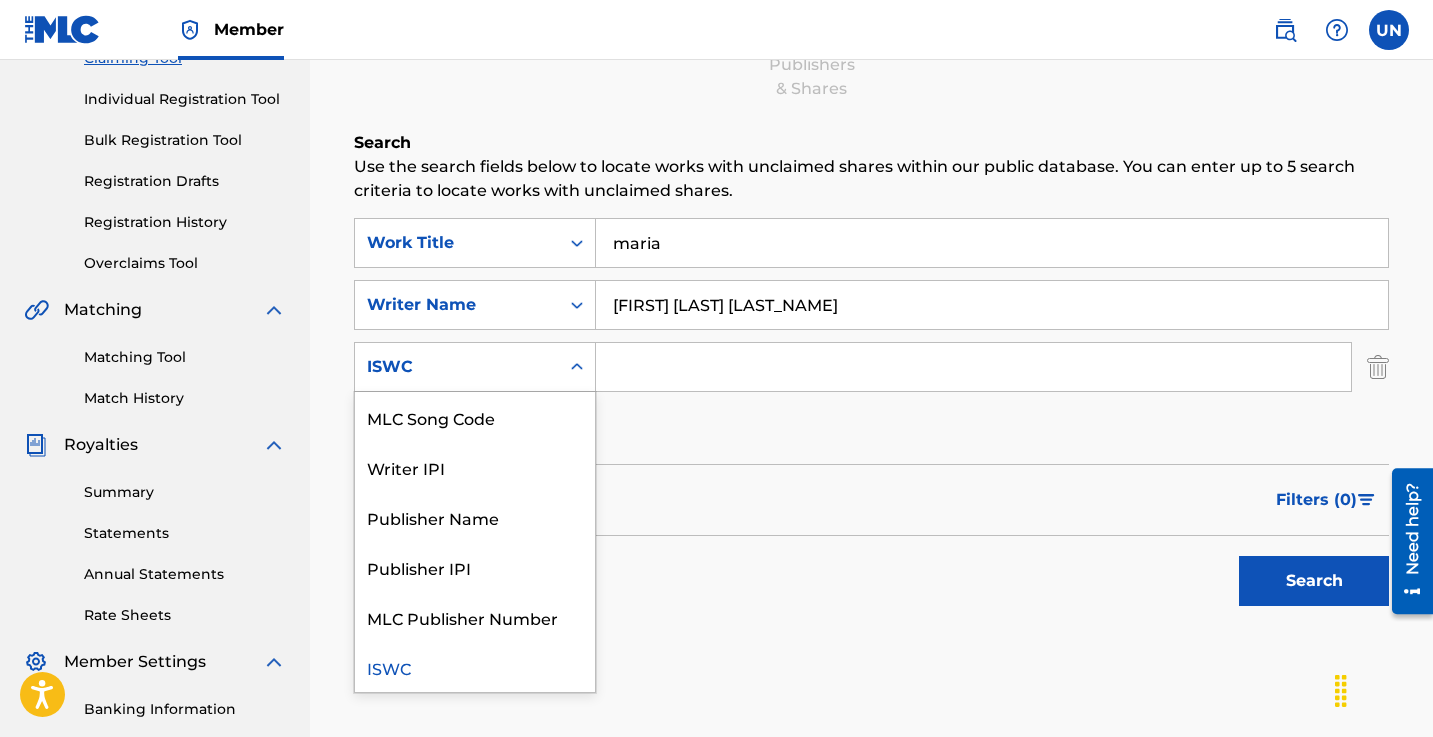 click 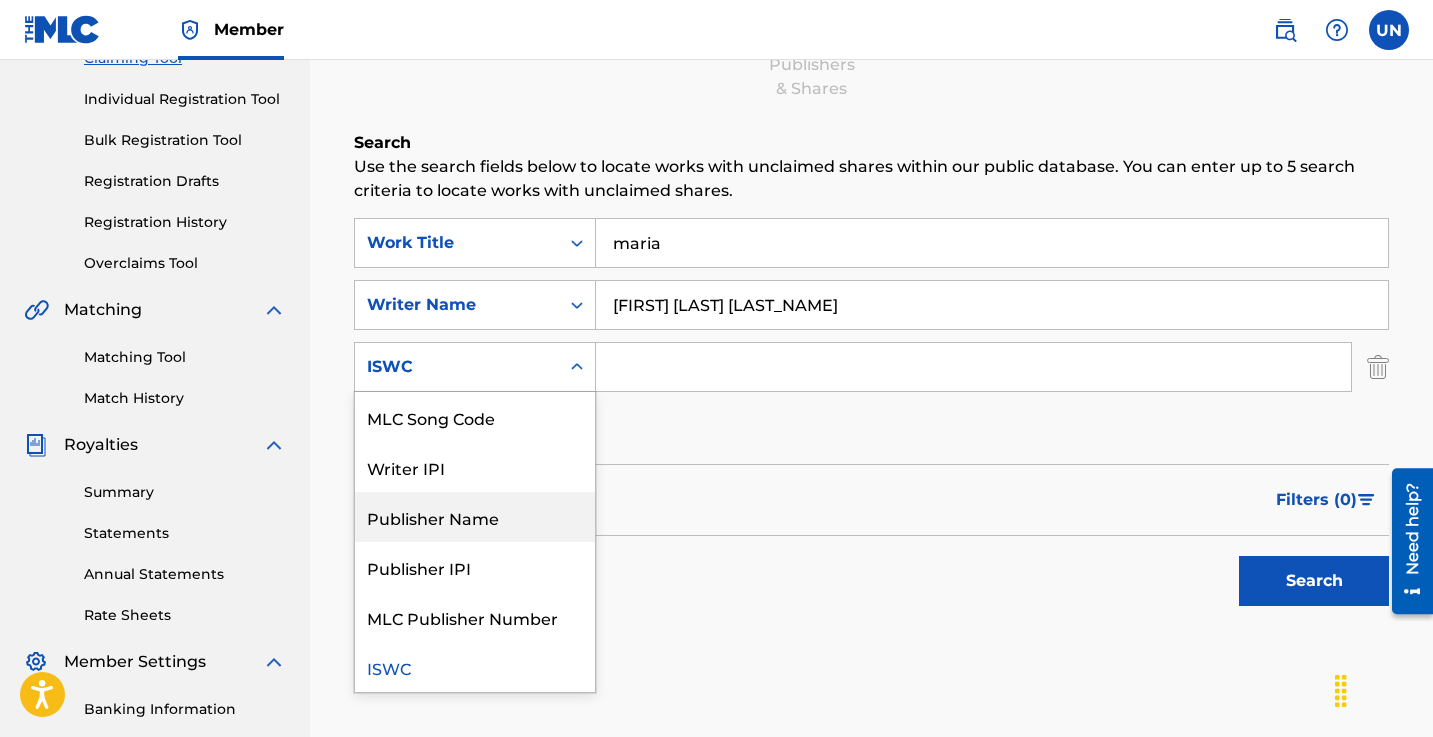 click on "Publisher Name" at bounding box center (475, 517) 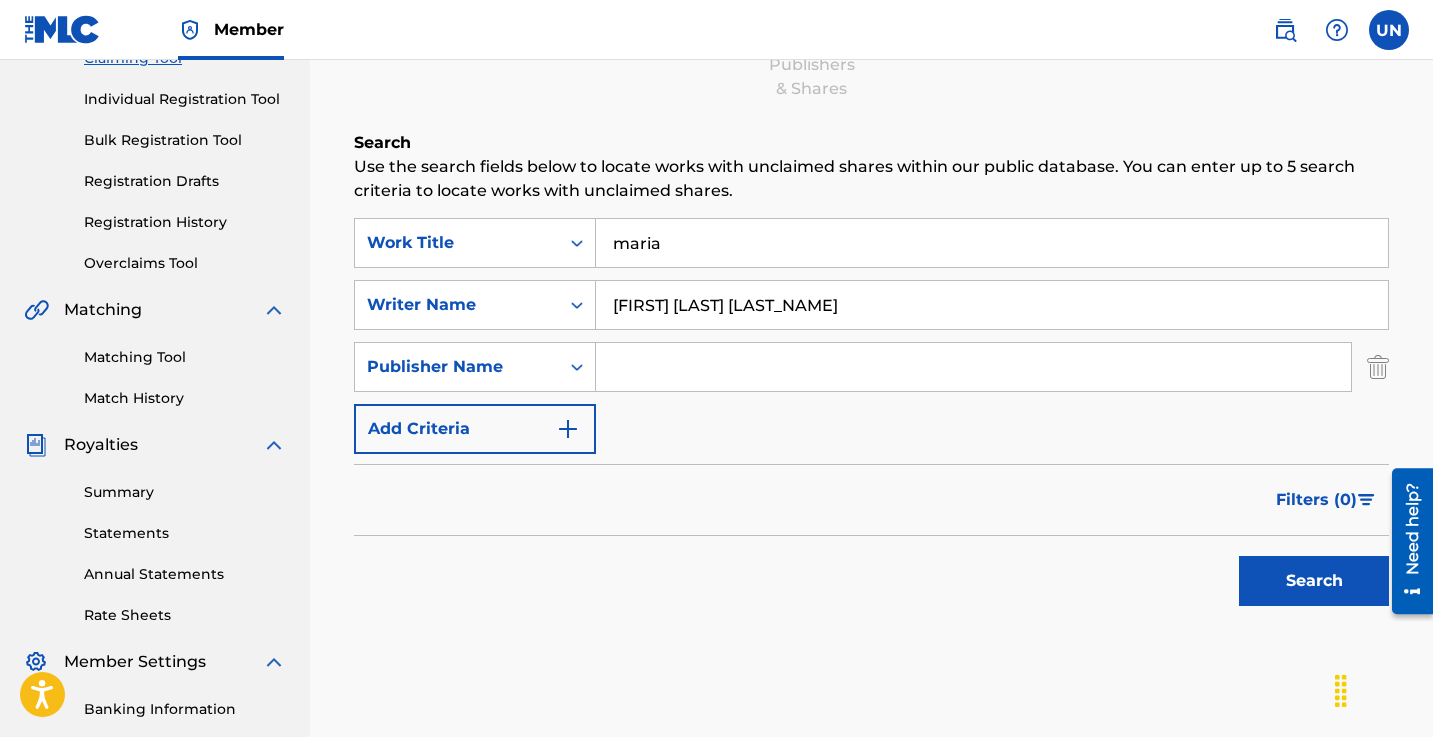 click at bounding box center [973, 367] 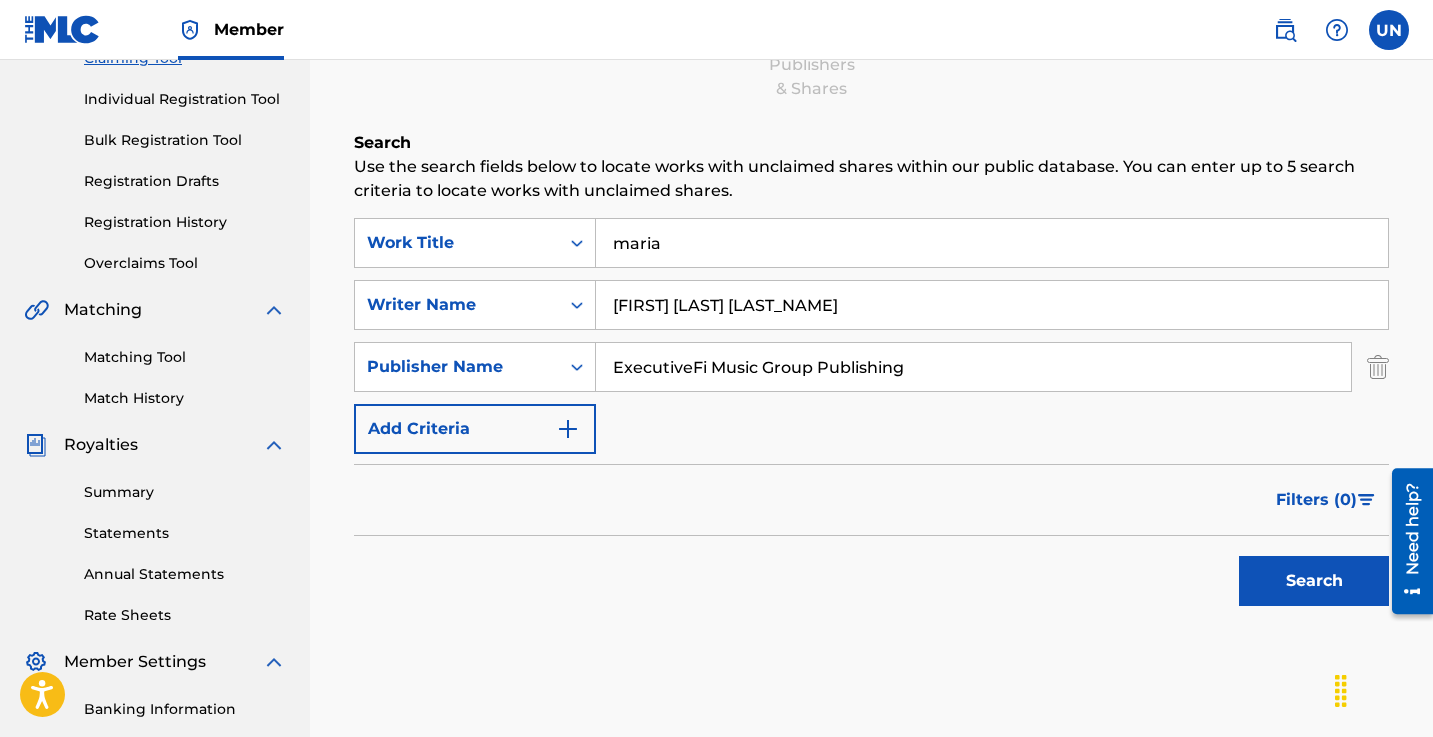 type on "ExecutiveFi Music Group Publishing" 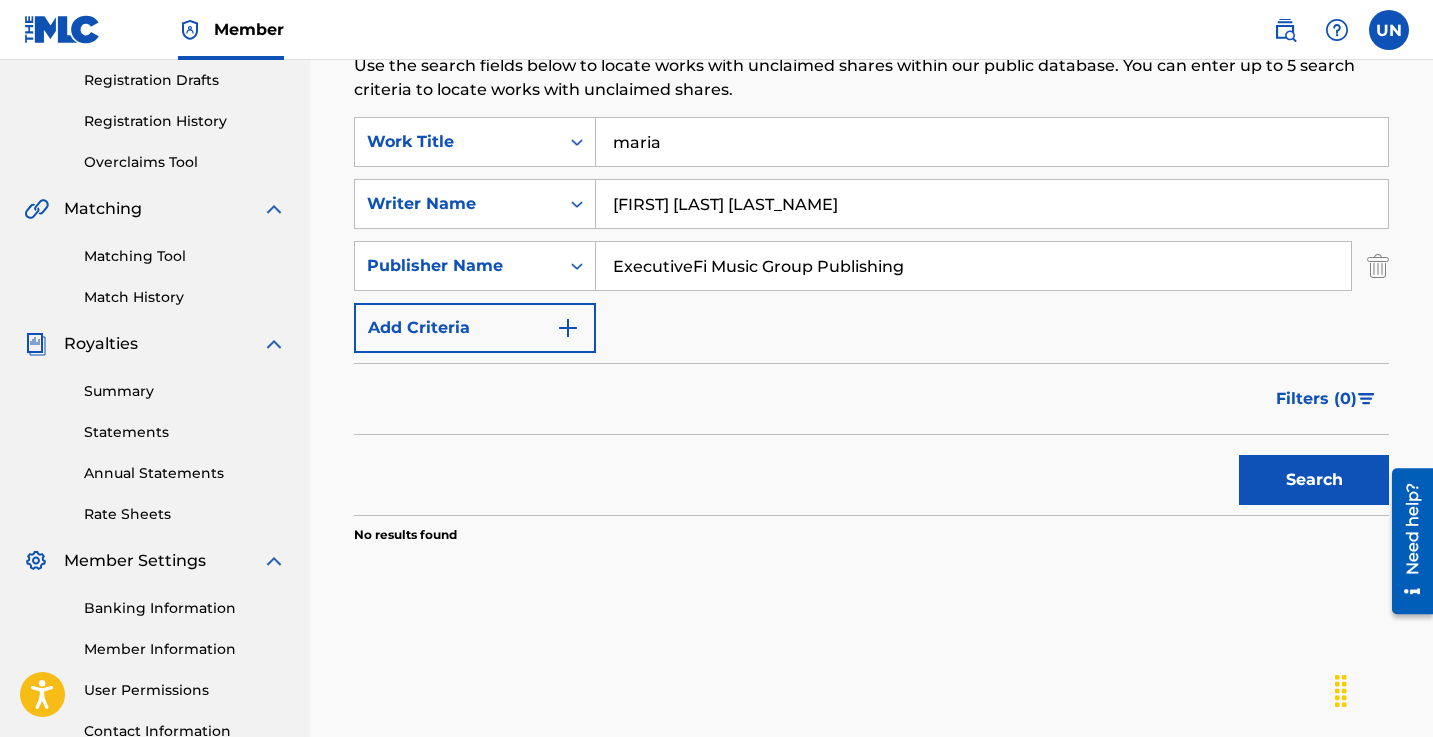 scroll, scrollTop: 384, scrollLeft: 0, axis: vertical 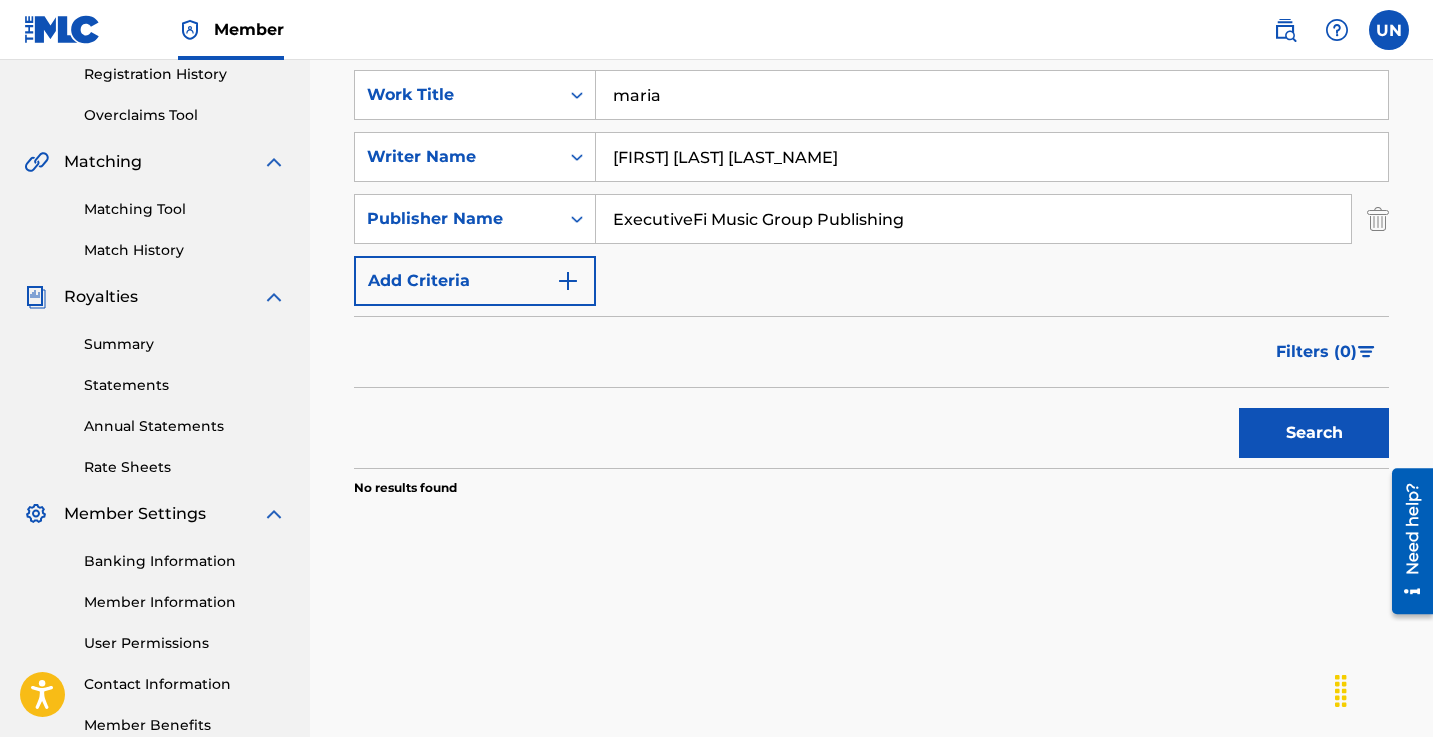 click on "maria" at bounding box center [992, 95] 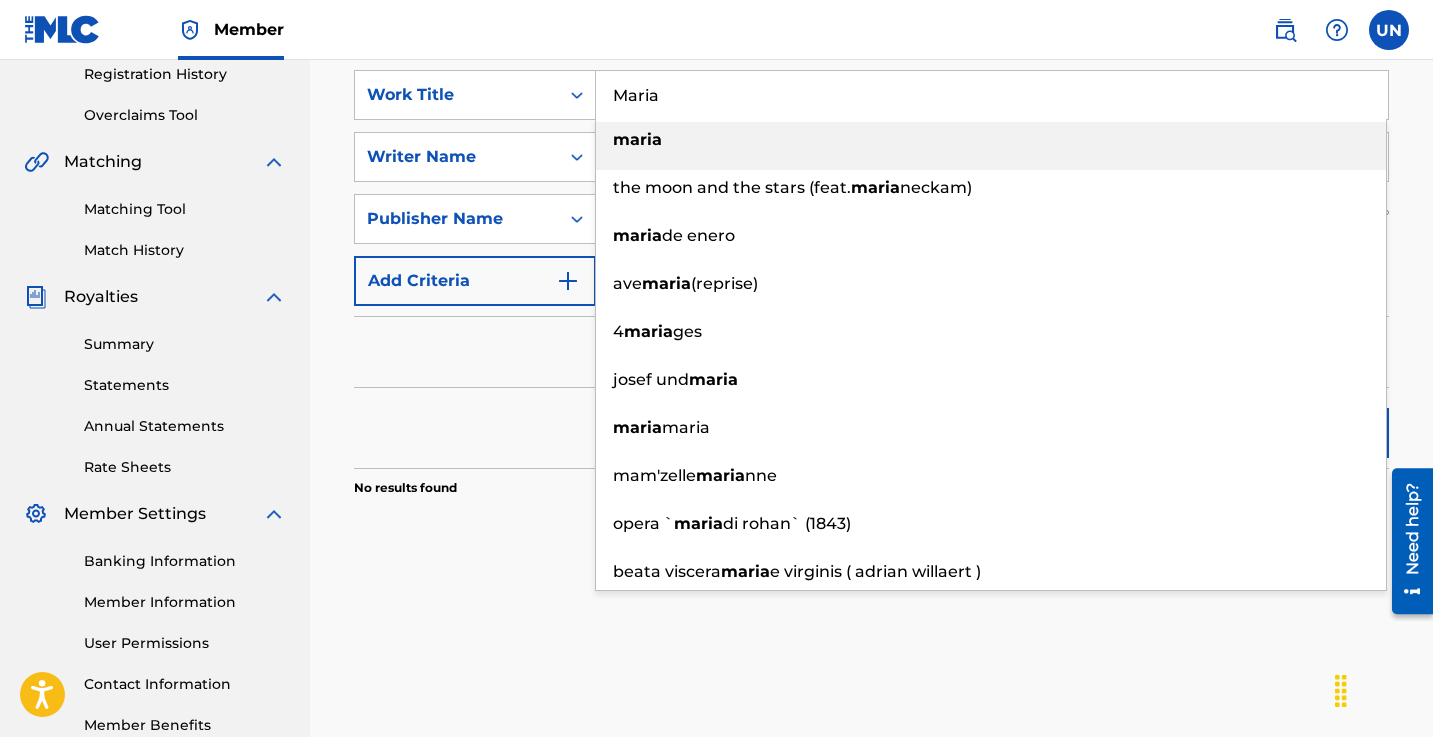 type on "Maria" 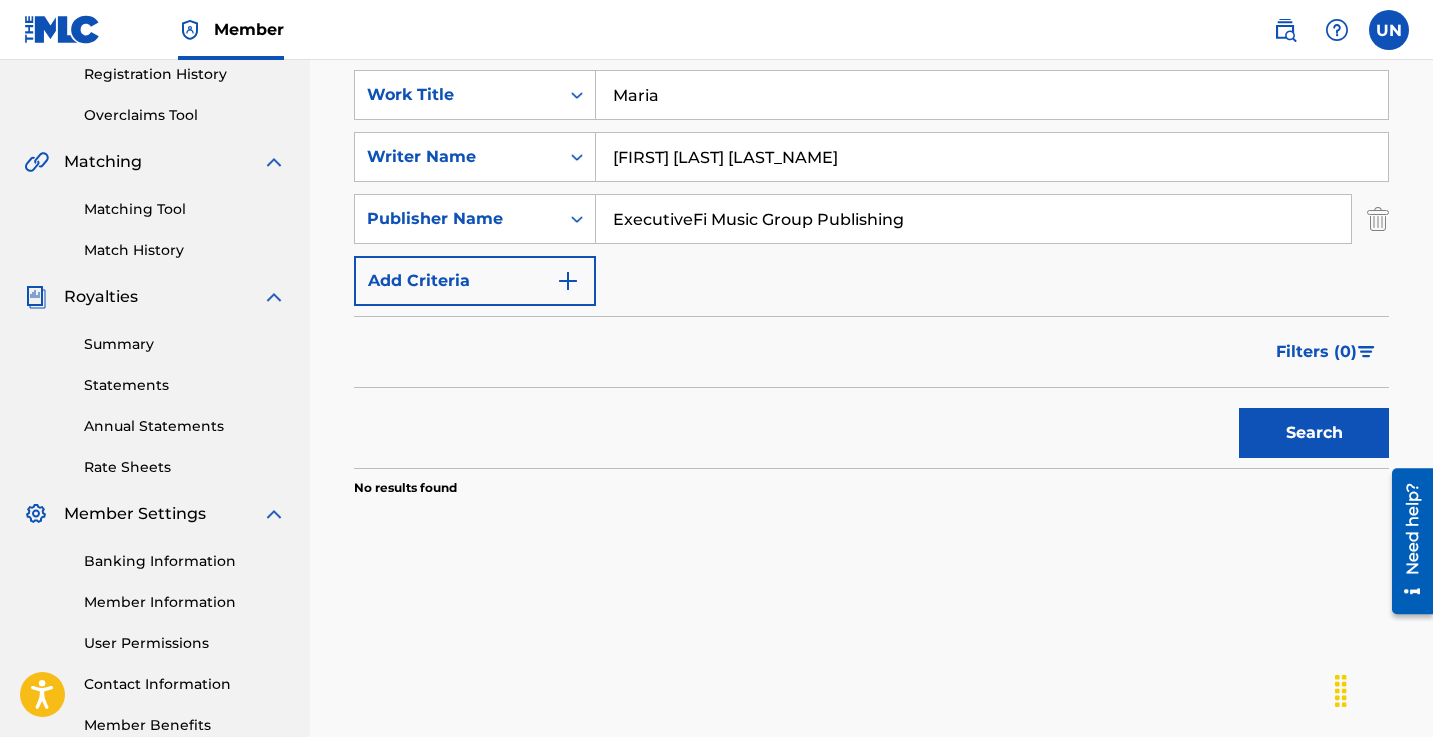 click on "Search Use the search fields below to locate works with unclaimed shares within our public database. You can enter up
to 5 search criteria to locate works with unclaimed shares. SearchWithCriteria05f53a58-ef5f-4d8f-9e60-facd7e8186dd Work Title [FIRST] SearchWithCriteria7e80ef3d-b646-4fc8-8135-14d1f7f7e7a1 Writer Name [FIRST] [LAST] SearchWithCriteria6984f73c-65e7-48be-9d1e-262130a53cb0 Publisher Name ExecutiveFi Music Group Publishing Add Criteria Filter Claim Search Filters Include works claimed by my Member   Remove Filters Apply Filters Filters ( 0 ) Search No results found" at bounding box center (871, 290) 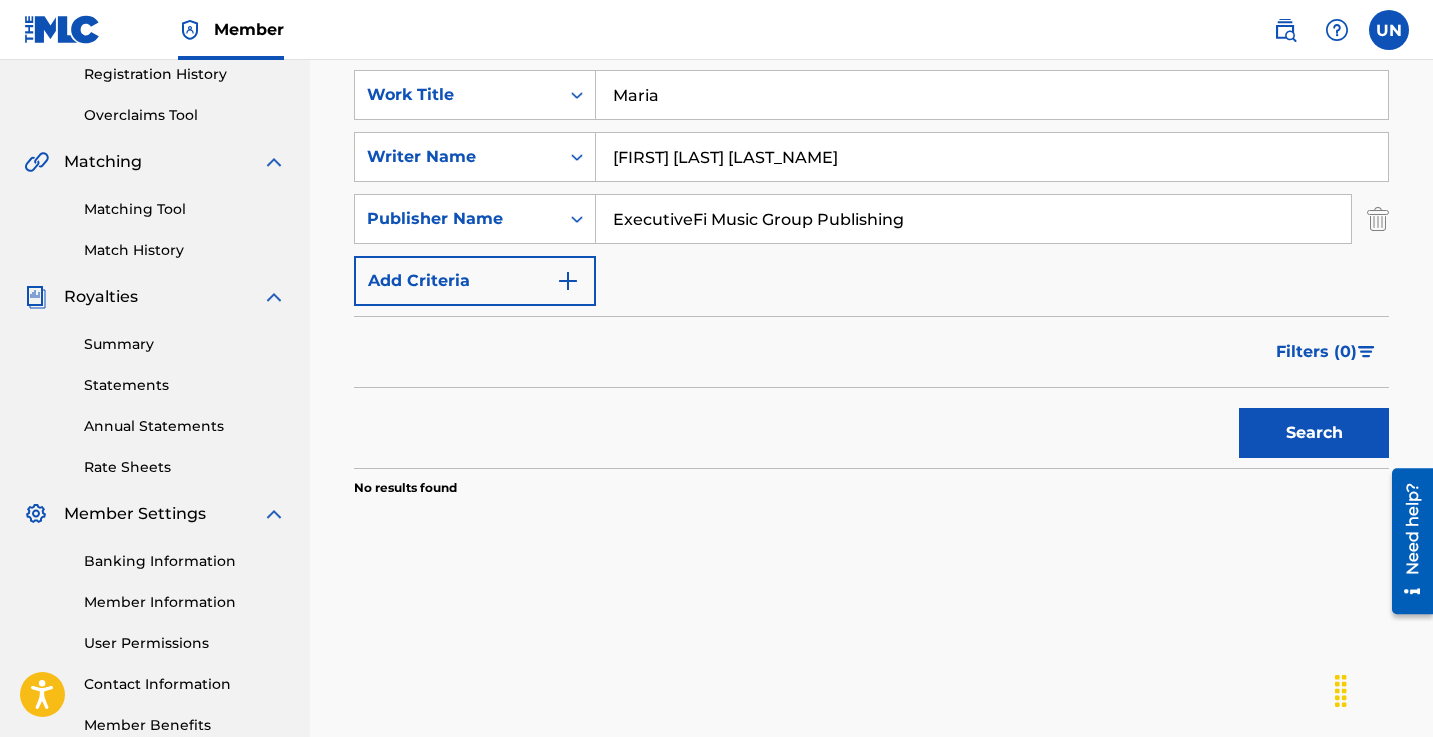 click on "Search" at bounding box center (1314, 433) 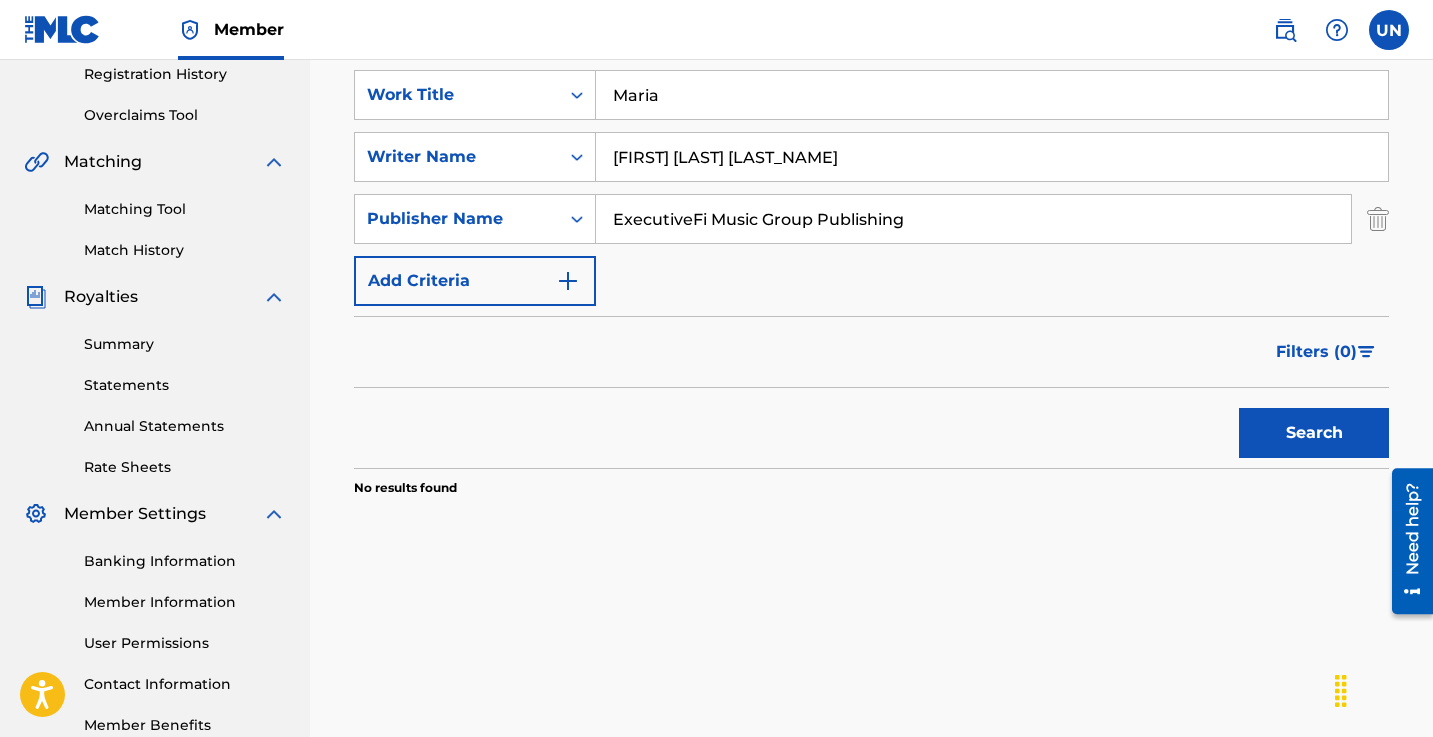 click on "ExecutiveFi Music Group Publishing" at bounding box center (973, 219) 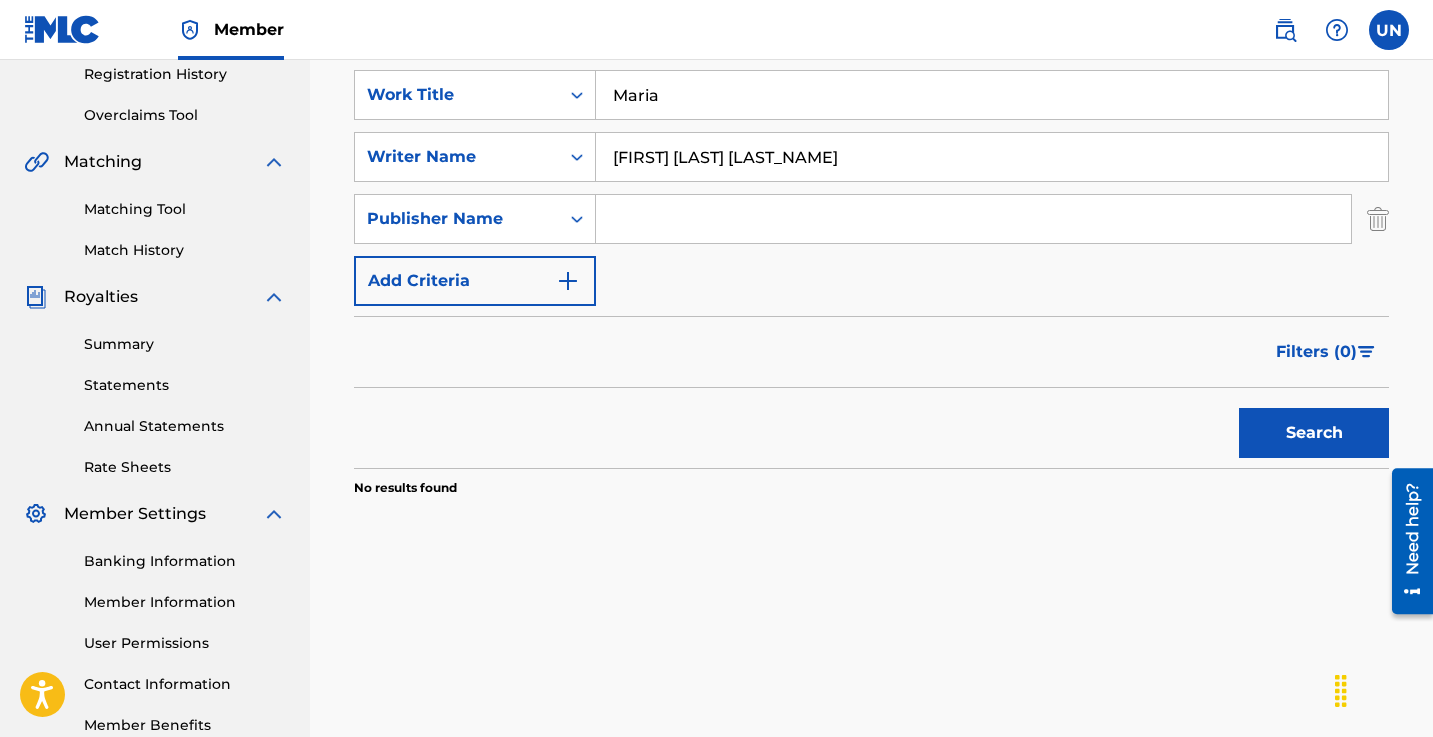 type 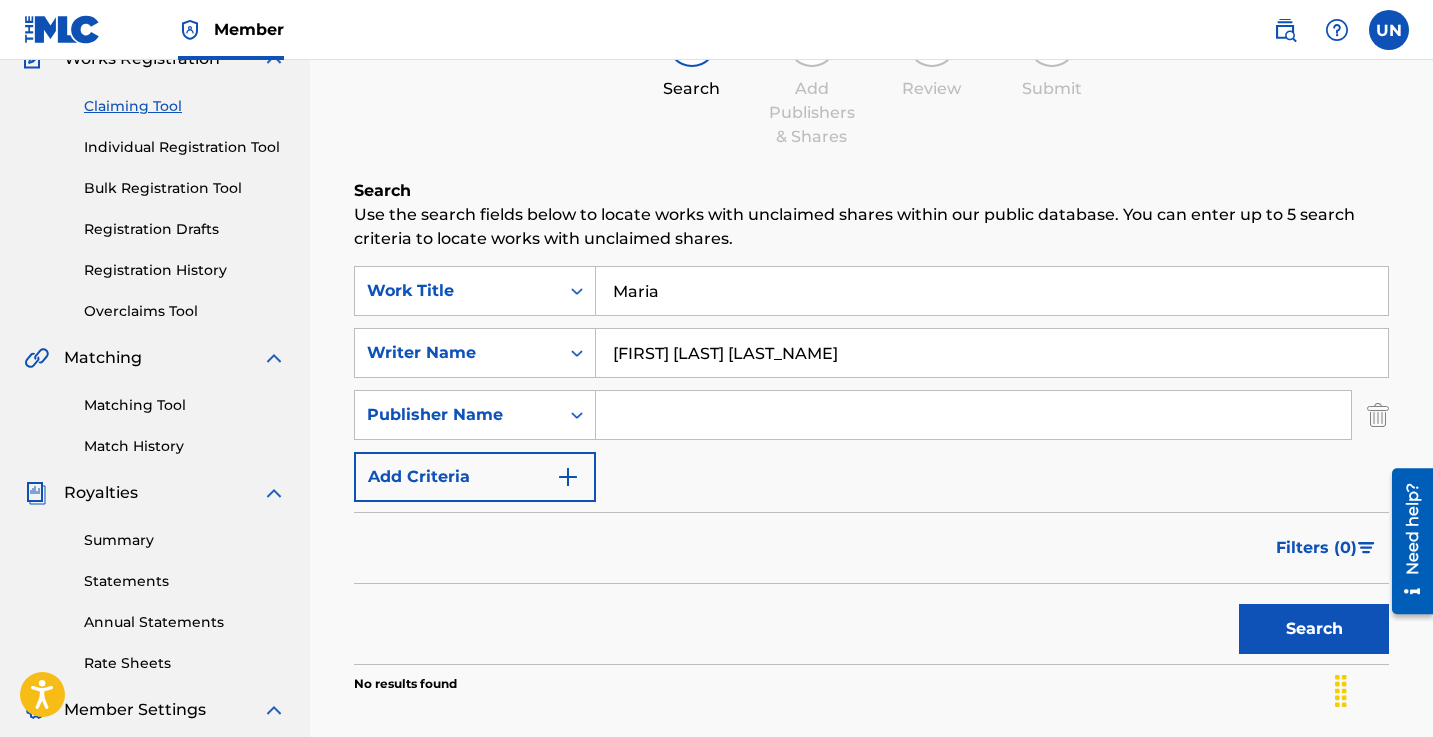 scroll, scrollTop: 191, scrollLeft: 0, axis: vertical 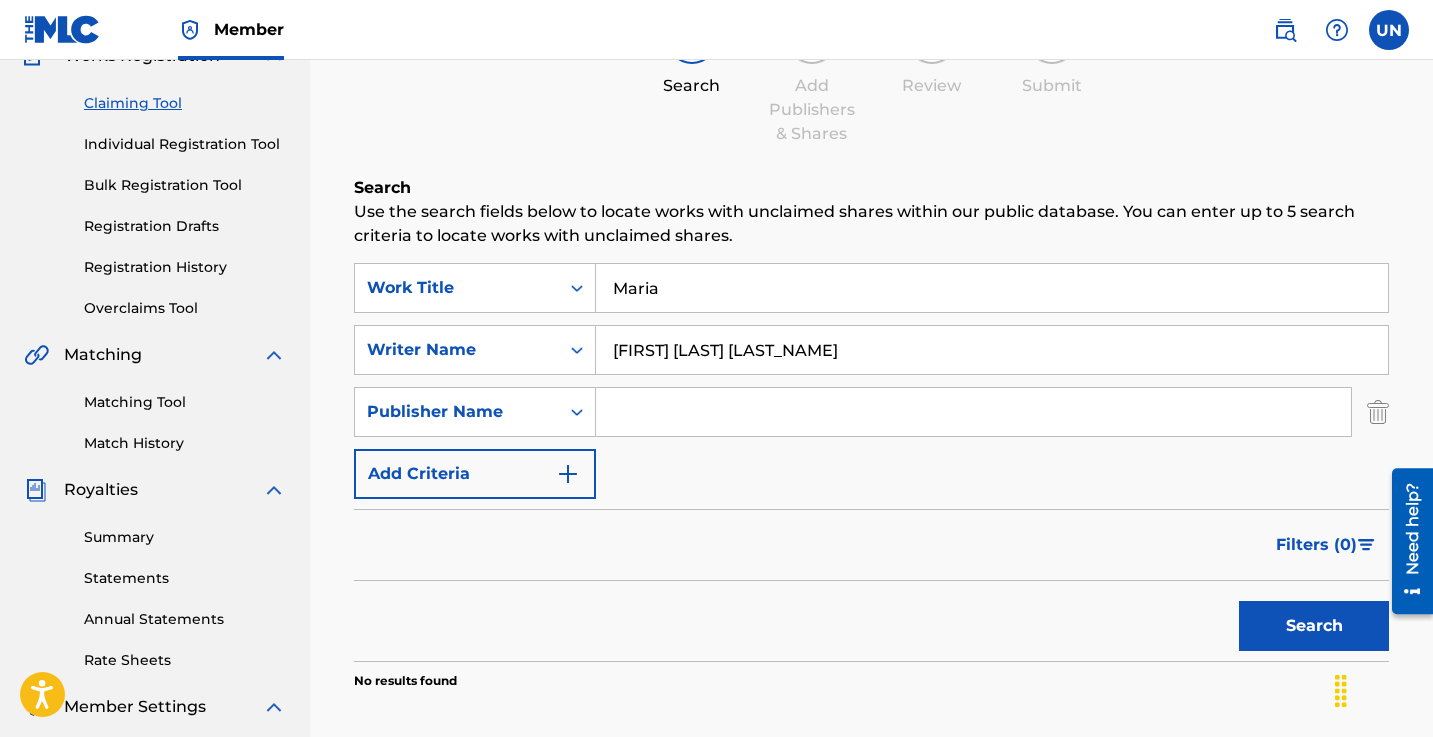 click on "Maria" at bounding box center (992, 288) 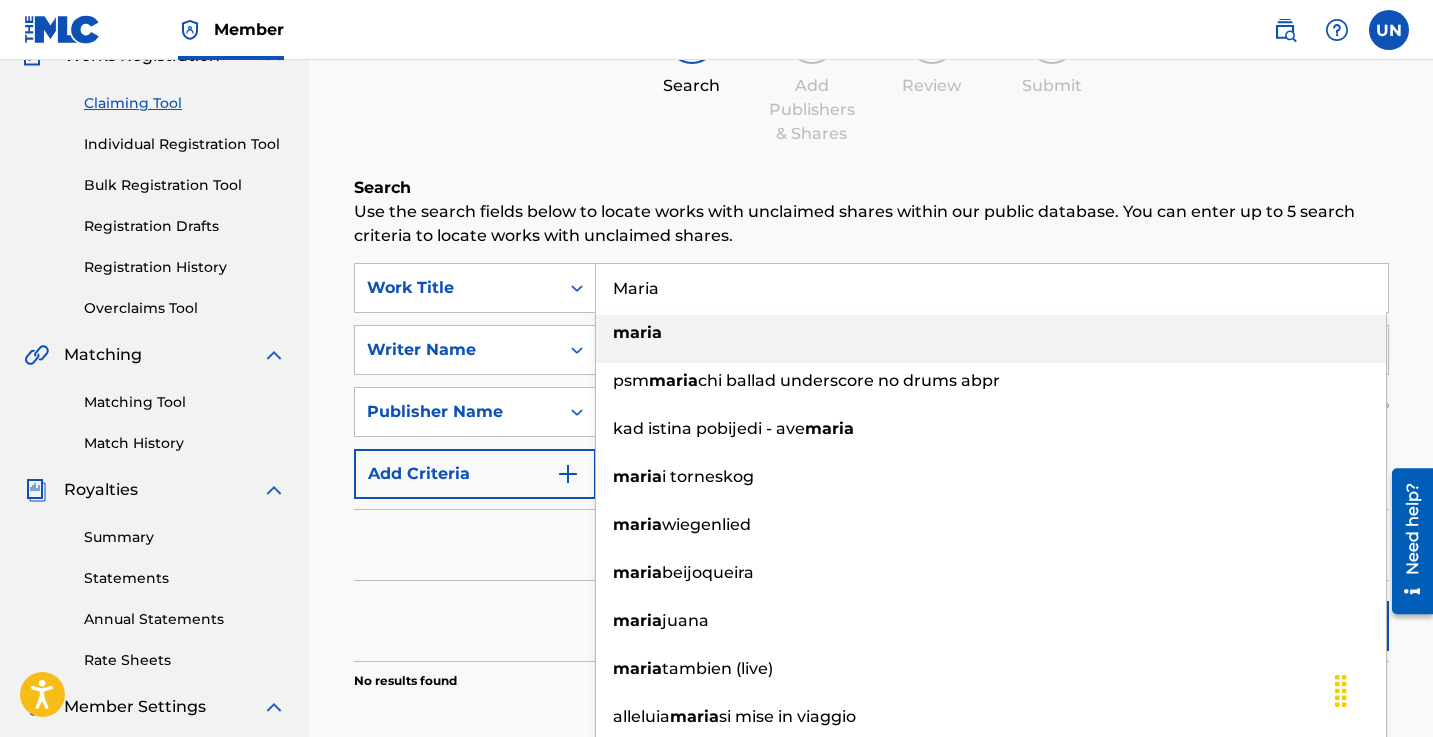 click on "Maria" at bounding box center (992, 288) 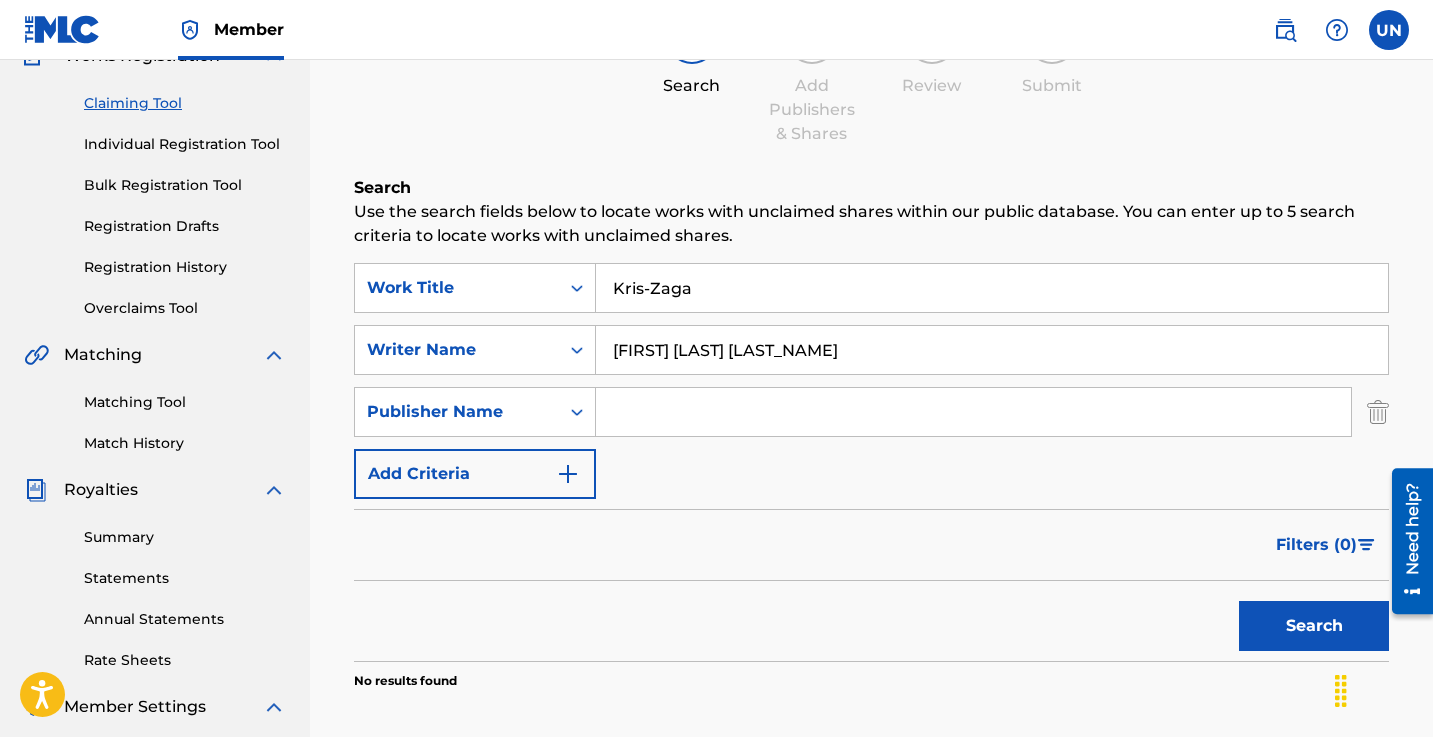 type on "Kris-Zaga" 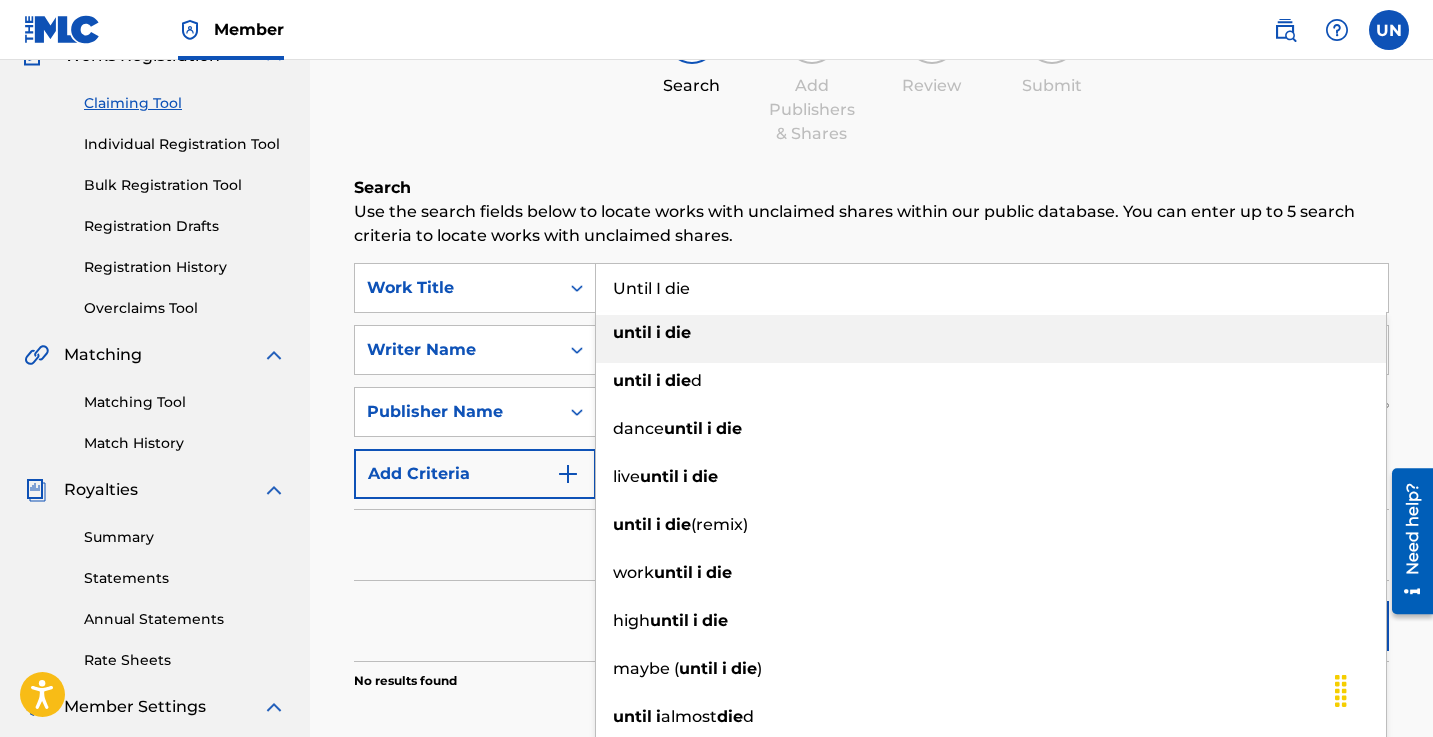 click on "die" at bounding box center (678, 332) 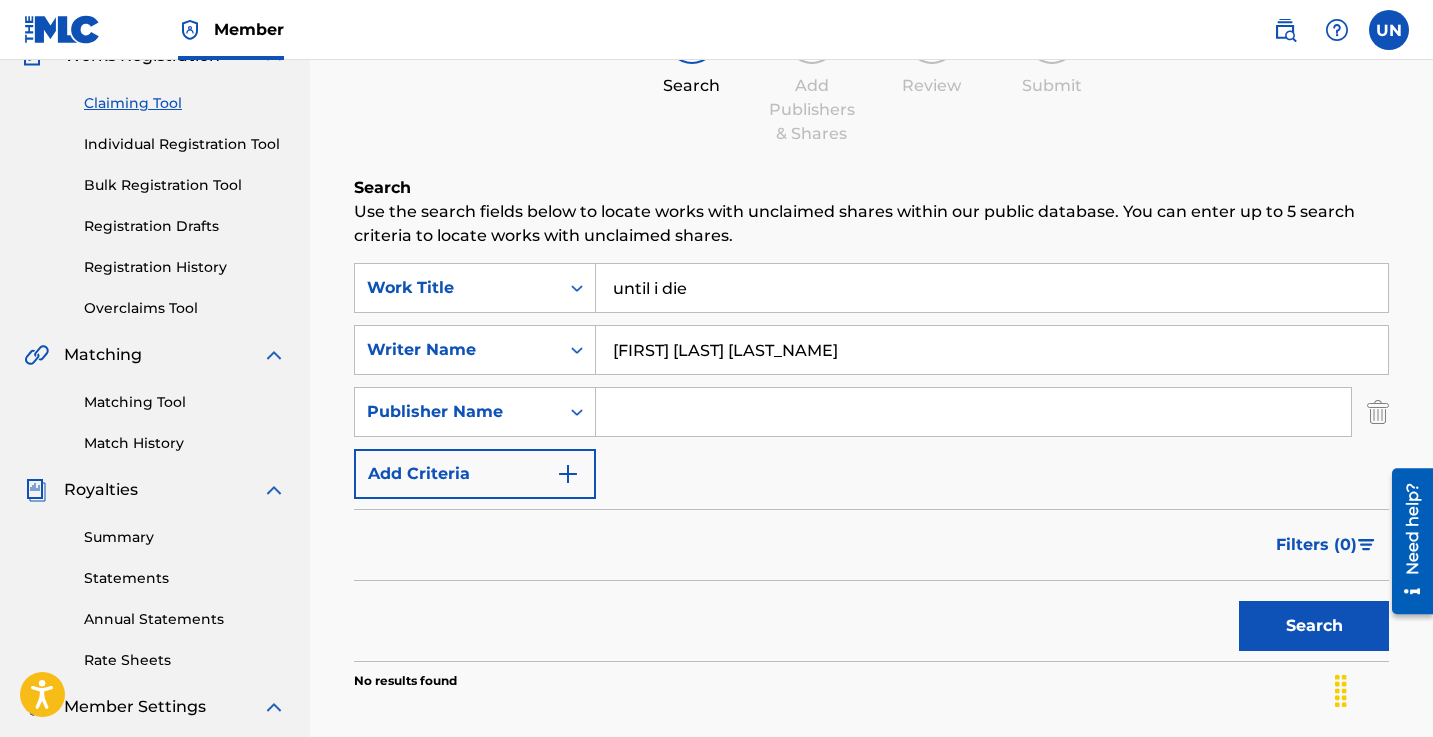 click on "Search" at bounding box center [1314, 626] 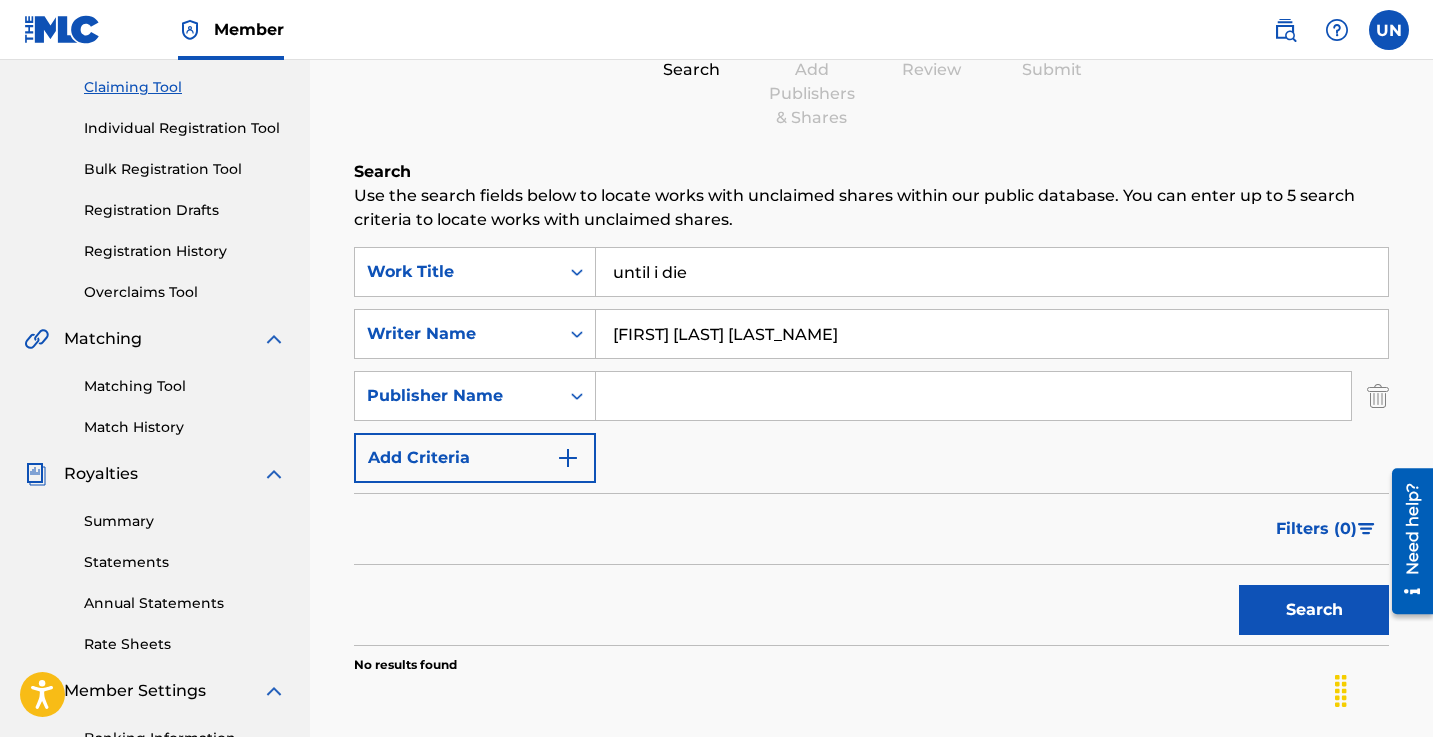 scroll, scrollTop: 208, scrollLeft: 0, axis: vertical 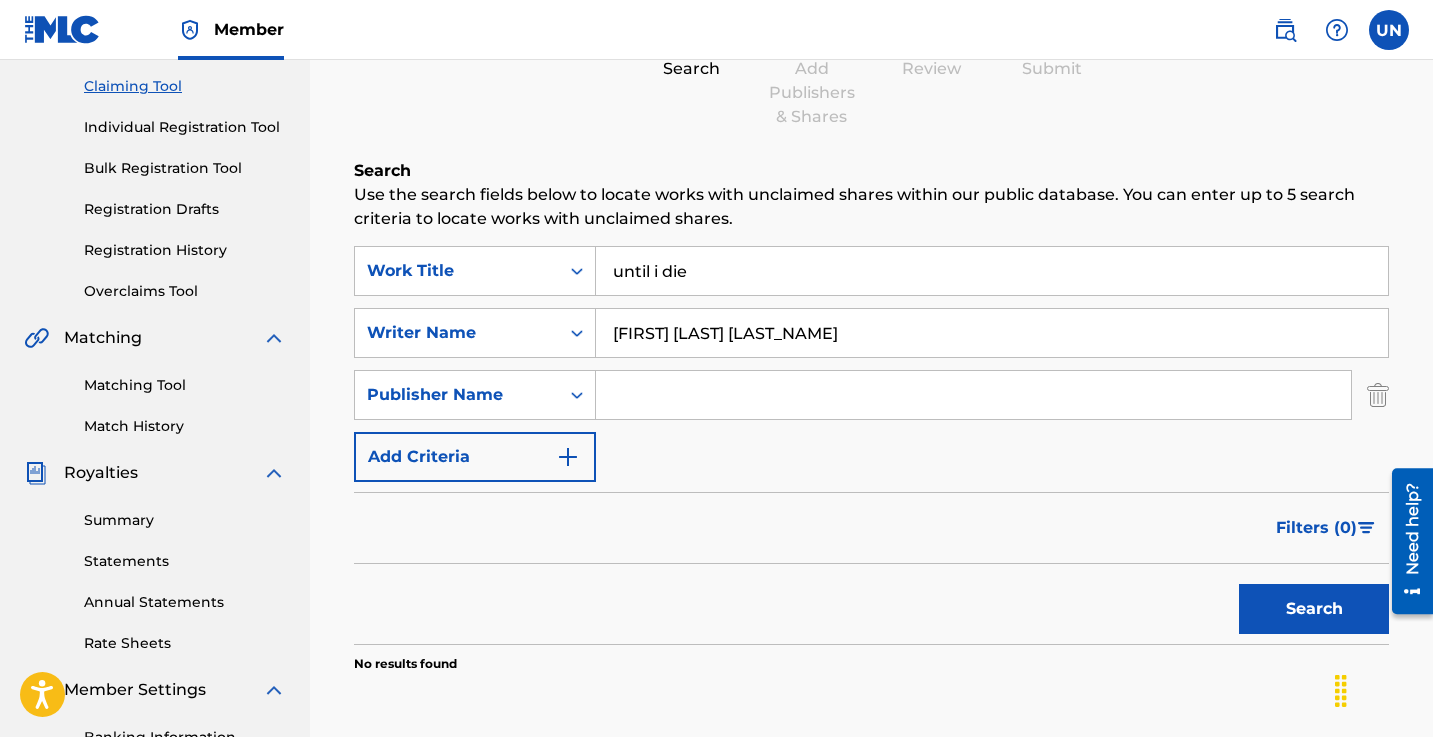 click on "Matching Tool" at bounding box center (185, 385) 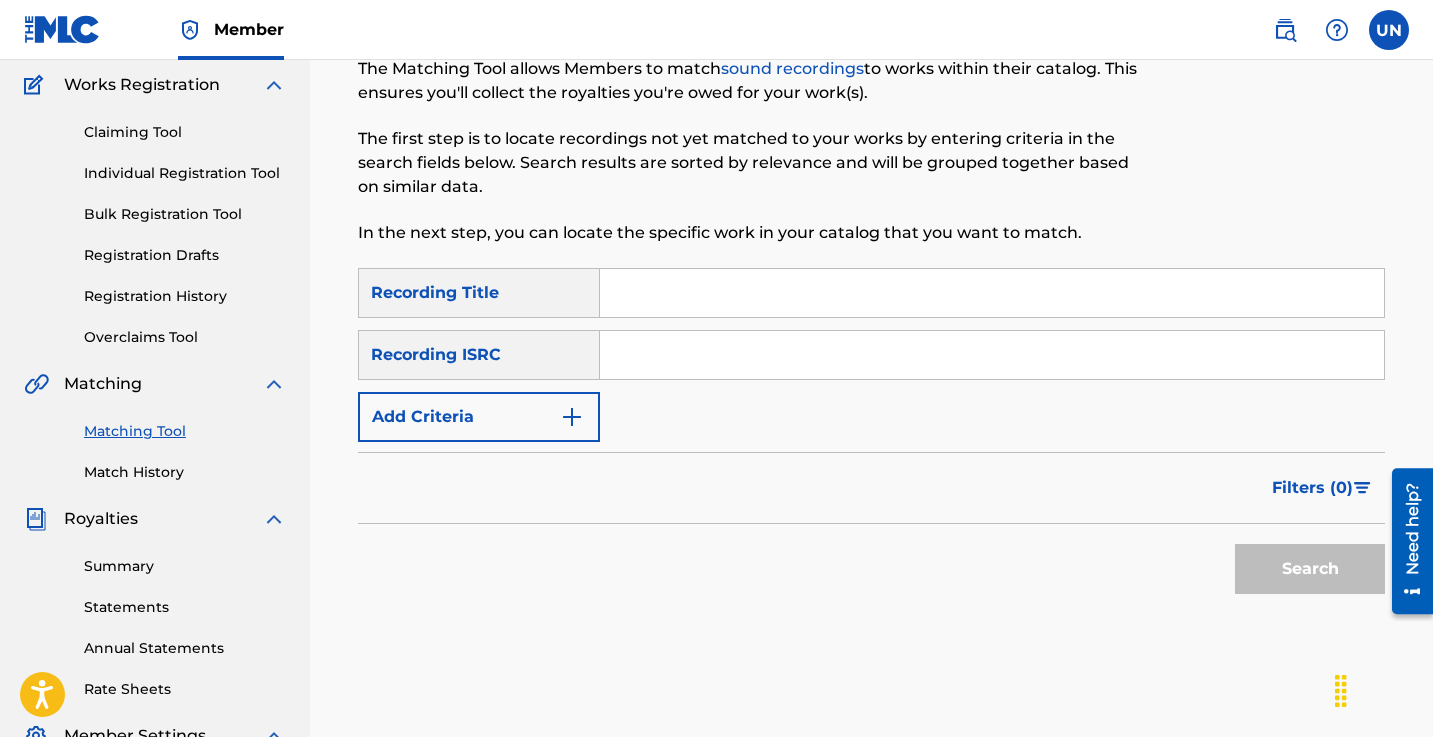 scroll, scrollTop: 155, scrollLeft: 0, axis: vertical 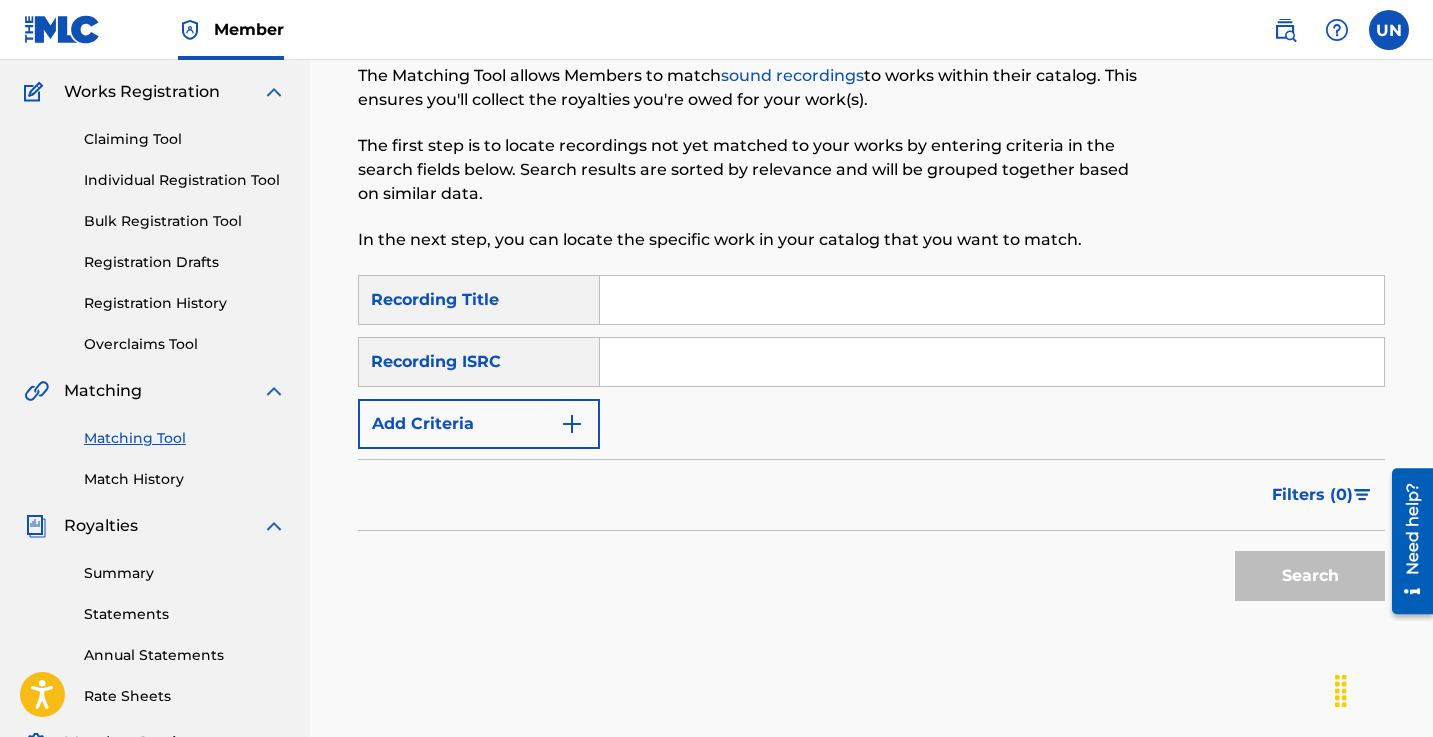click at bounding box center [992, 300] 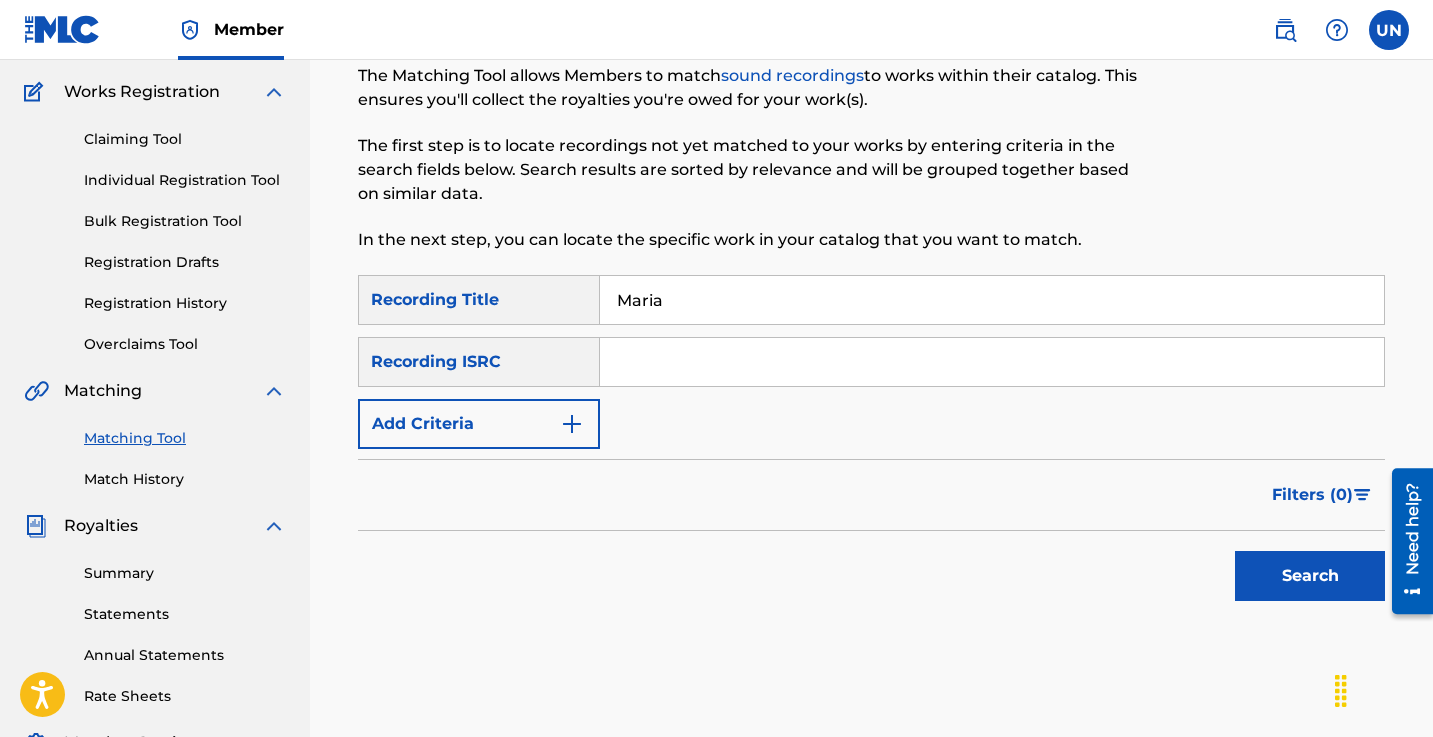 click on "Search" at bounding box center [1310, 576] 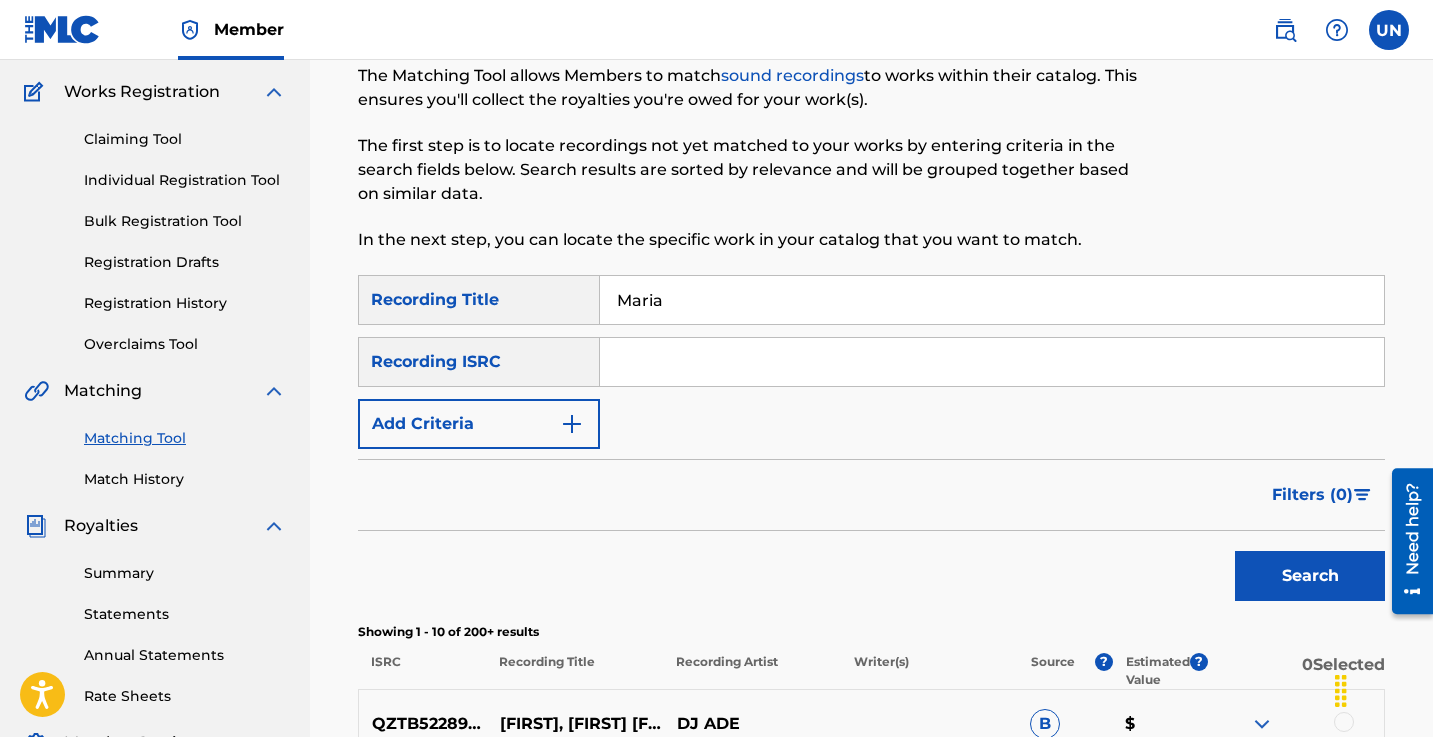 click on "Maria" at bounding box center (992, 300) 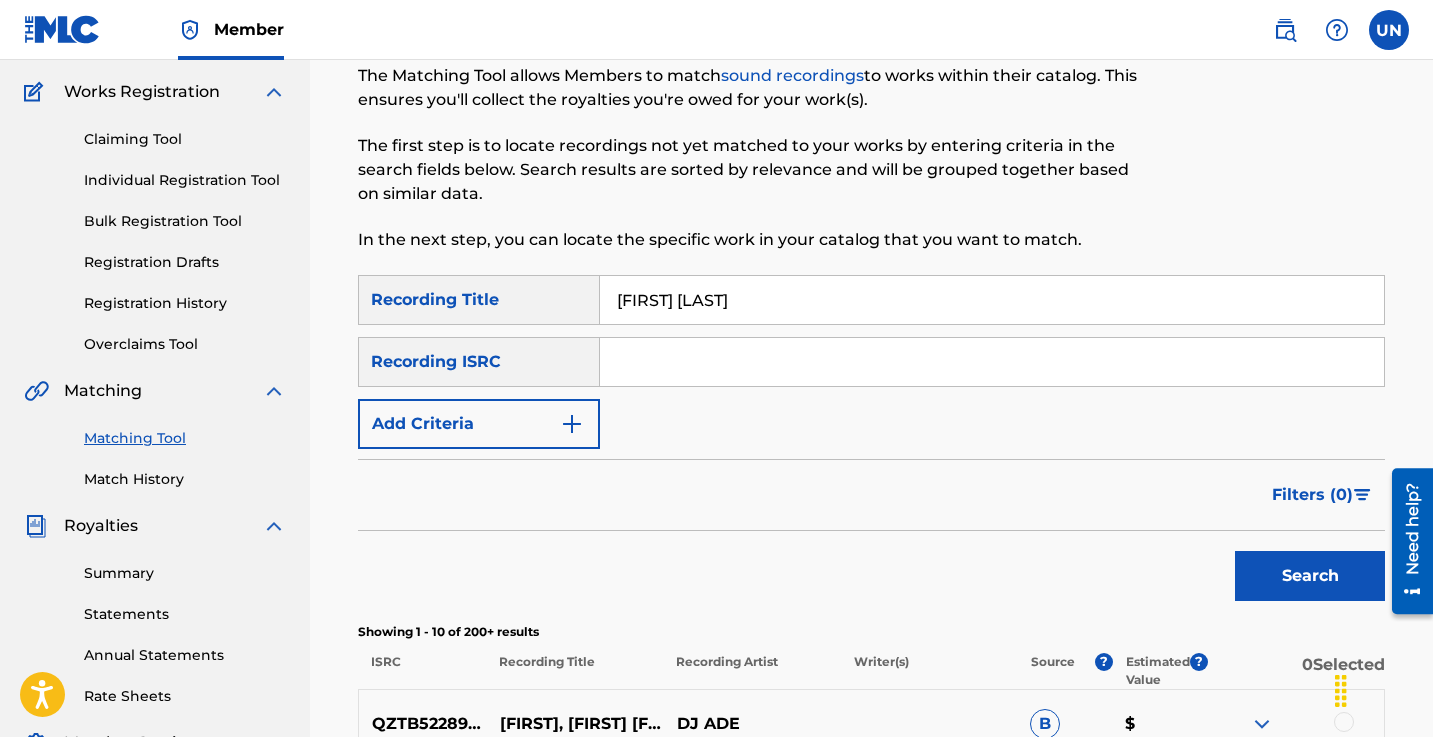 type on "[FIRST] [LAST]" 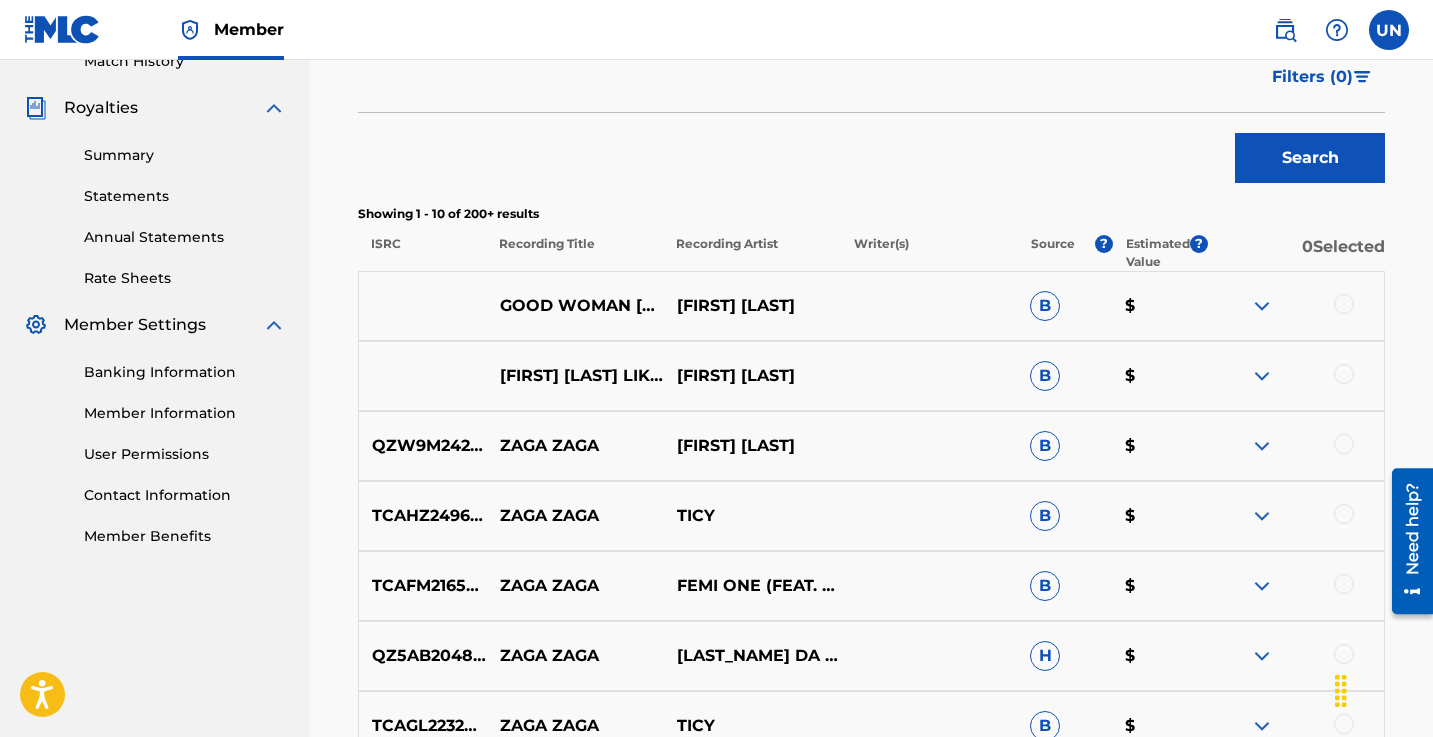 scroll, scrollTop: 572, scrollLeft: 0, axis: vertical 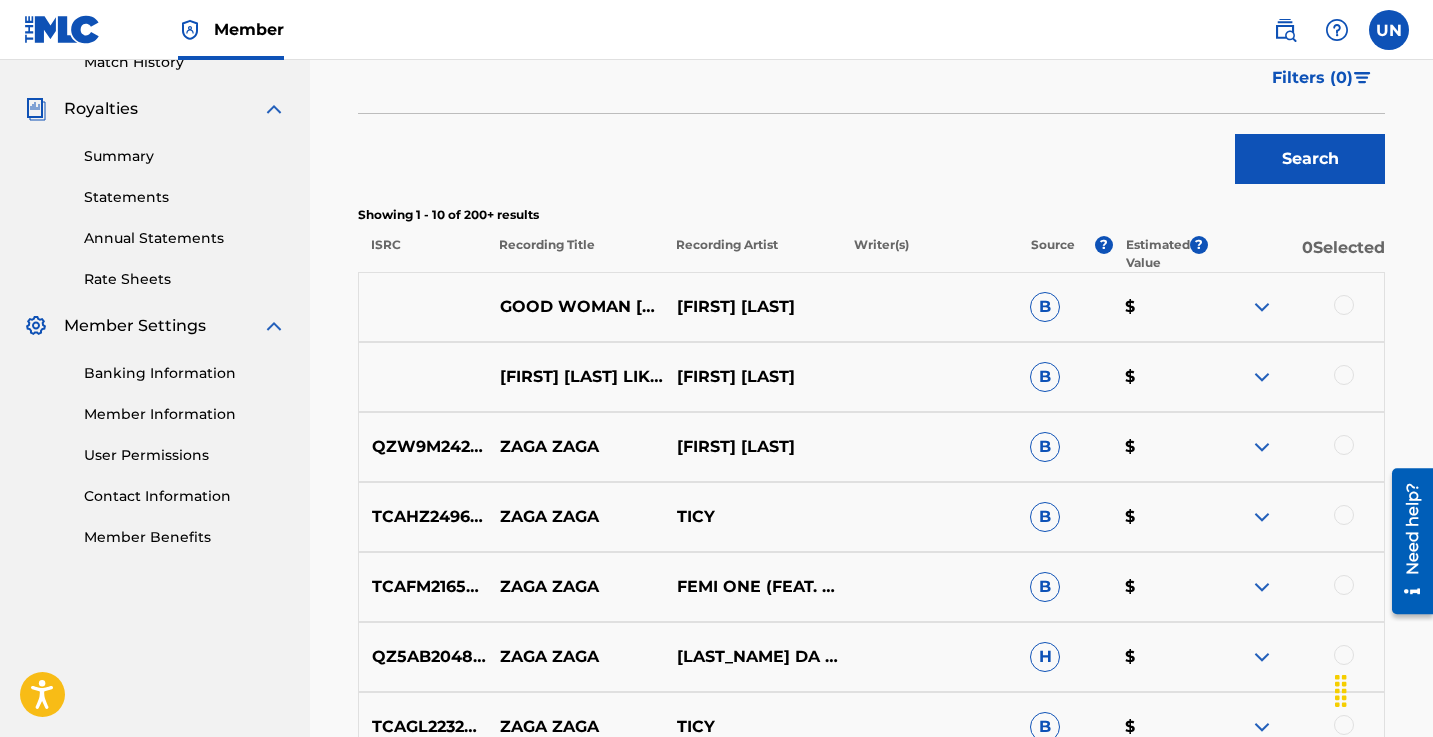 click on "B" at bounding box center [1045, 377] 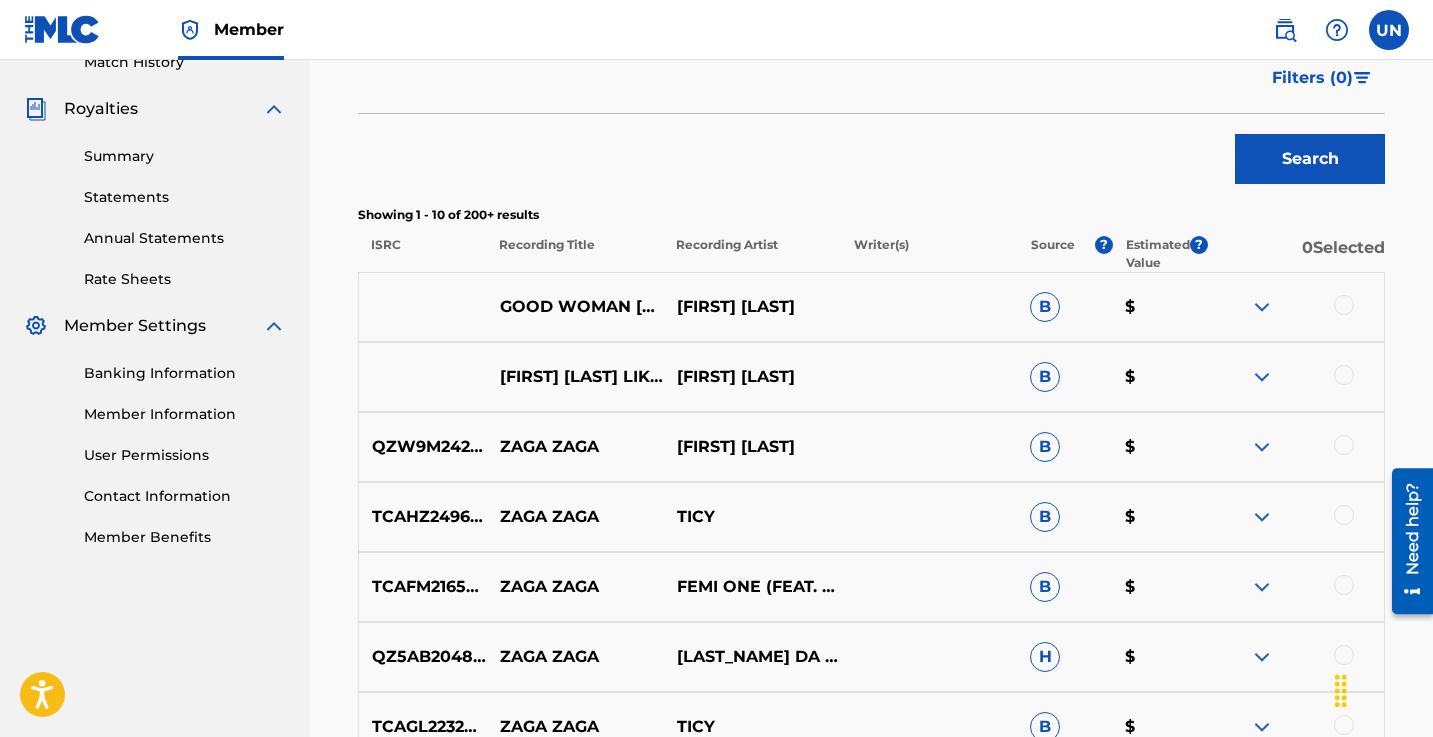 click on "B" at bounding box center [1045, 377] 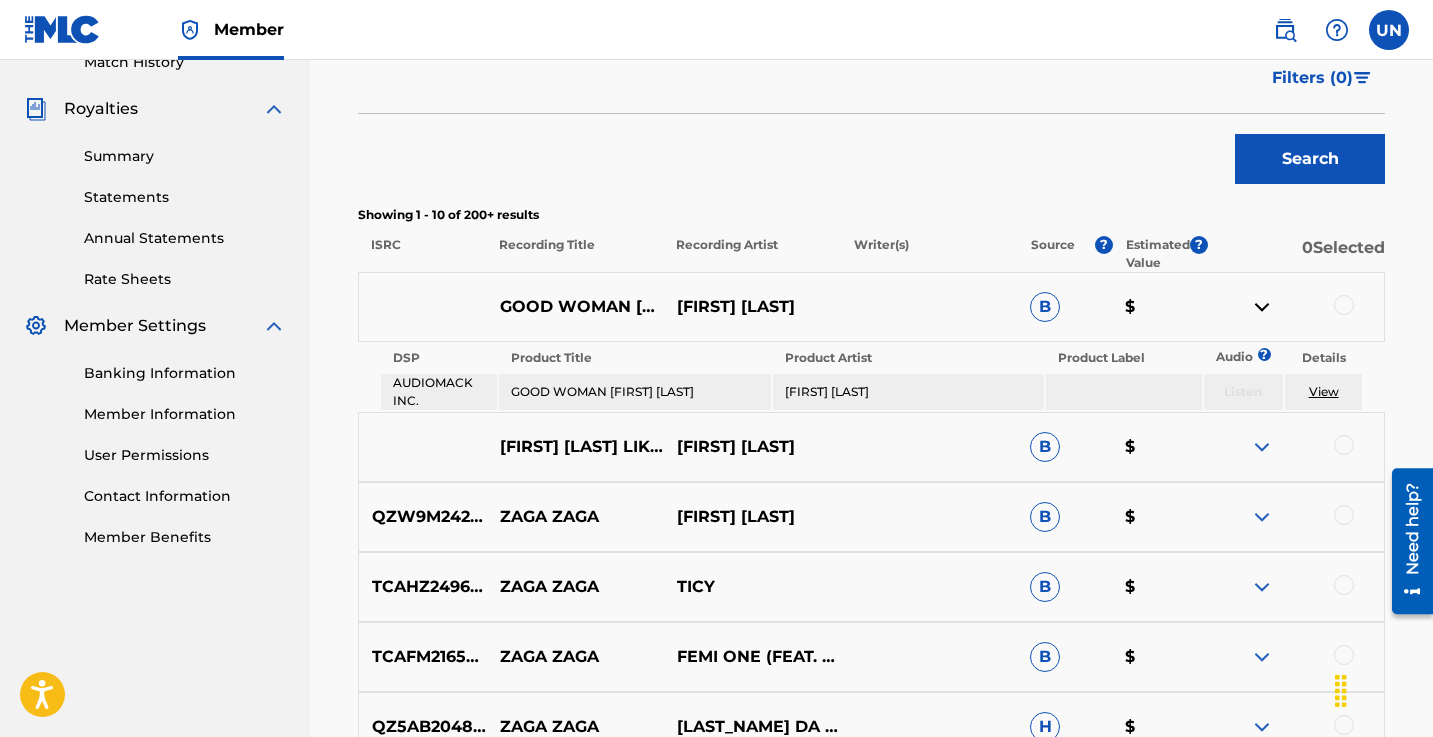 click at bounding box center [1262, 307] 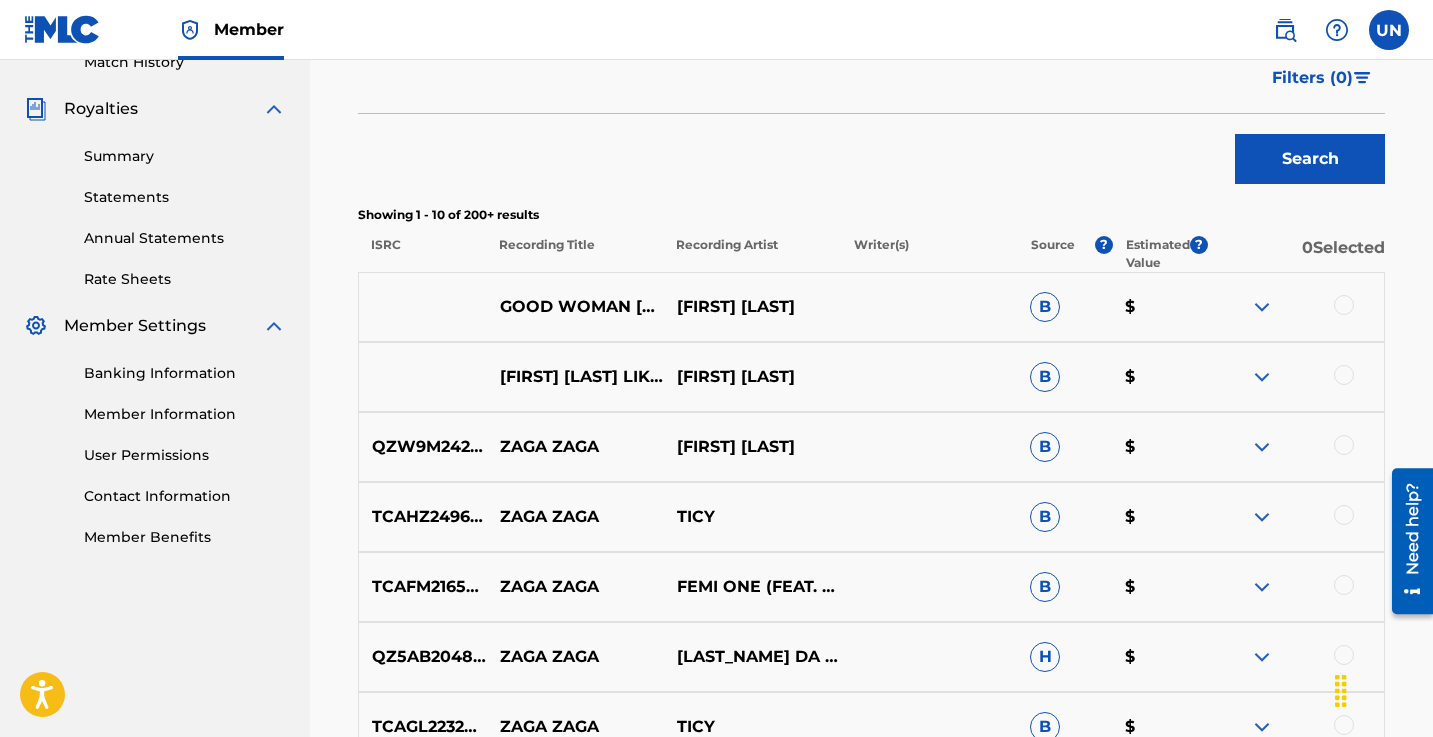 click at bounding box center (1344, 305) 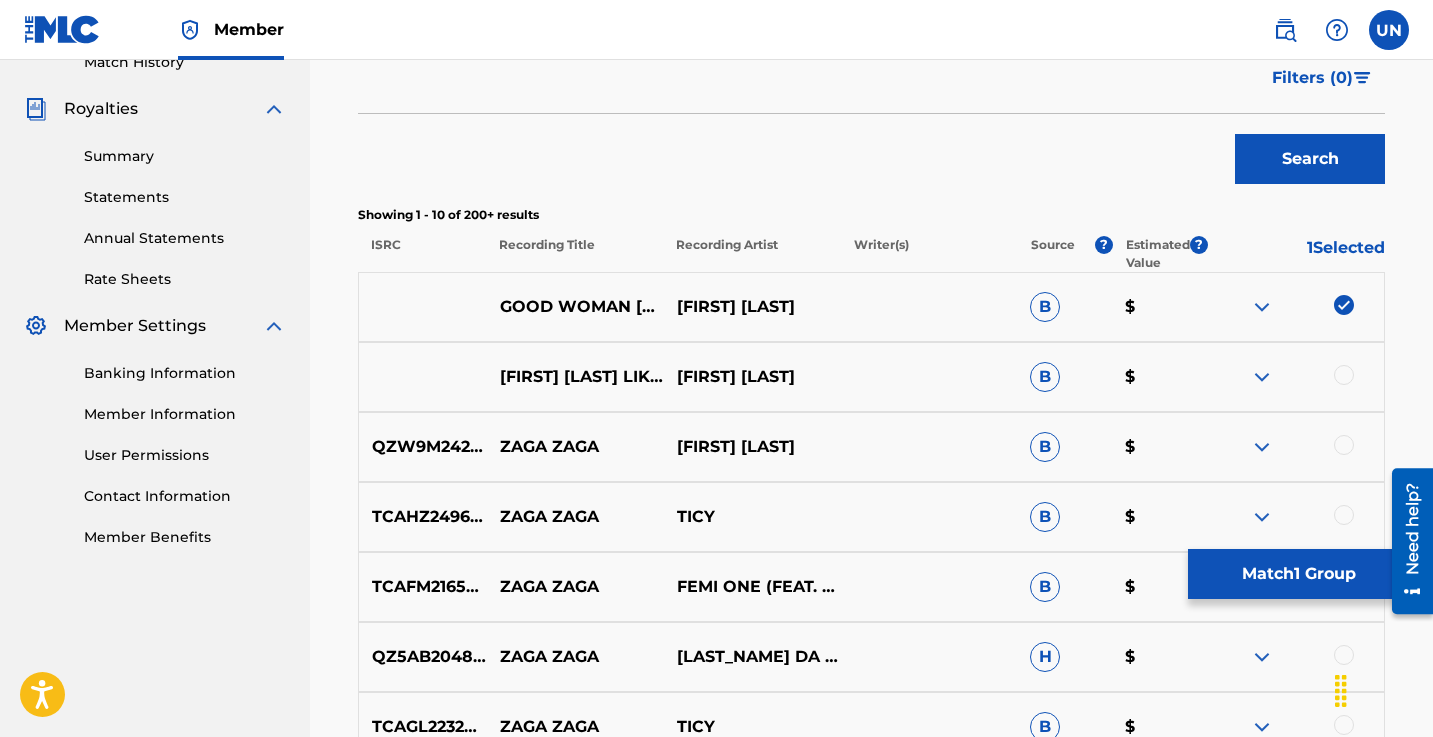 click at bounding box center [1344, 375] 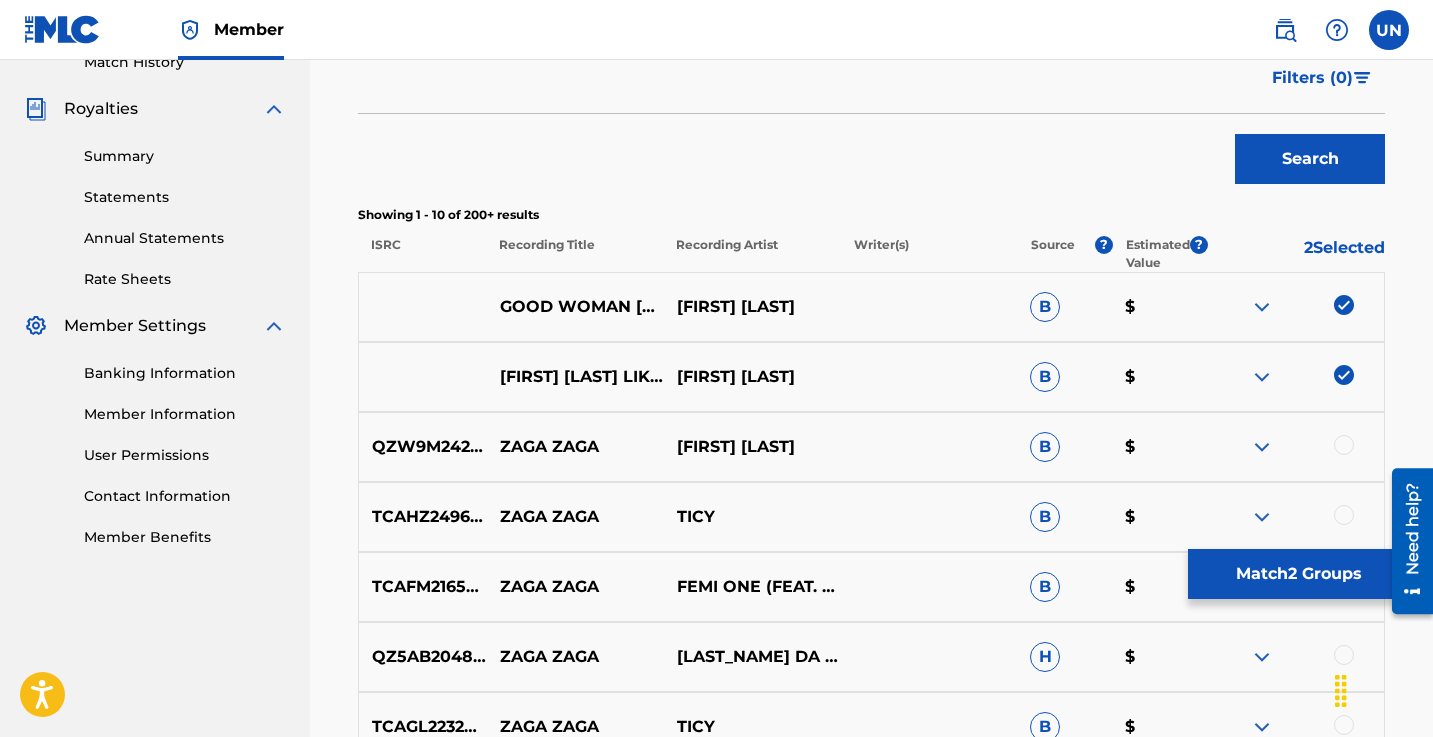 click at bounding box center [1262, 377] 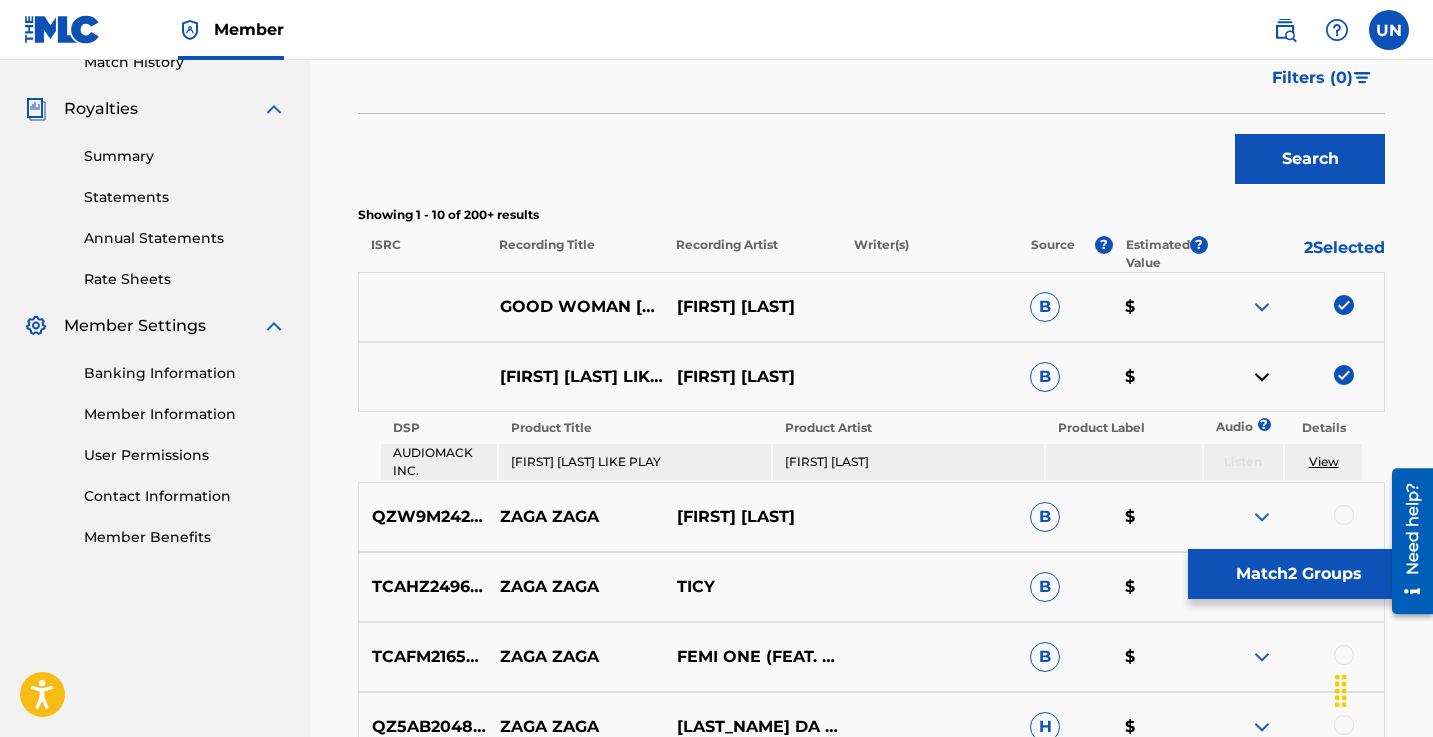 click at bounding box center (1262, 377) 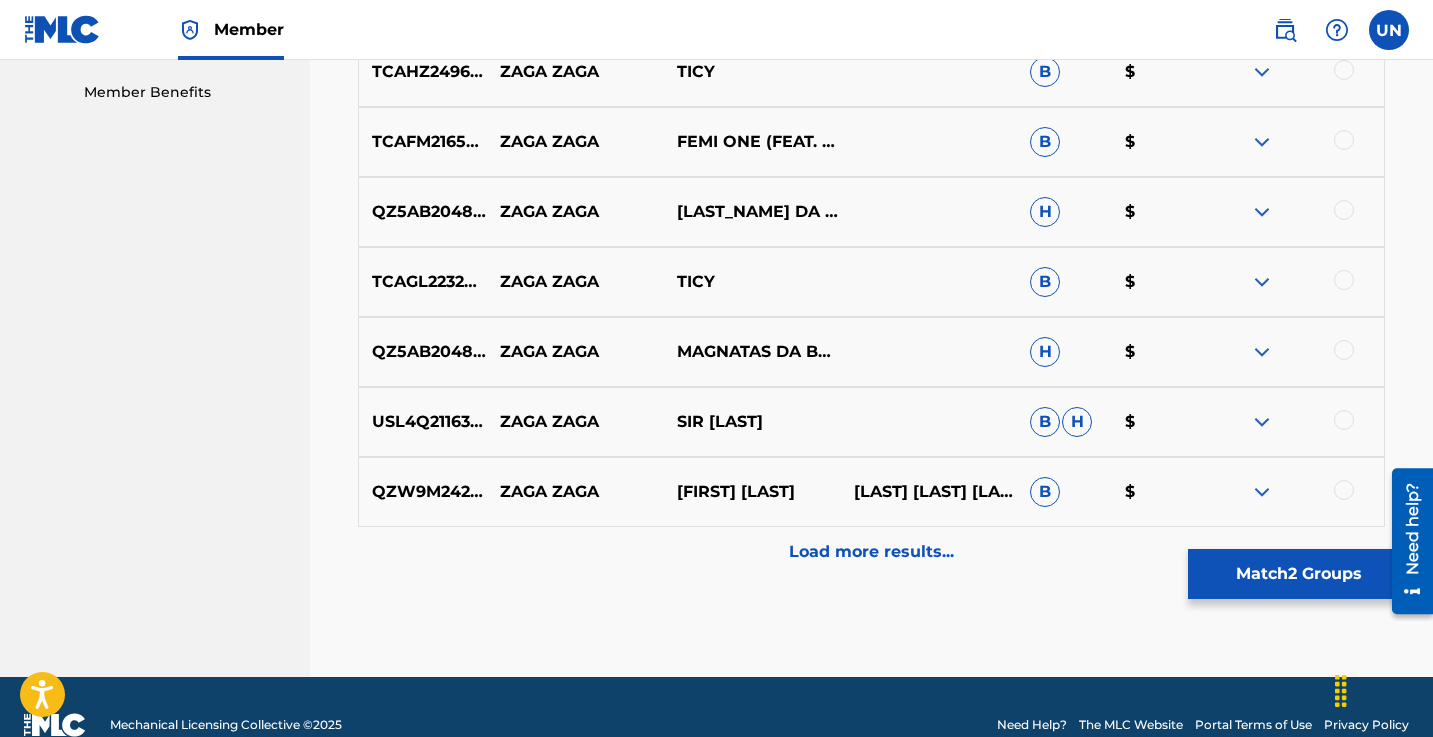 scroll, scrollTop: 1053, scrollLeft: 0, axis: vertical 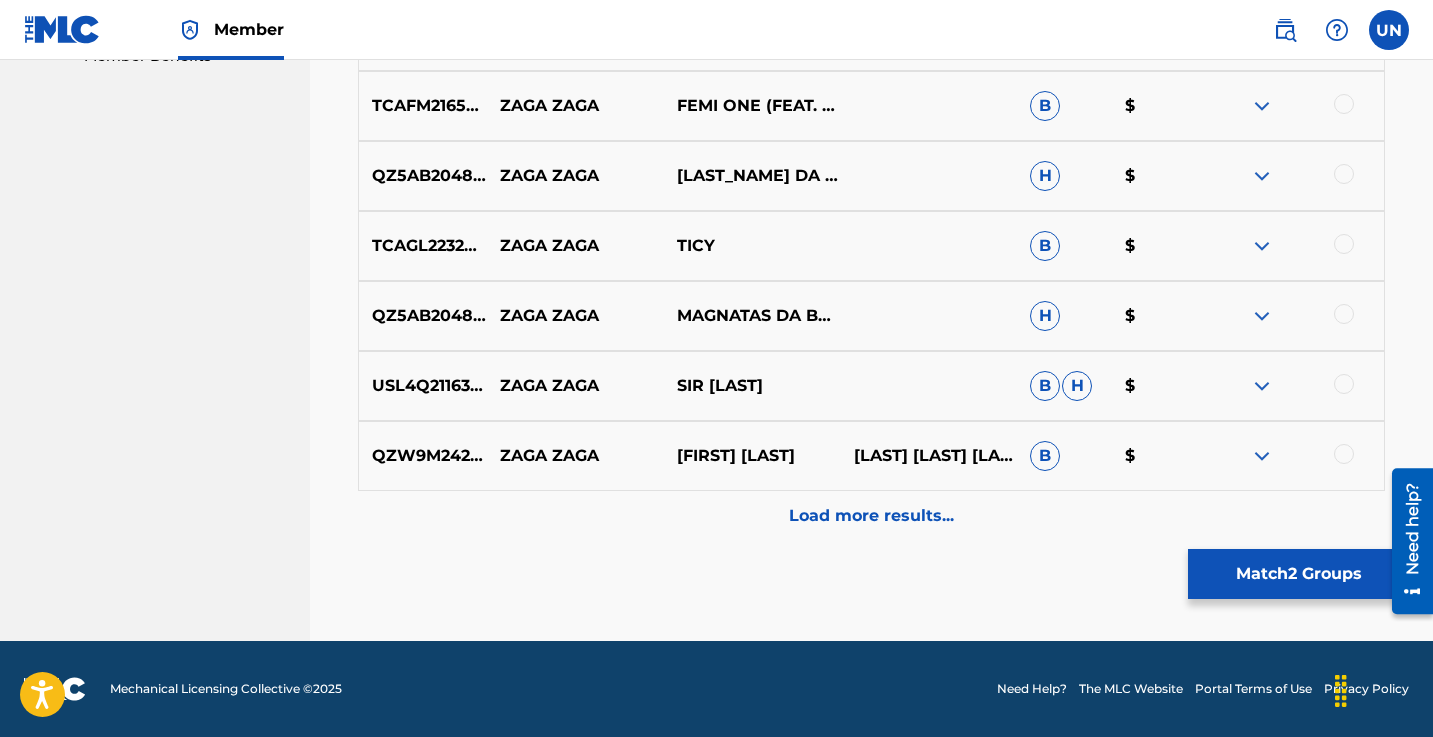 click on "Load more results..." at bounding box center (871, 516) 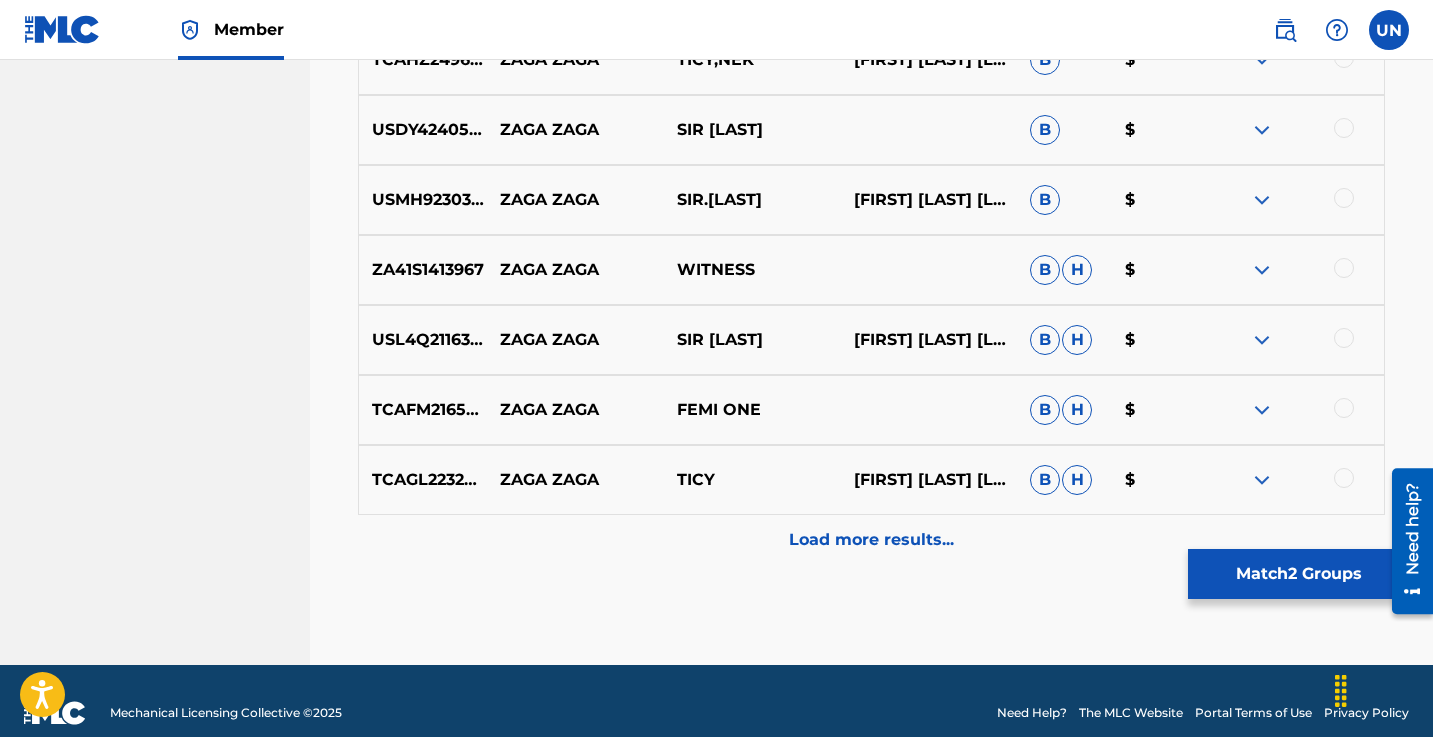 scroll, scrollTop: 1753, scrollLeft: 0, axis: vertical 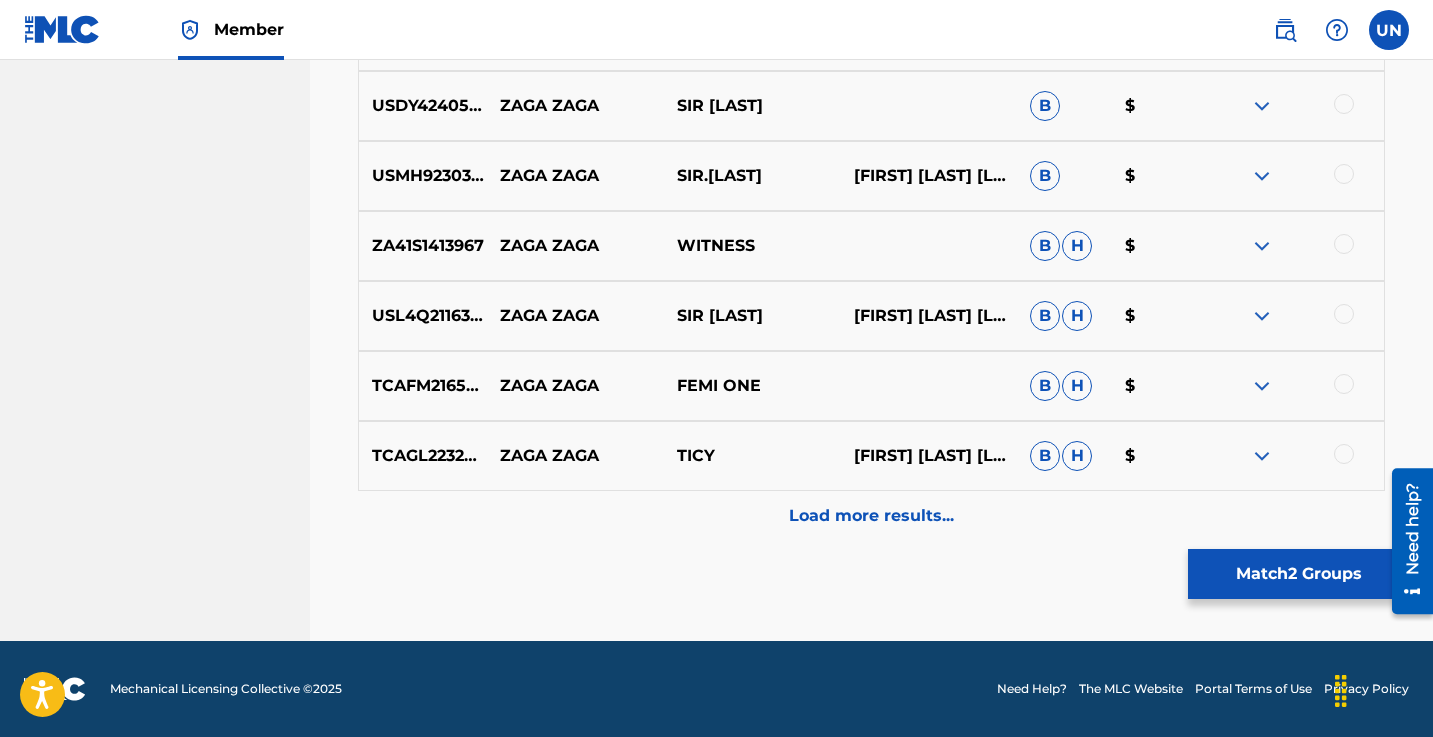 click on "Load more results..." at bounding box center (871, 516) 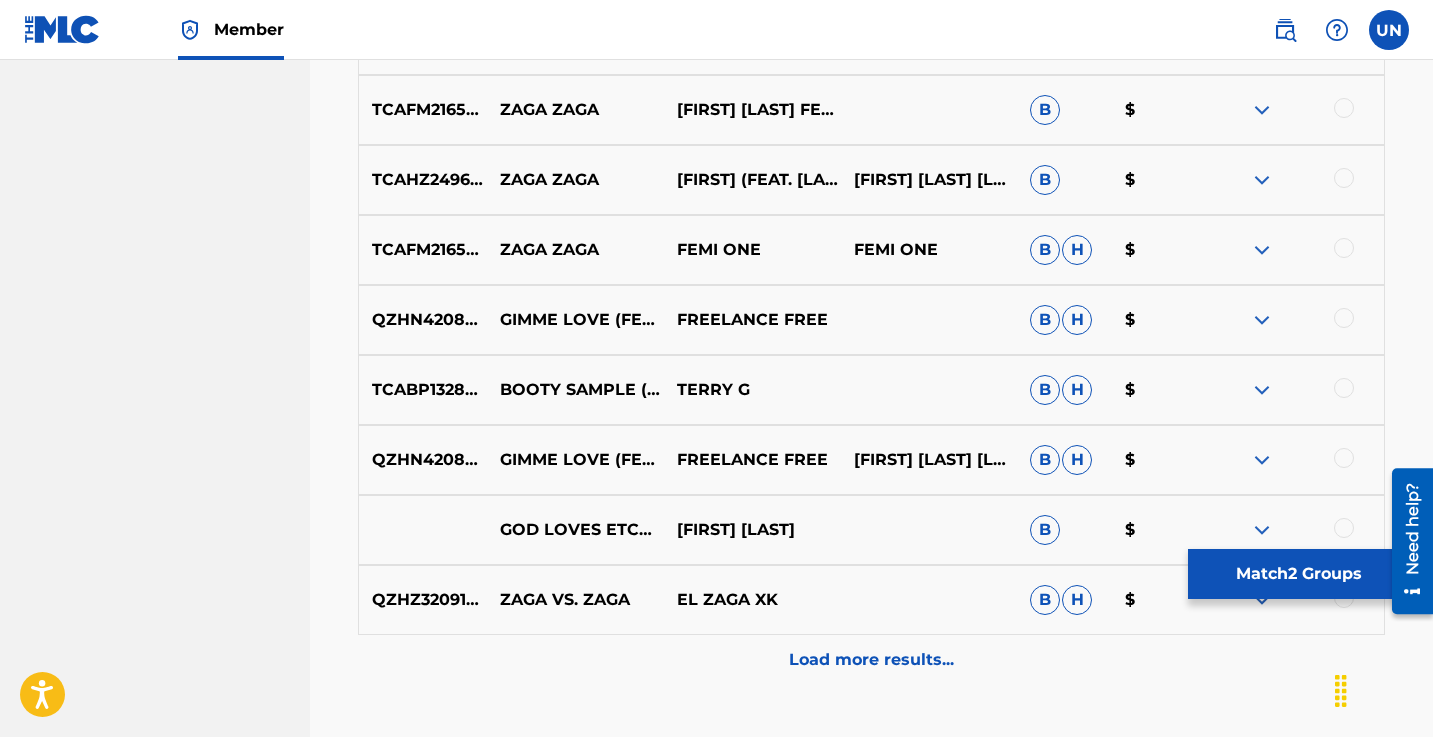 scroll, scrollTop: 2355, scrollLeft: 0, axis: vertical 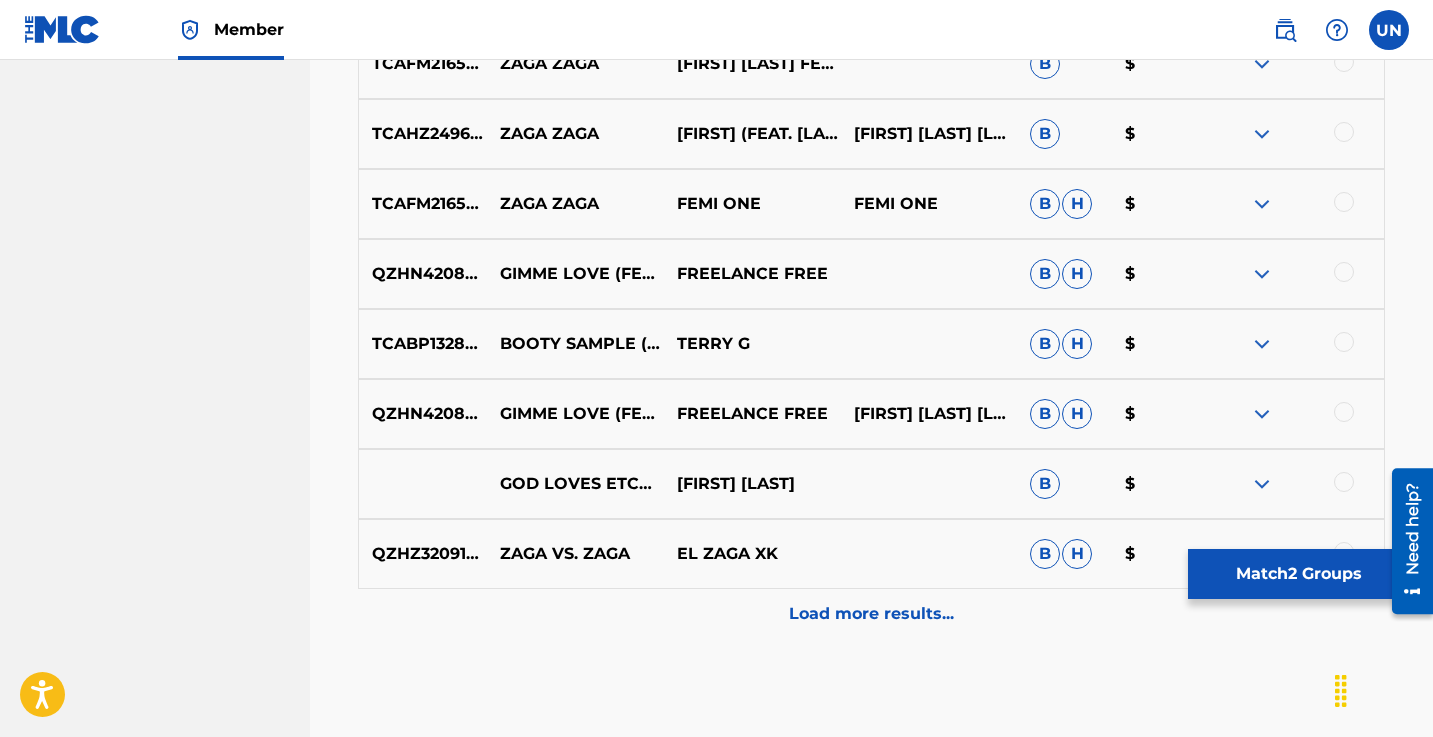 click at bounding box center [1262, 414] 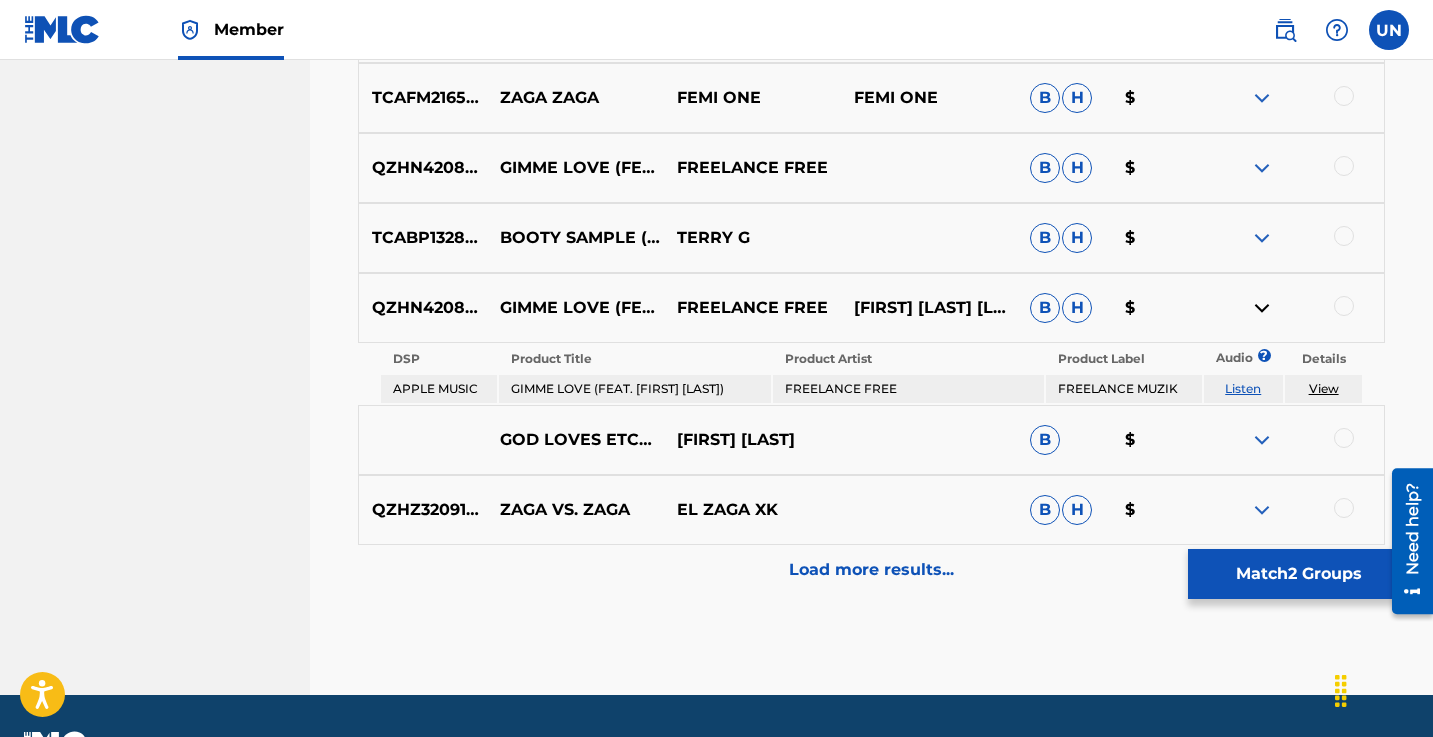 scroll, scrollTop: 2463, scrollLeft: 0, axis: vertical 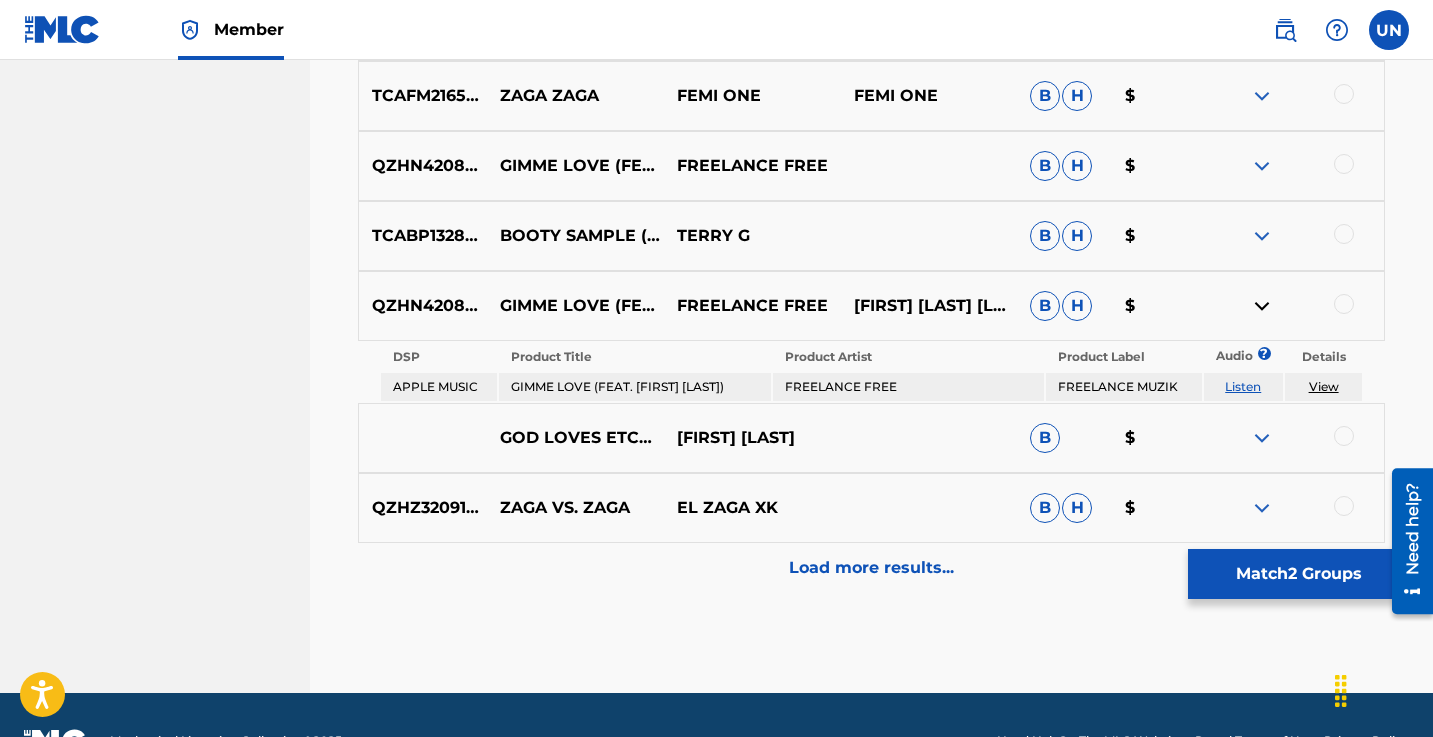 click at bounding box center [1262, 306] 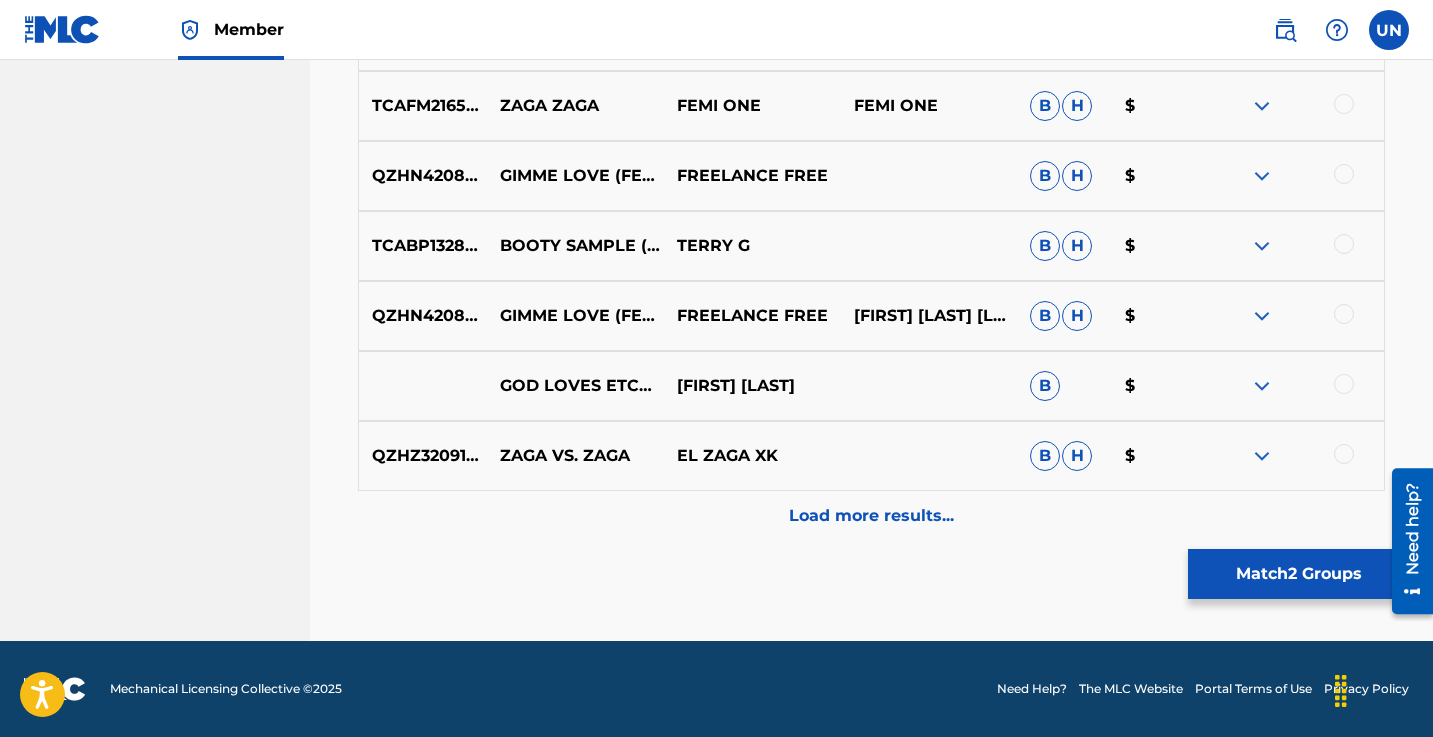 click at bounding box center [1344, 314] 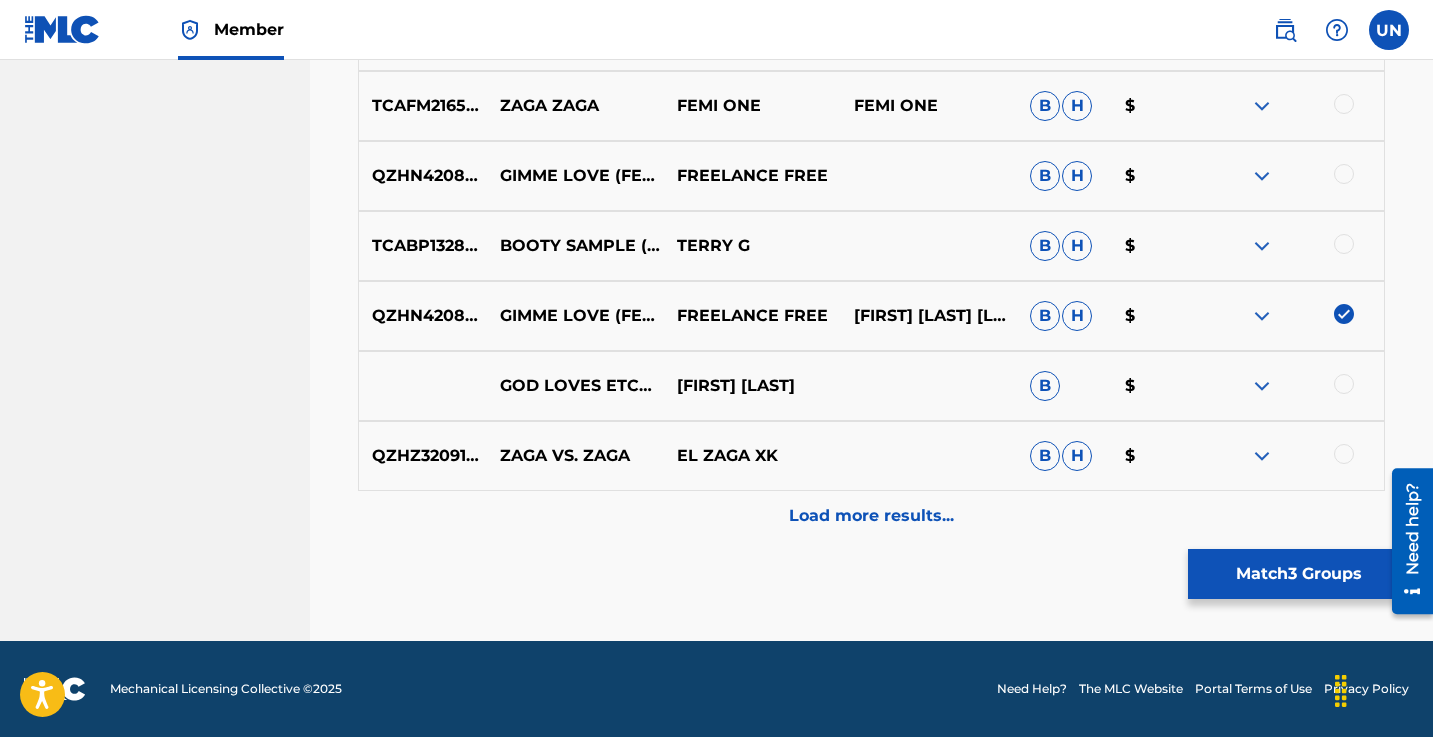 click at bounding box center (1262, 386) 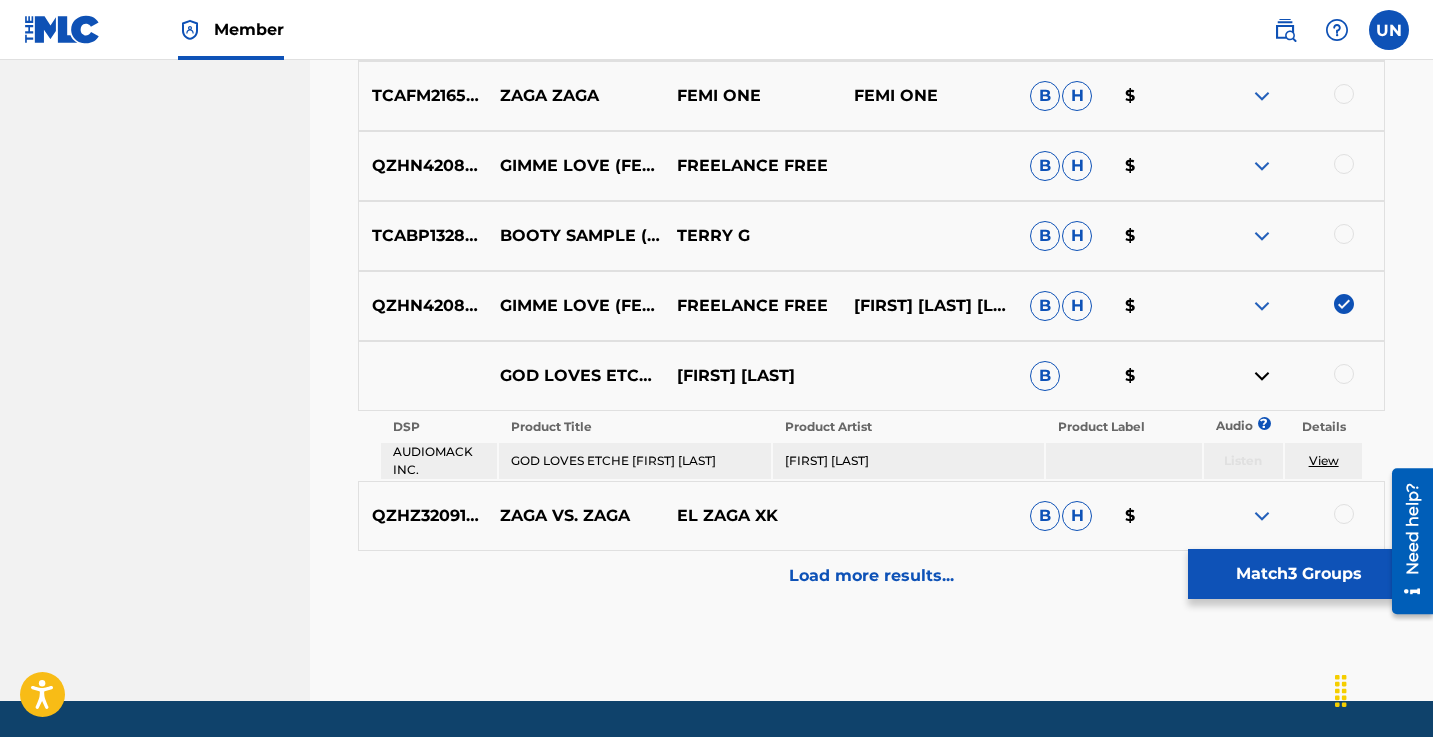 click at bounding box center (1262, 376) 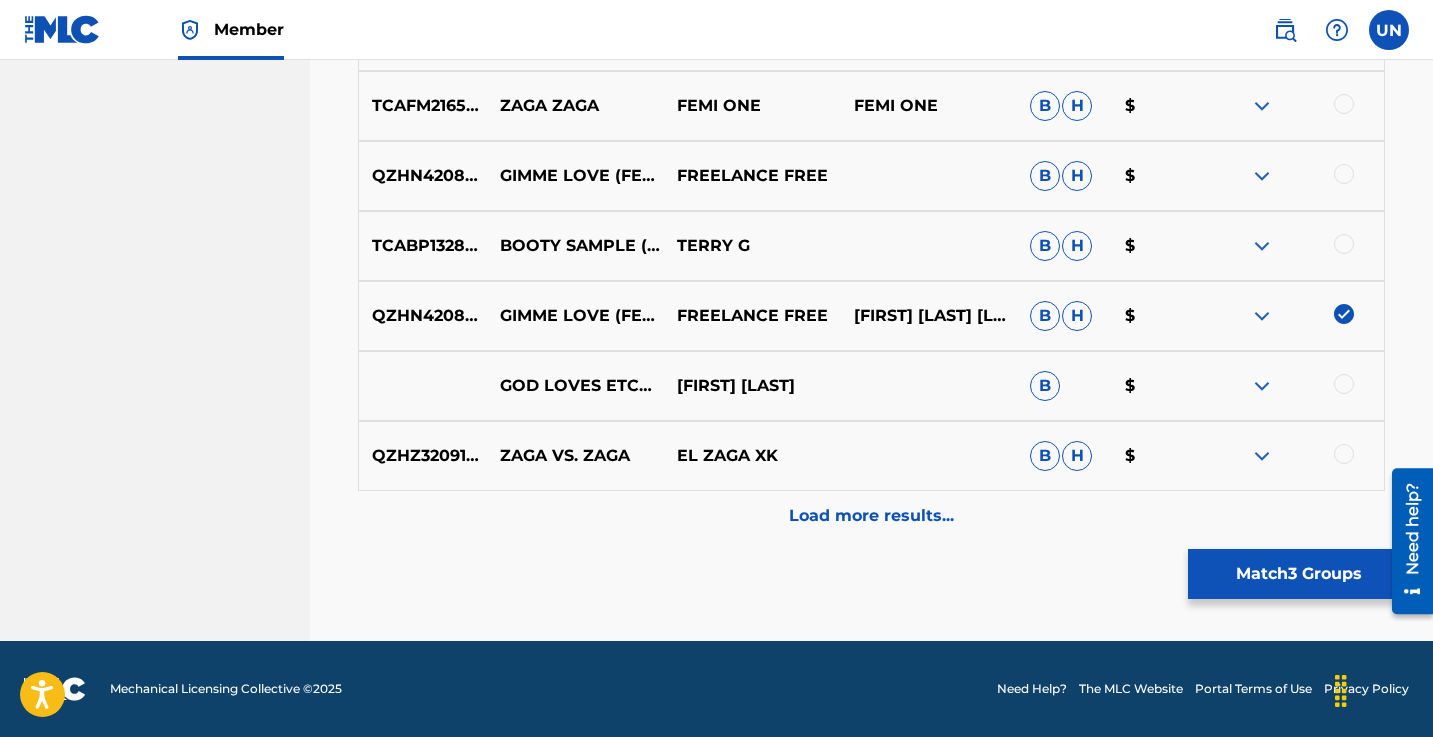 scroll, scrollTop: 2453, scrollLeft: 0, axis: vertical 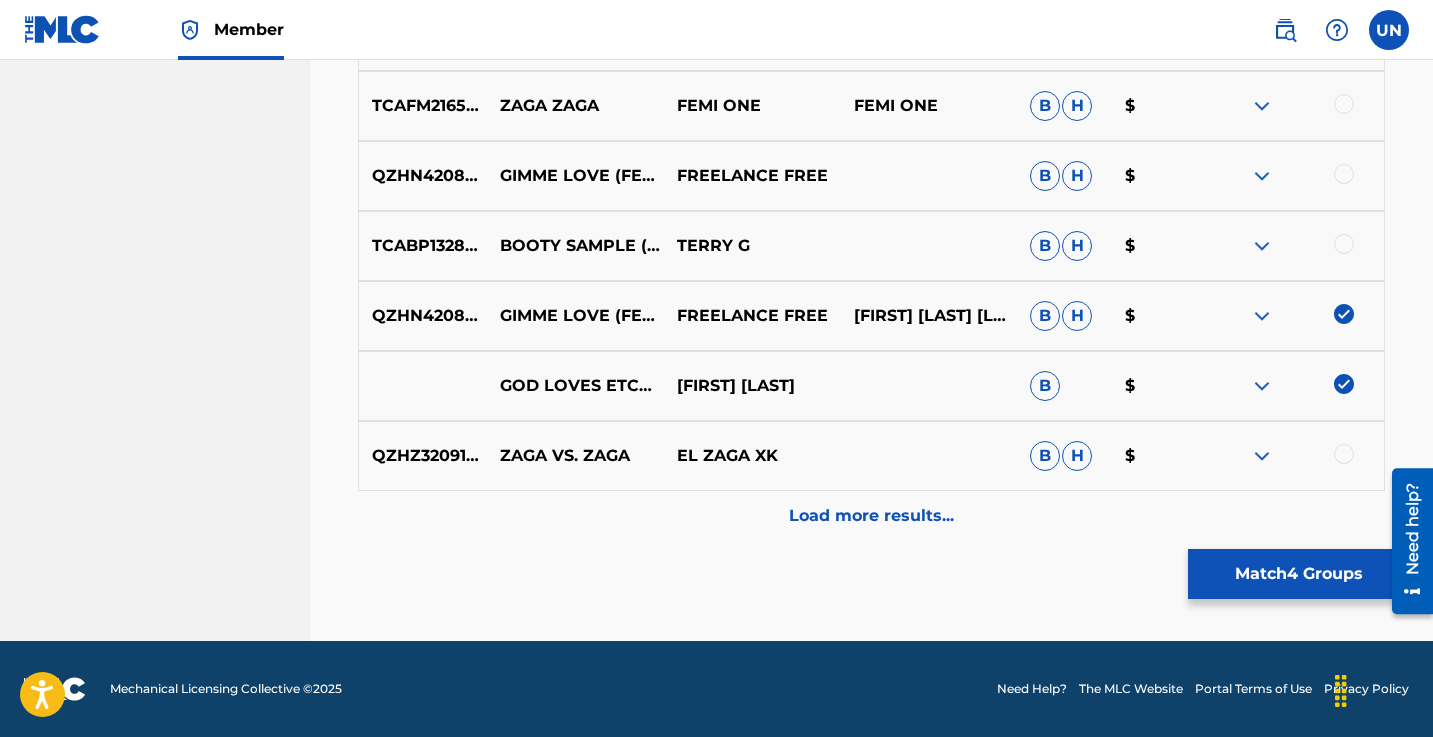 click at bounding box center (1262, 246) 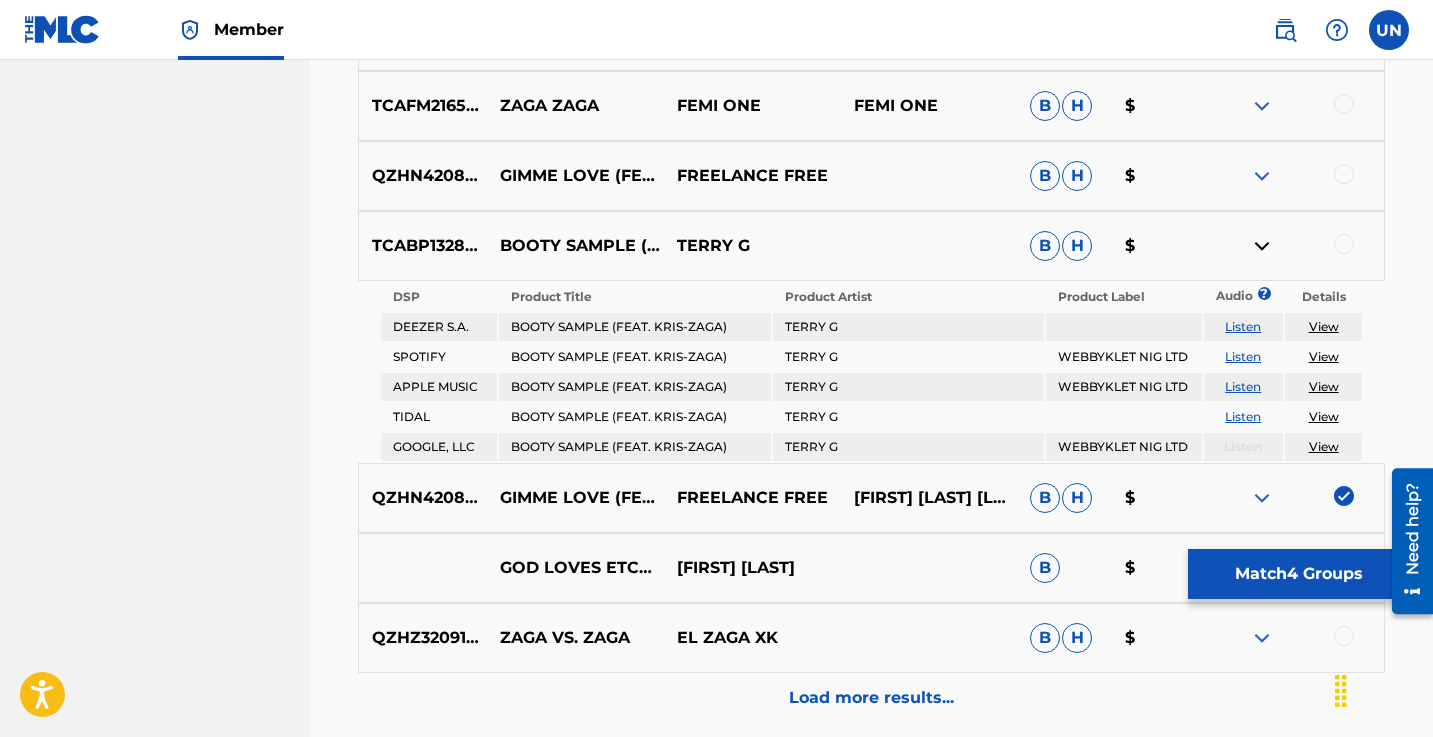 scroll, scrollTop: 2463, scrollLeft: 0, axis: vertical 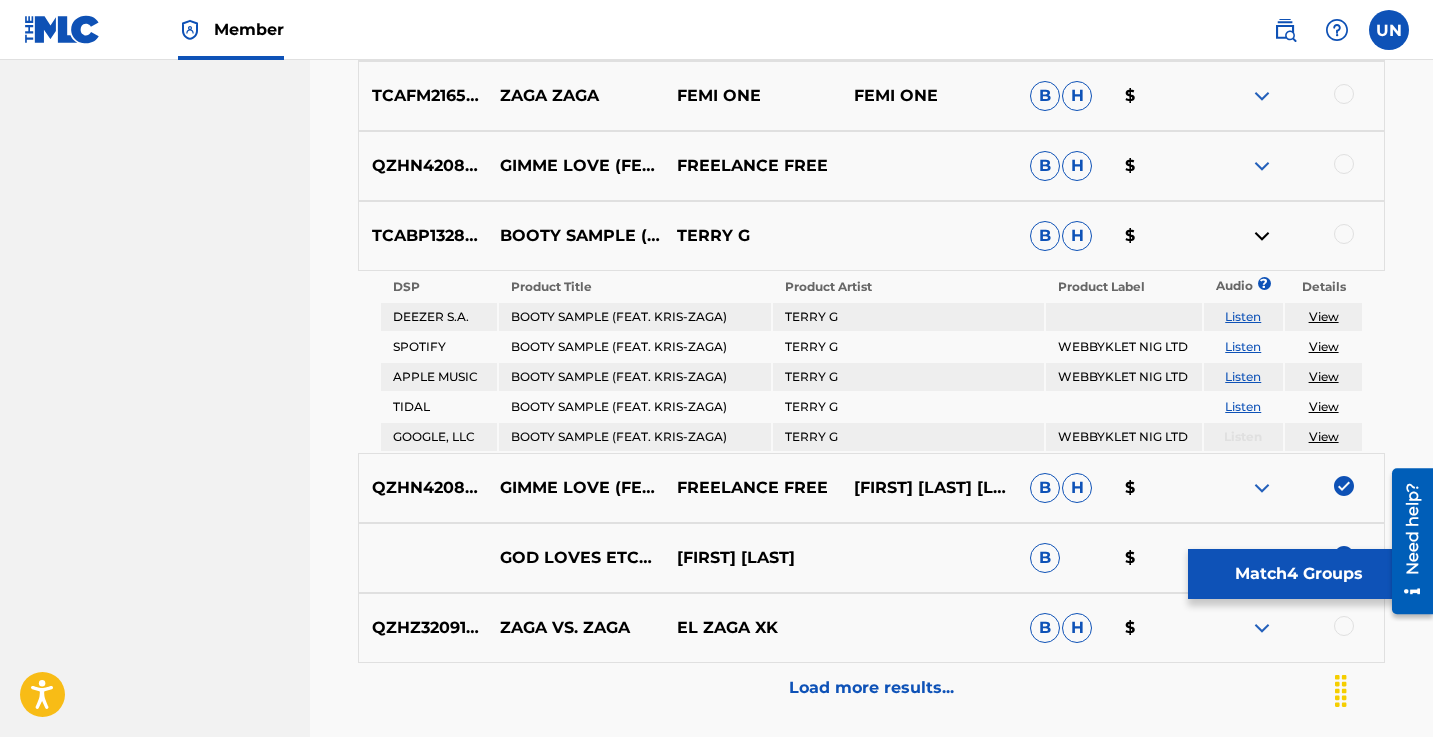 click at bounding box center [1262, 236] 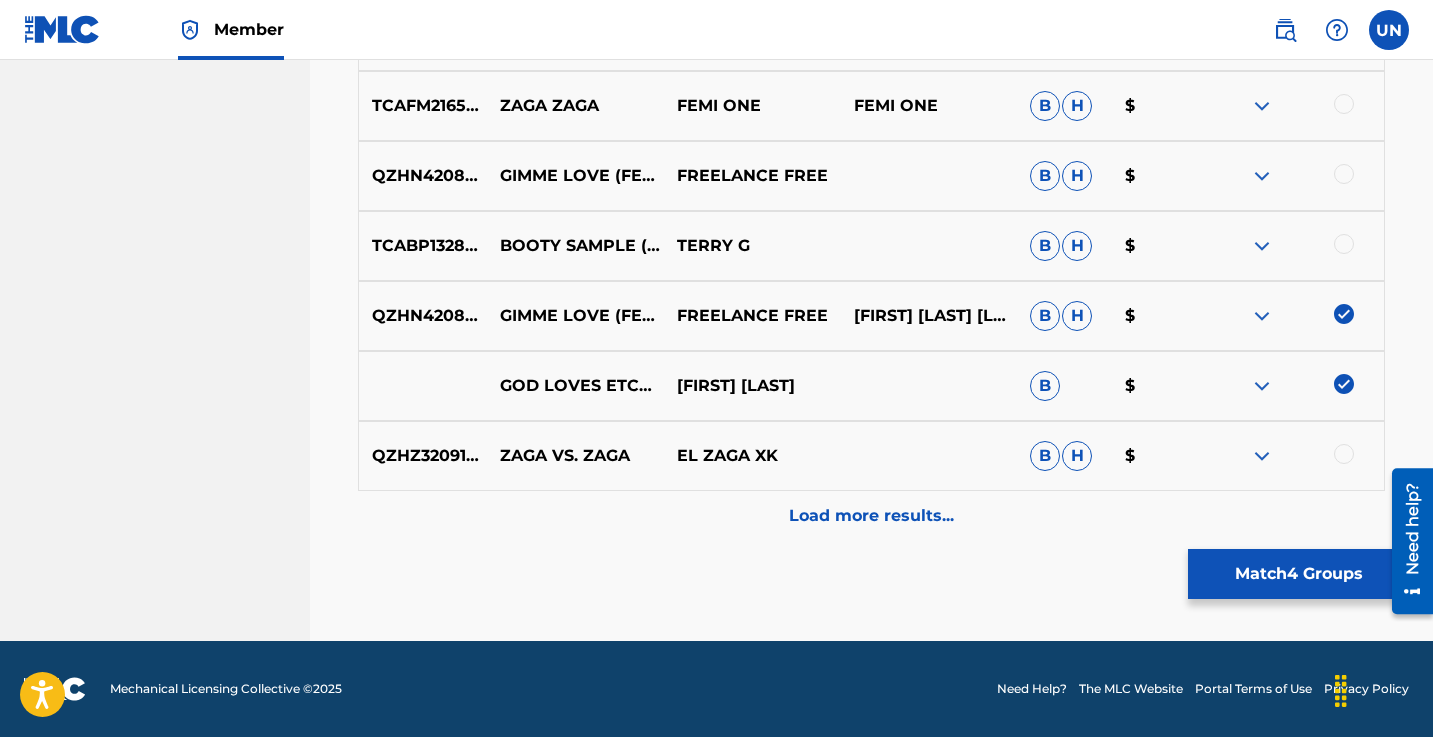 scroll, scrollTop: 2453, scrollLeft: 0, axis: vertical 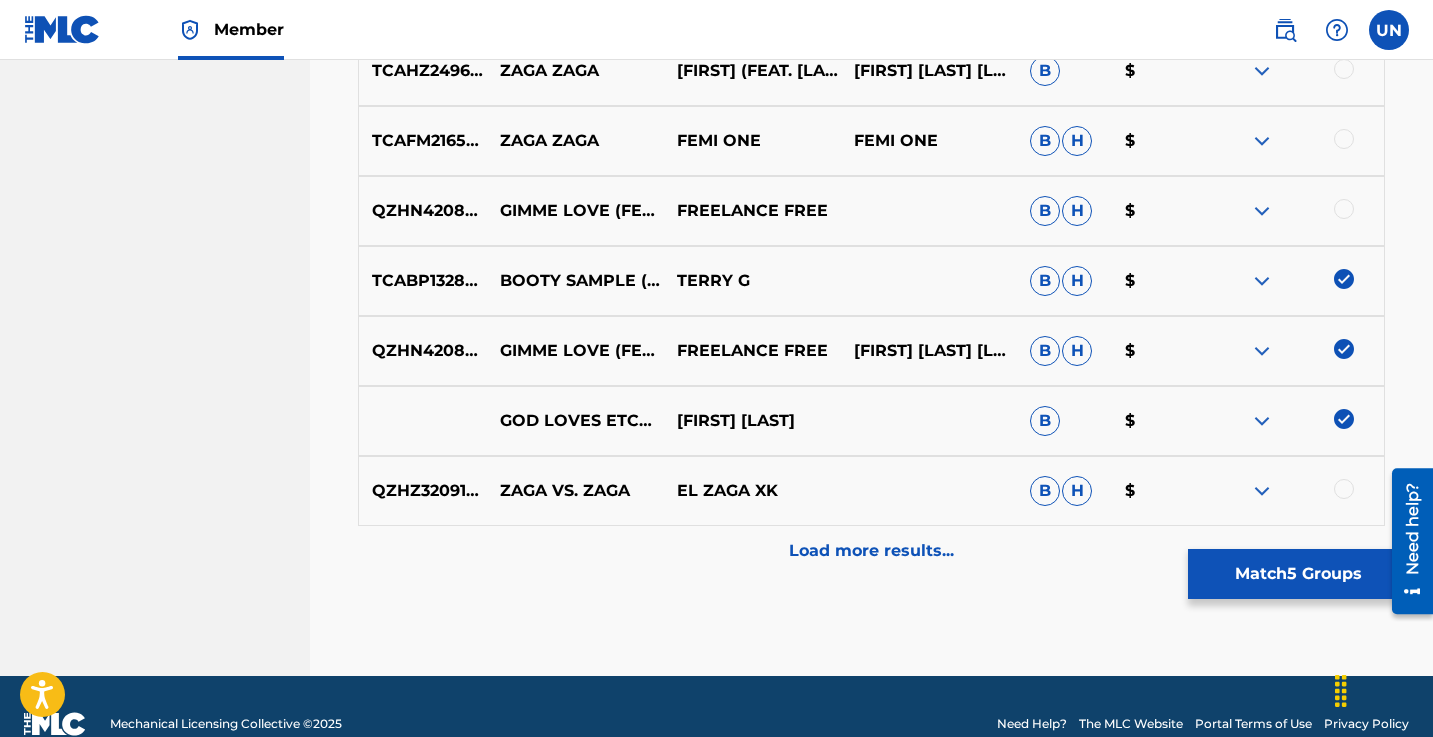 click at bounding box center (1262, 211) 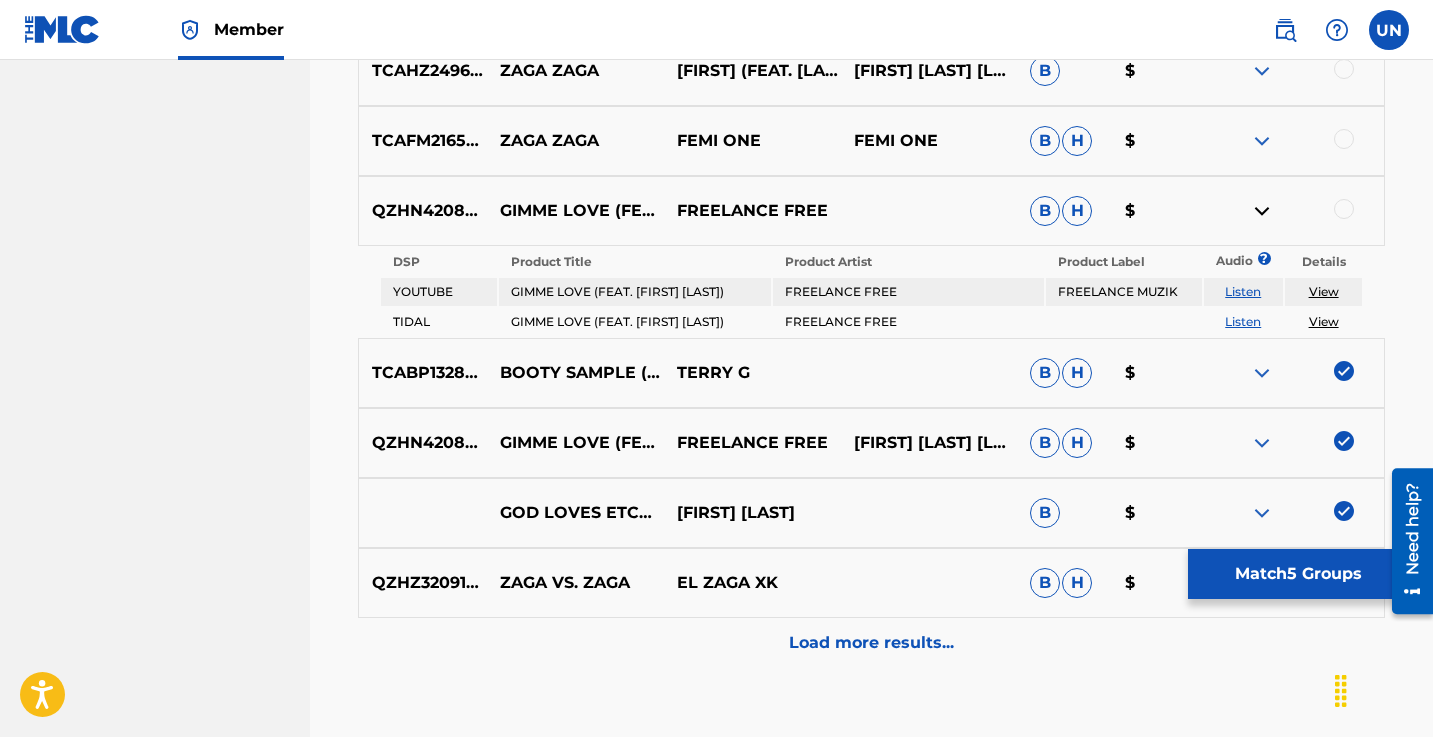 click at bounding box center (1262, 211) 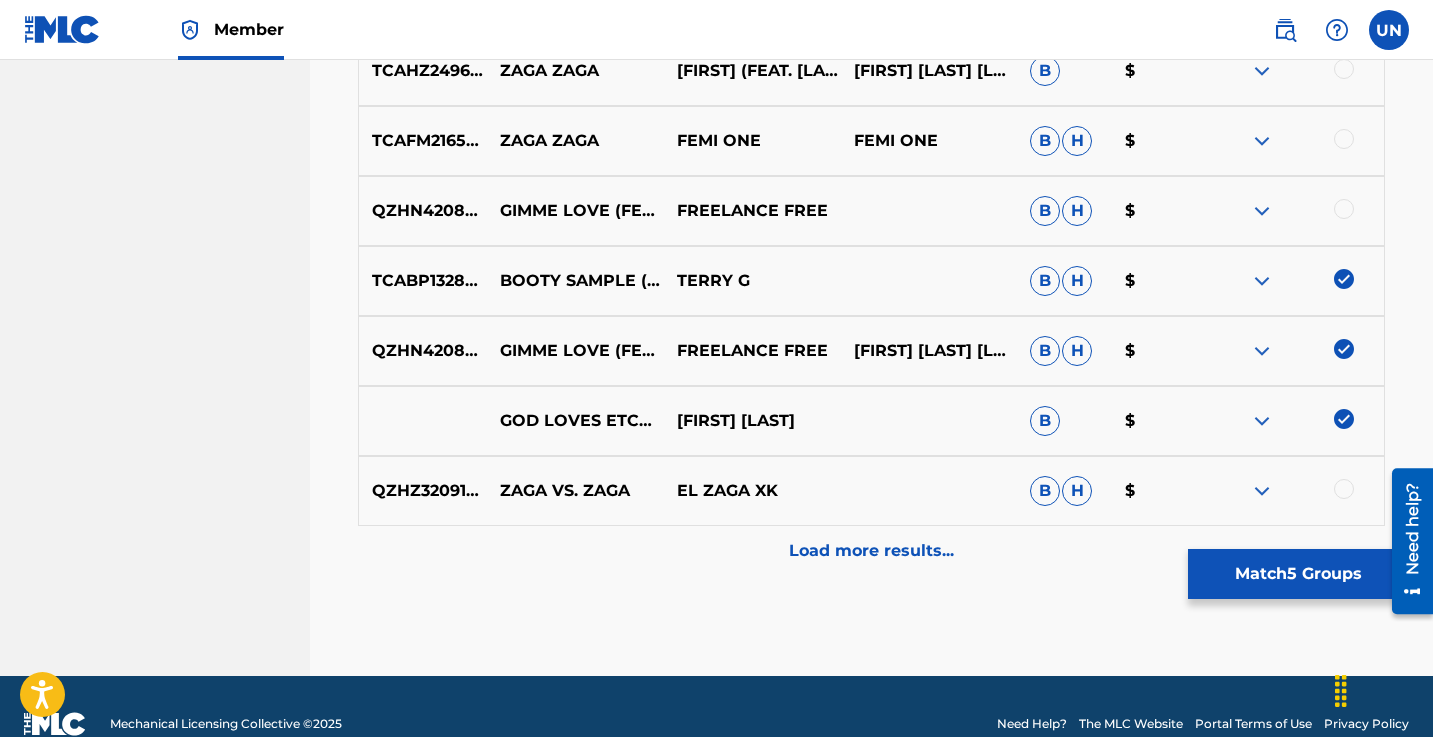click at bounding box center (1344, 209) 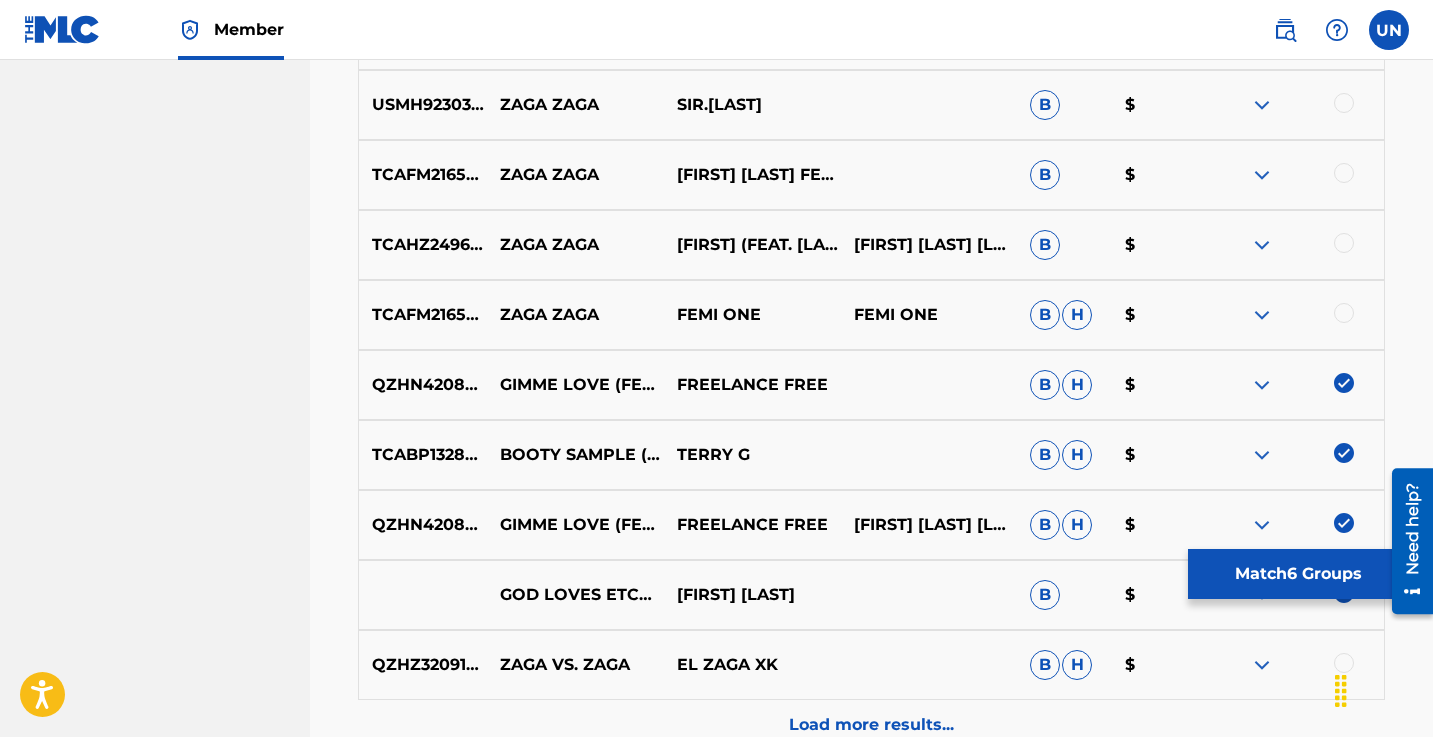 scroll, scrollTop: 2453, scrollLeft: 0, axis: vertical 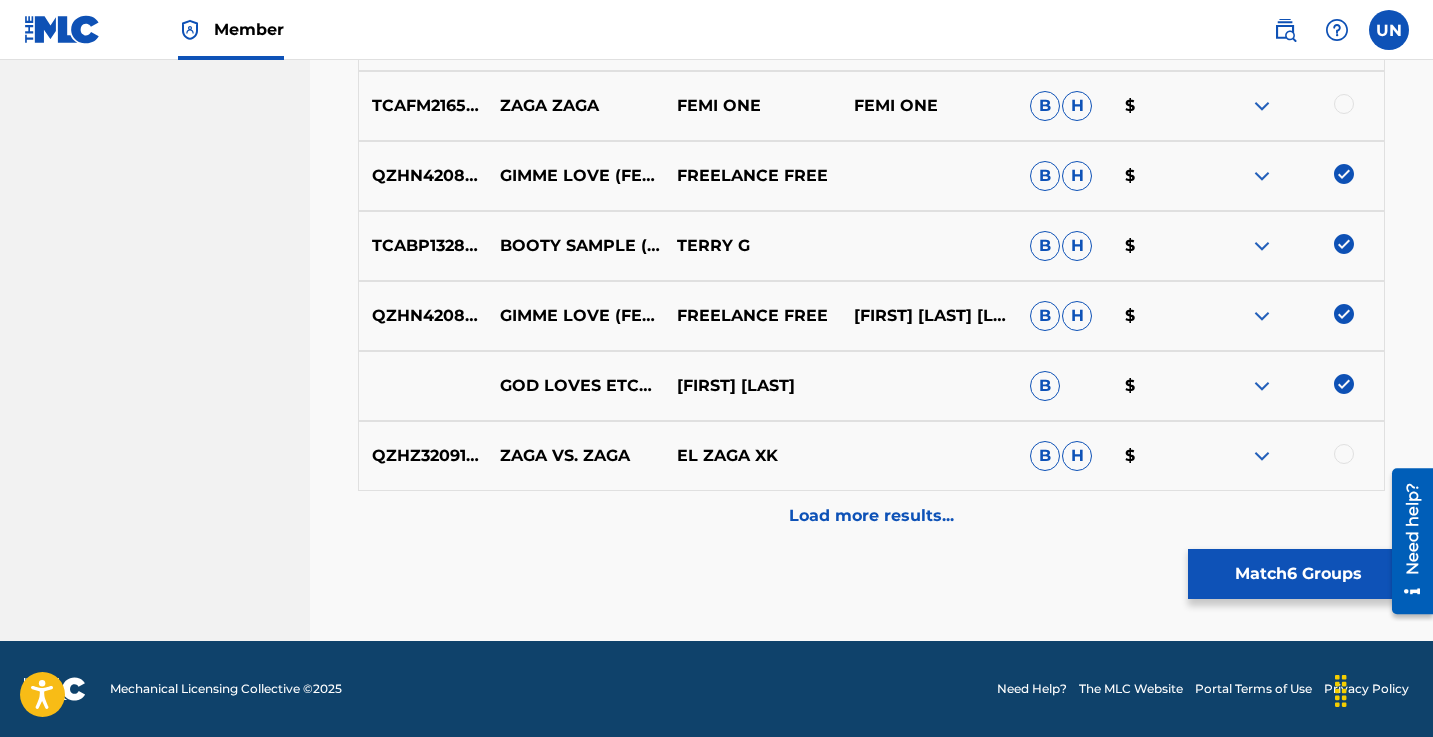 click on "Load more results..." at bounding box center [871, 516] 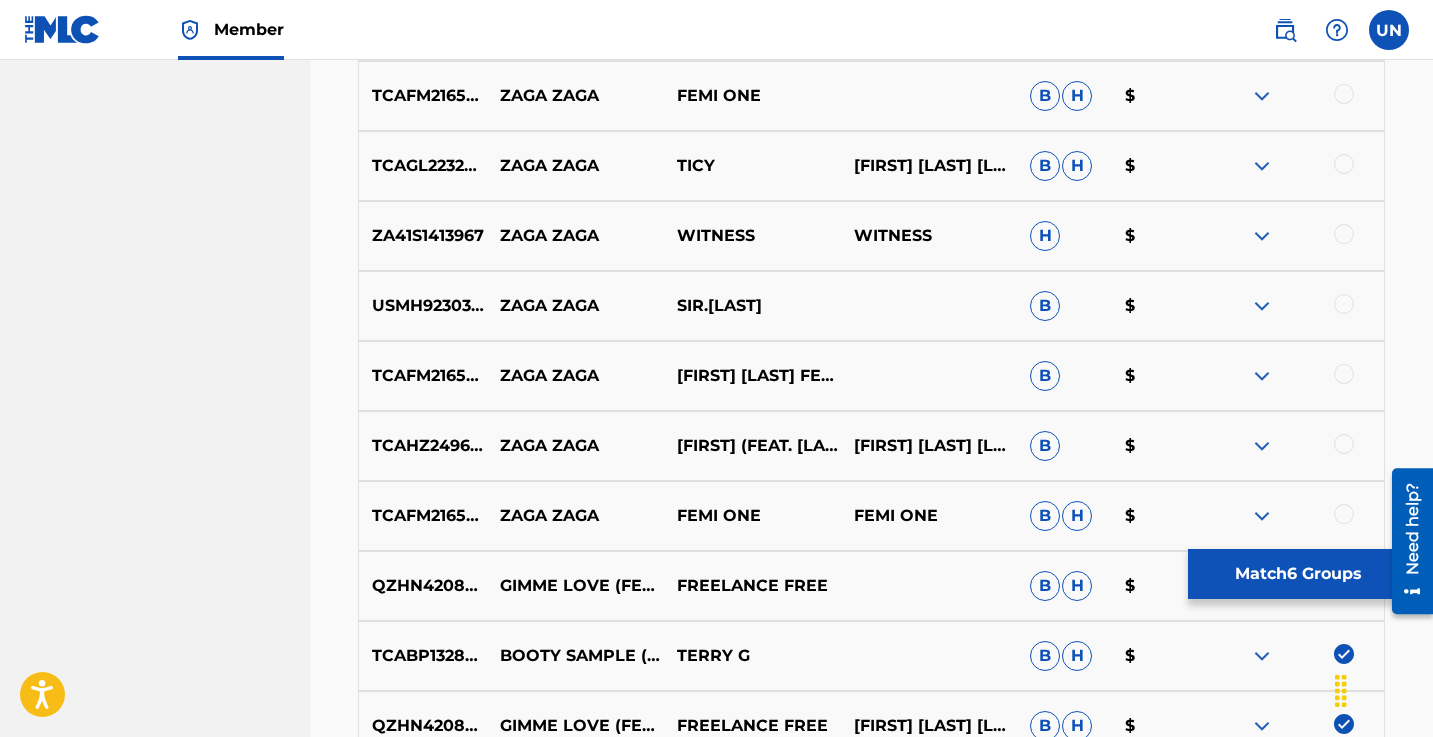 scroll, scrollTop: 2034, scrollLeft: 0, axis: vertical 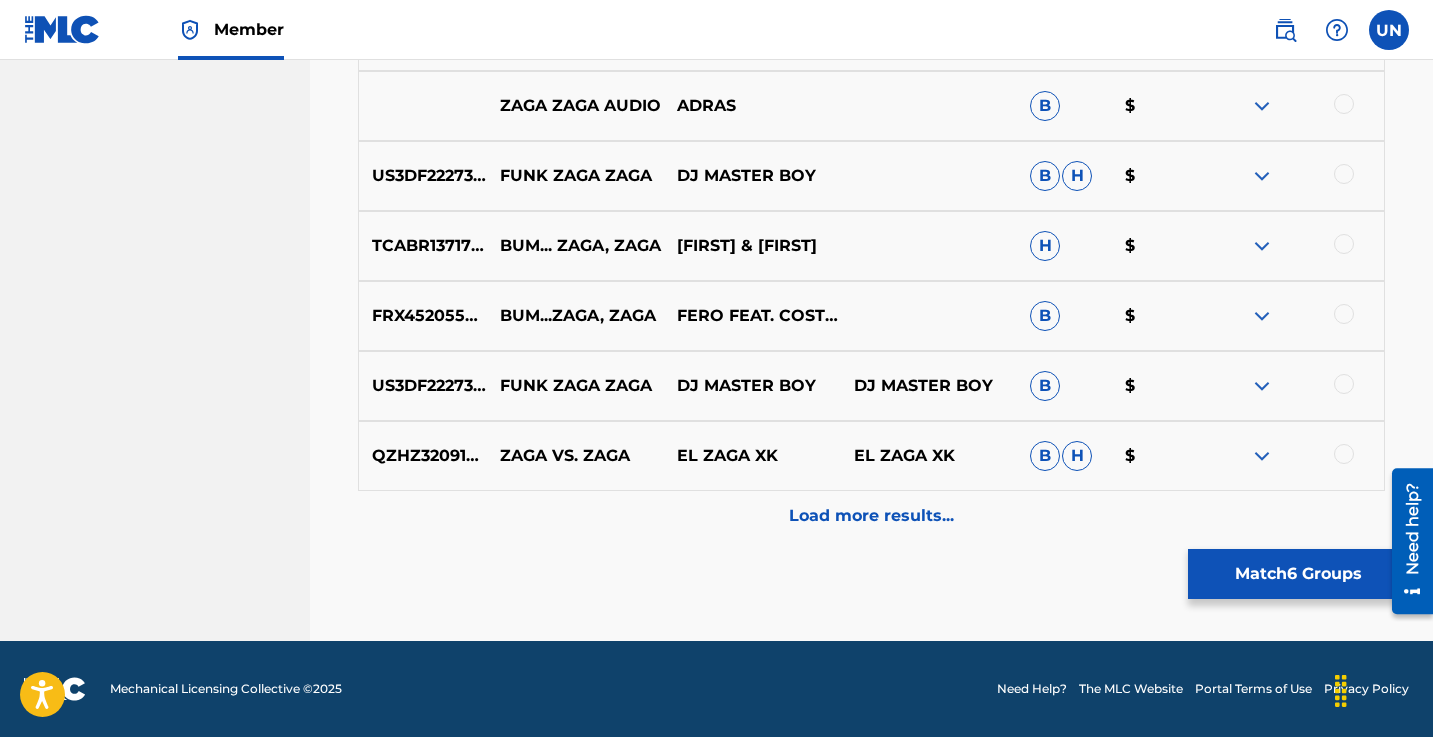 click on "Load more results..." at bounding box center [871, 516] 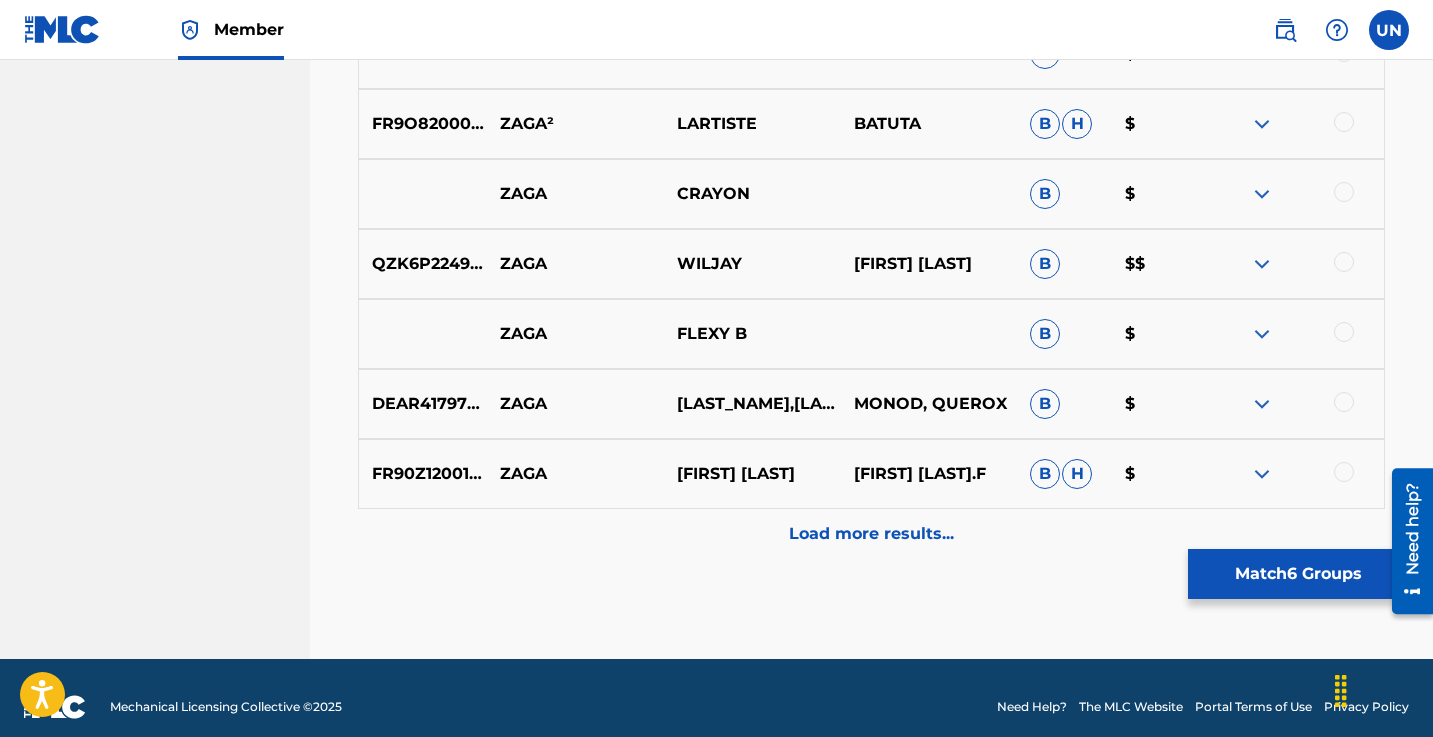 scroll, scrollTop: 3853, scrollLeft: 0, axis: vertical 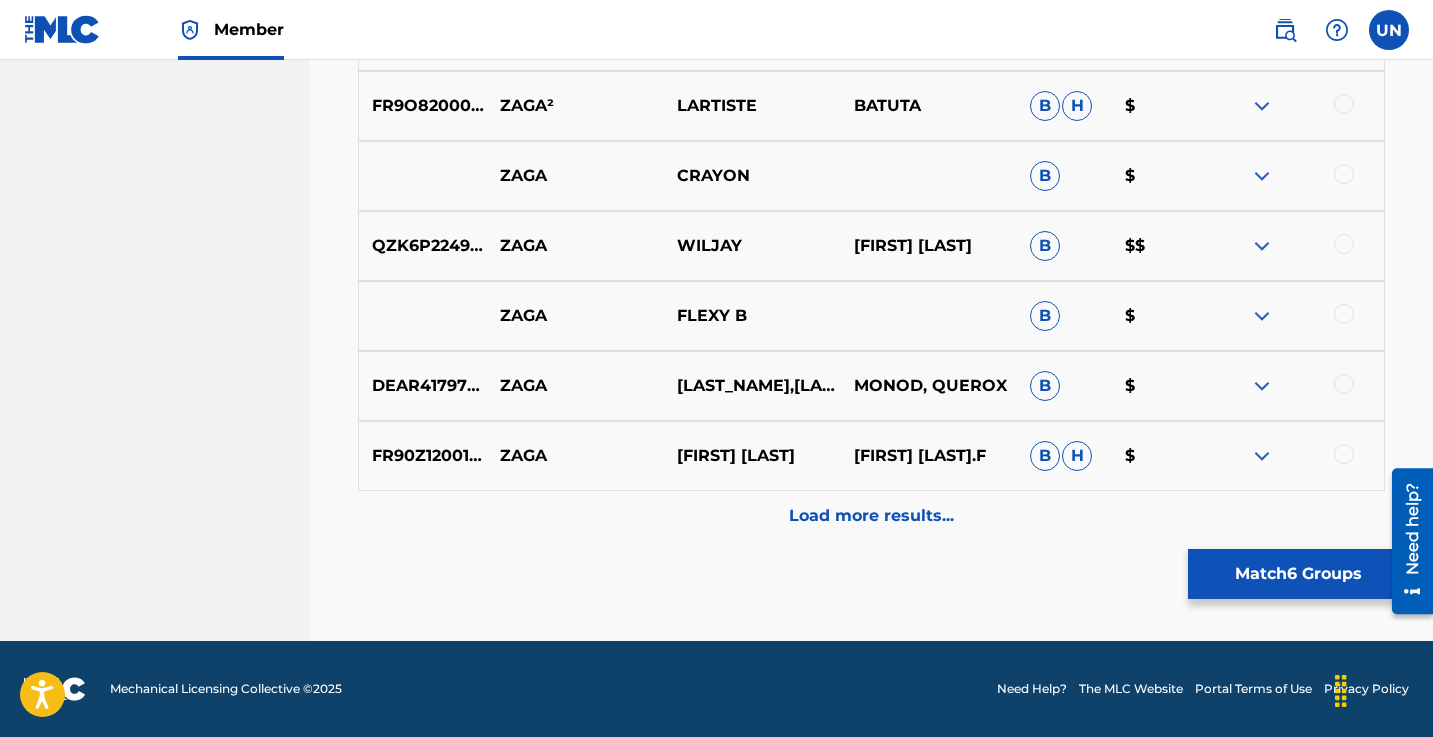 click on "Load more results..." at bounding box center (871, 516) 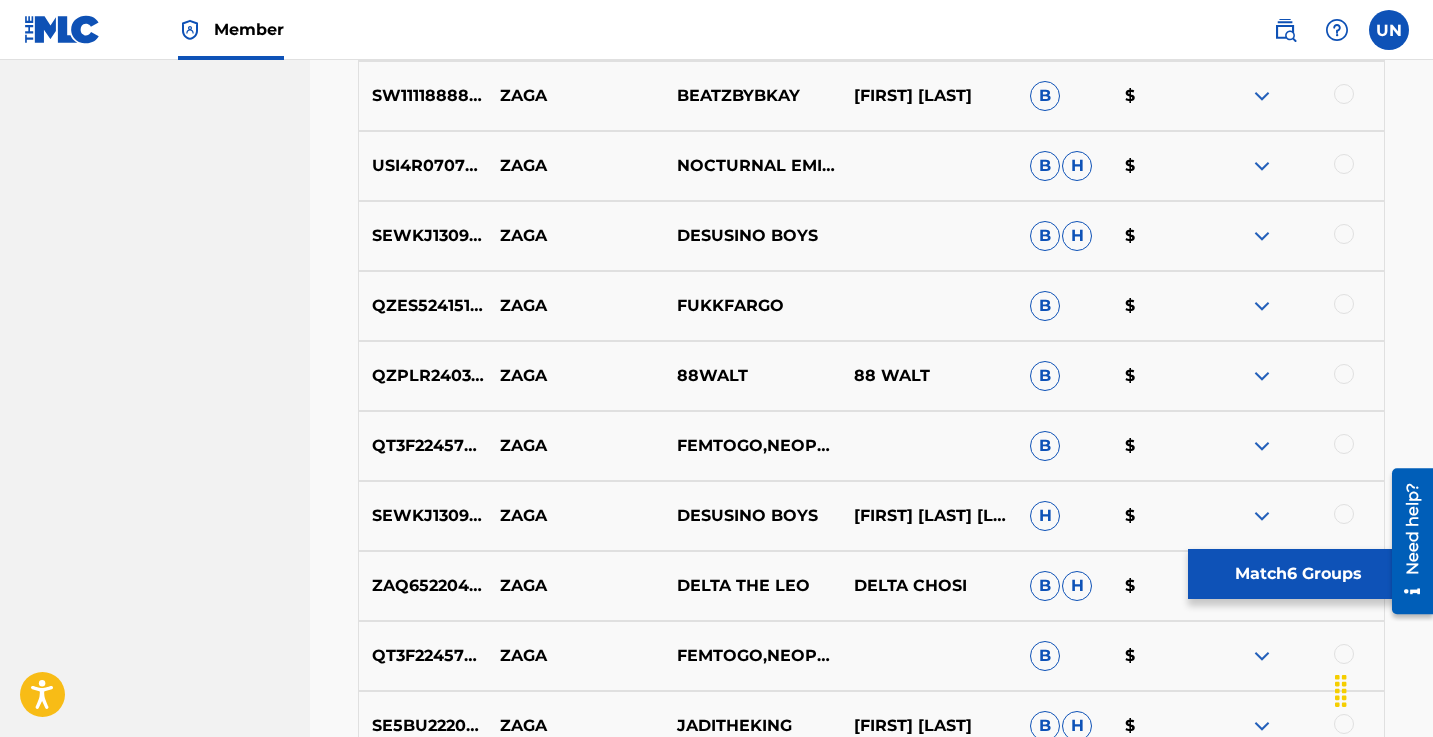 scroll, scrollTop: 4553, scrollLeft: 0, axis: vertical 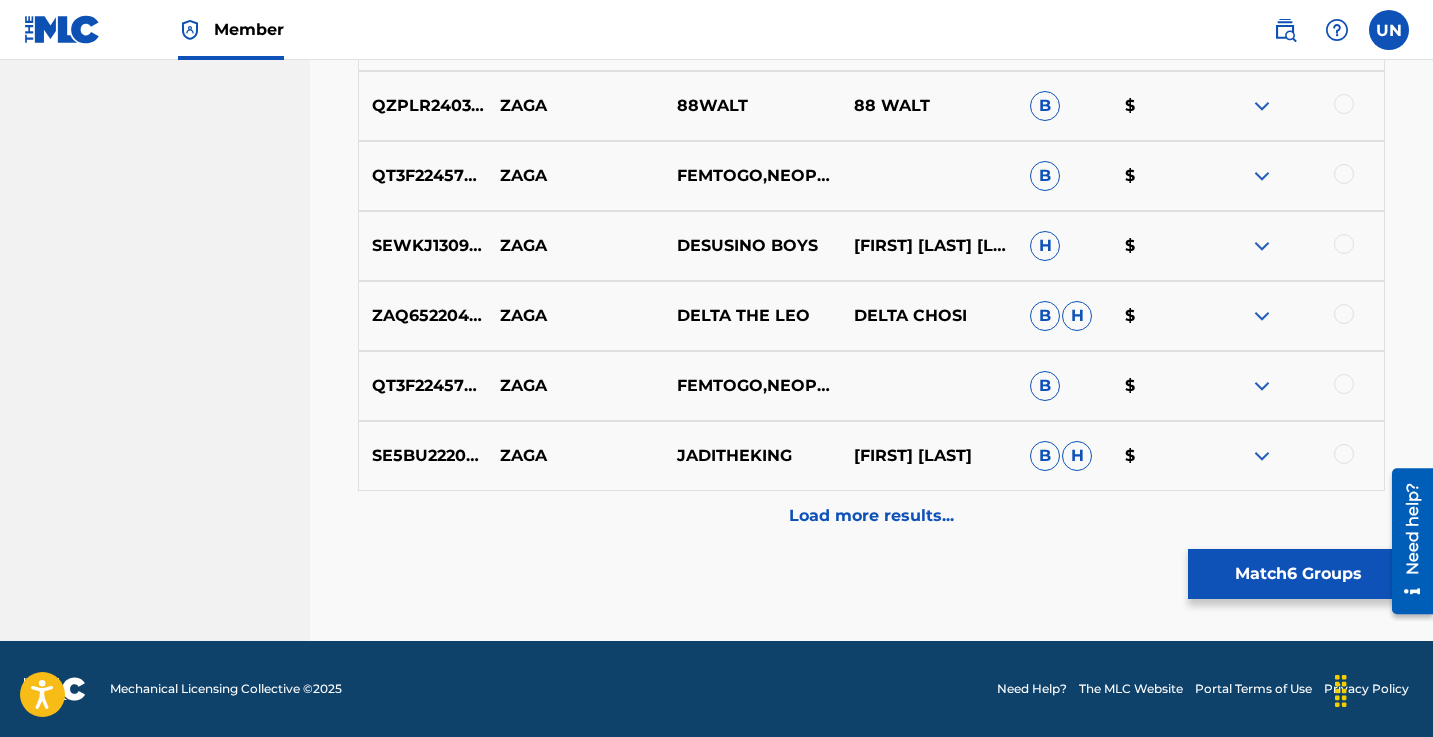 click on "Load more results..." at bounding box center [871, 516] 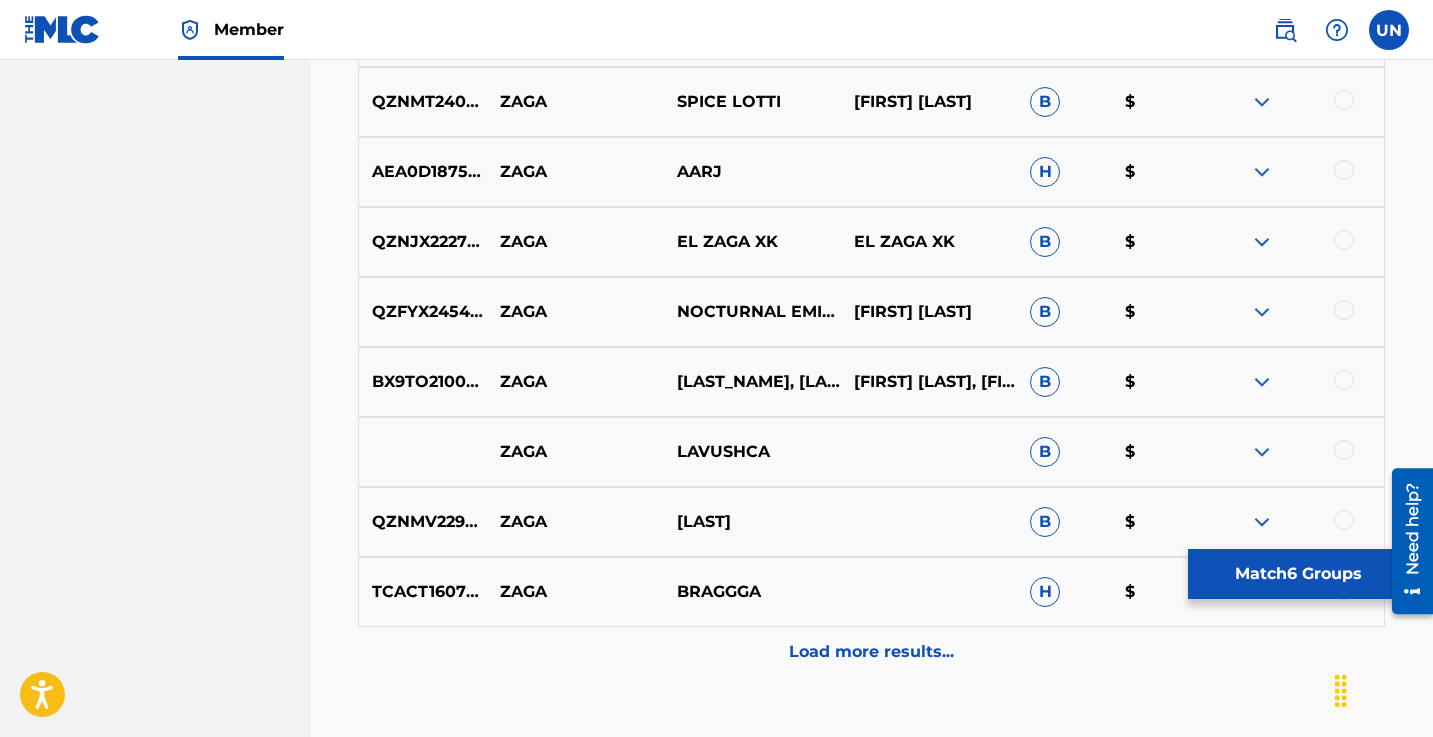 scroll, scrollTop: 5121, scrollLeft: 0, axis: vertical 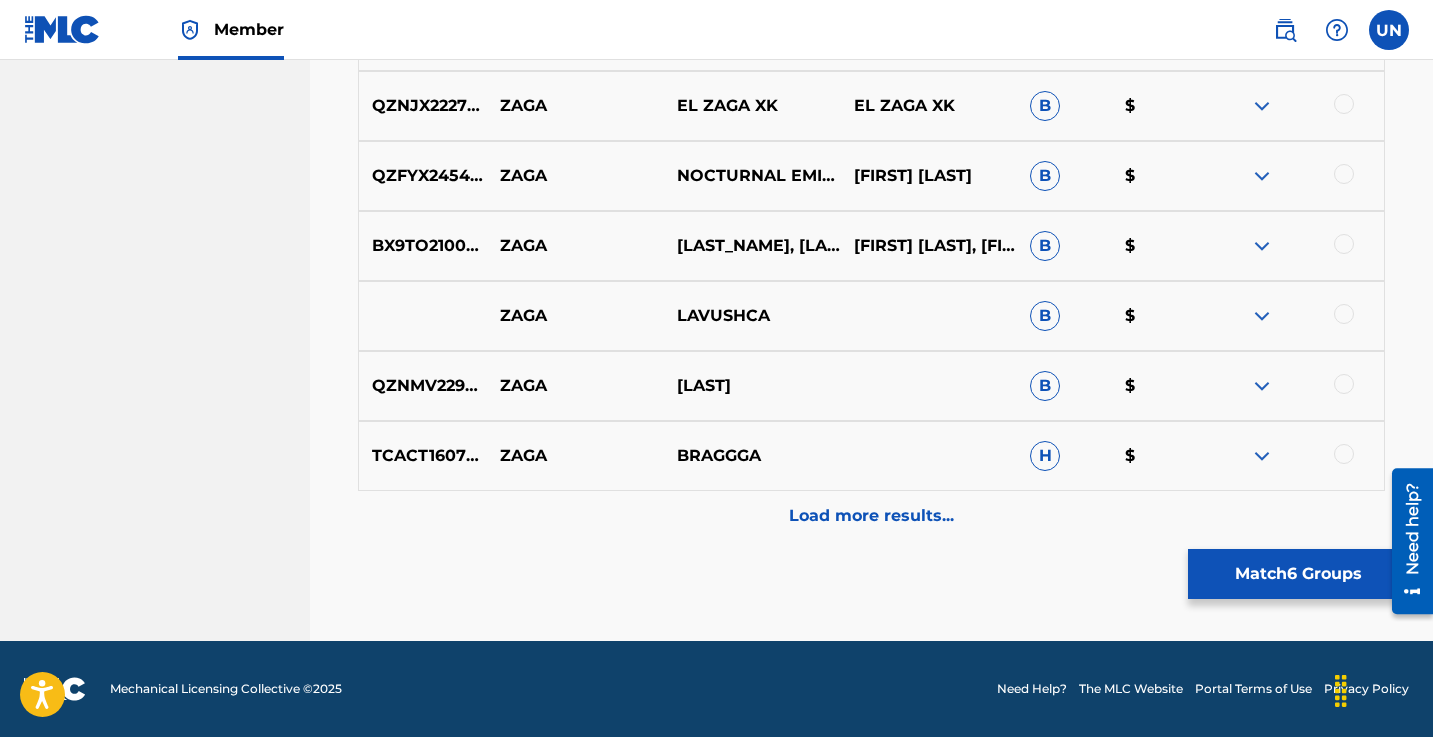 click on "Load more results..." at bounding box center (871, 516) 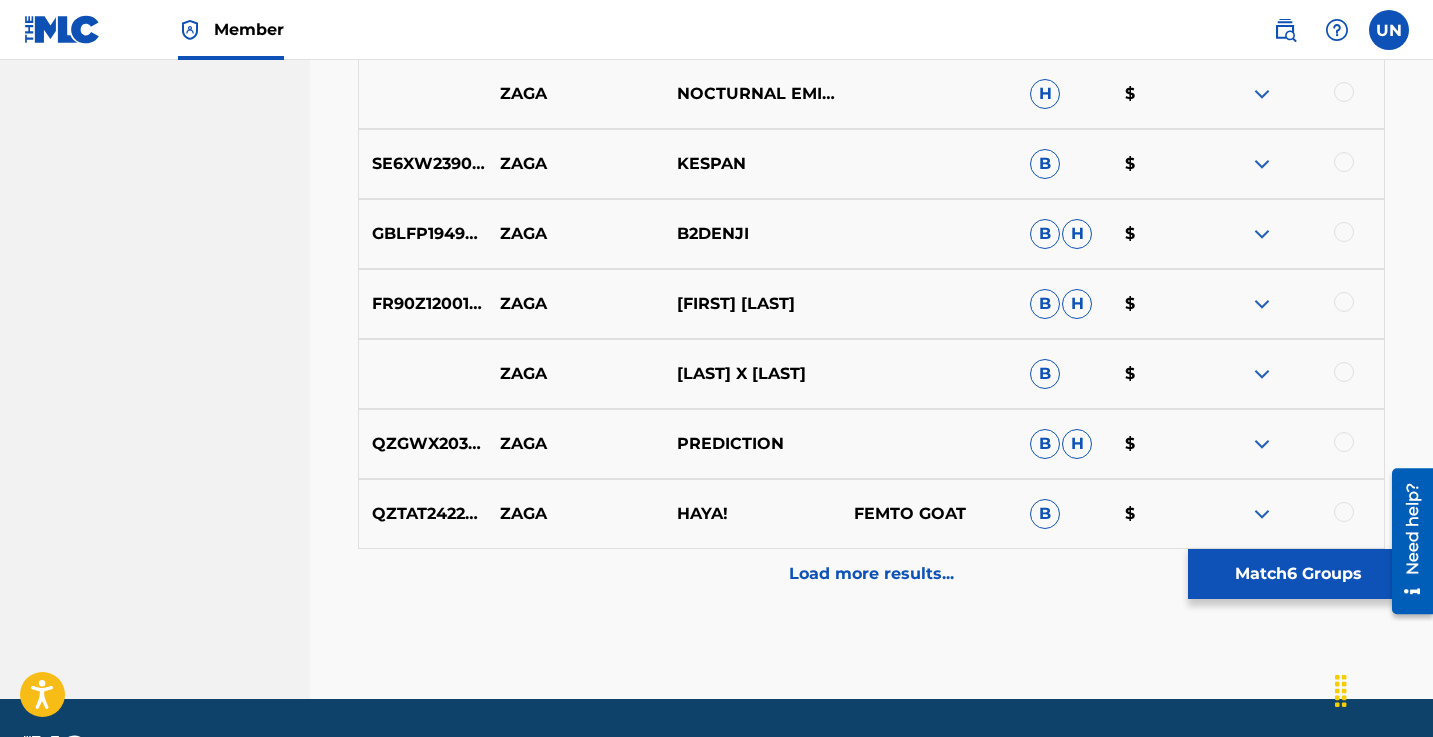 scroll, scrollTop: 5953, scrollLeft: 0, axis: vertical 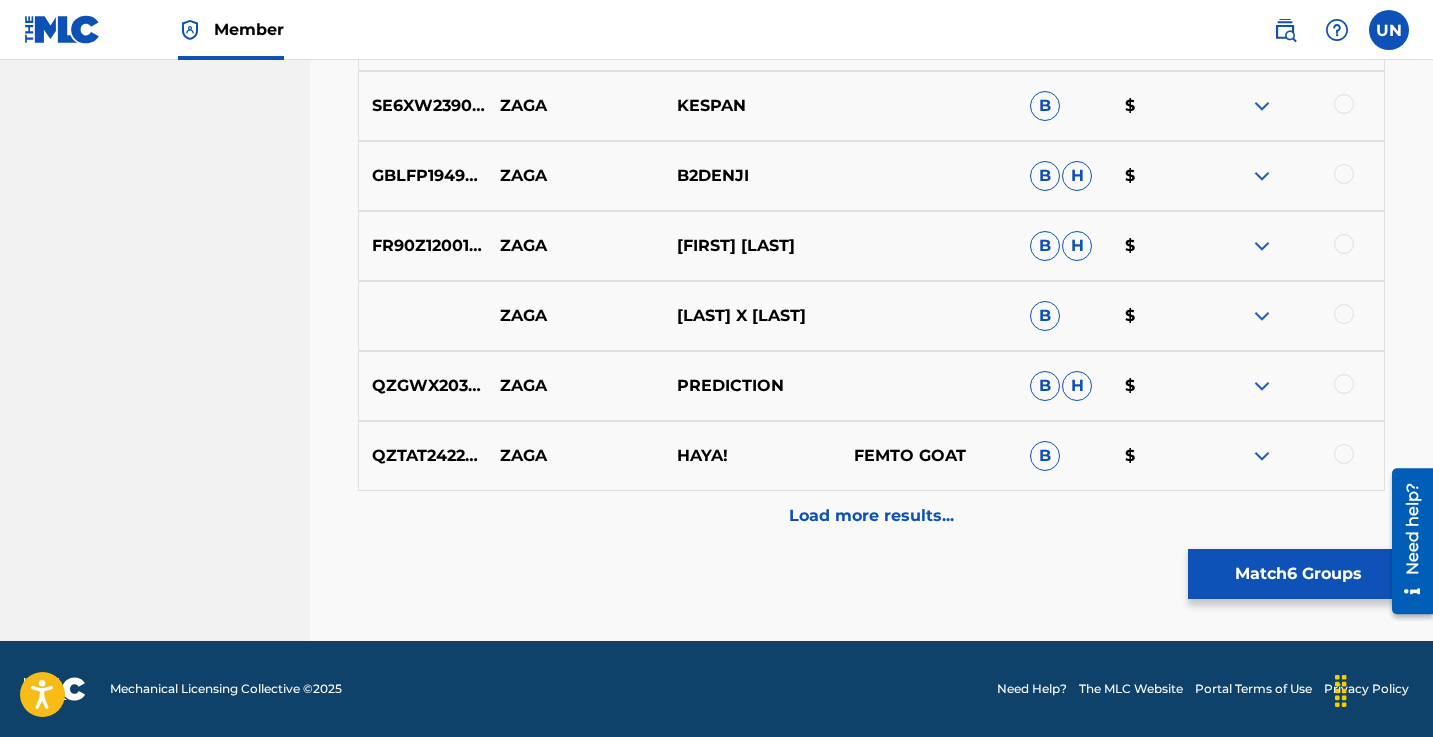 click on "Match  6 Groups" at bounding box center (1298, 574) 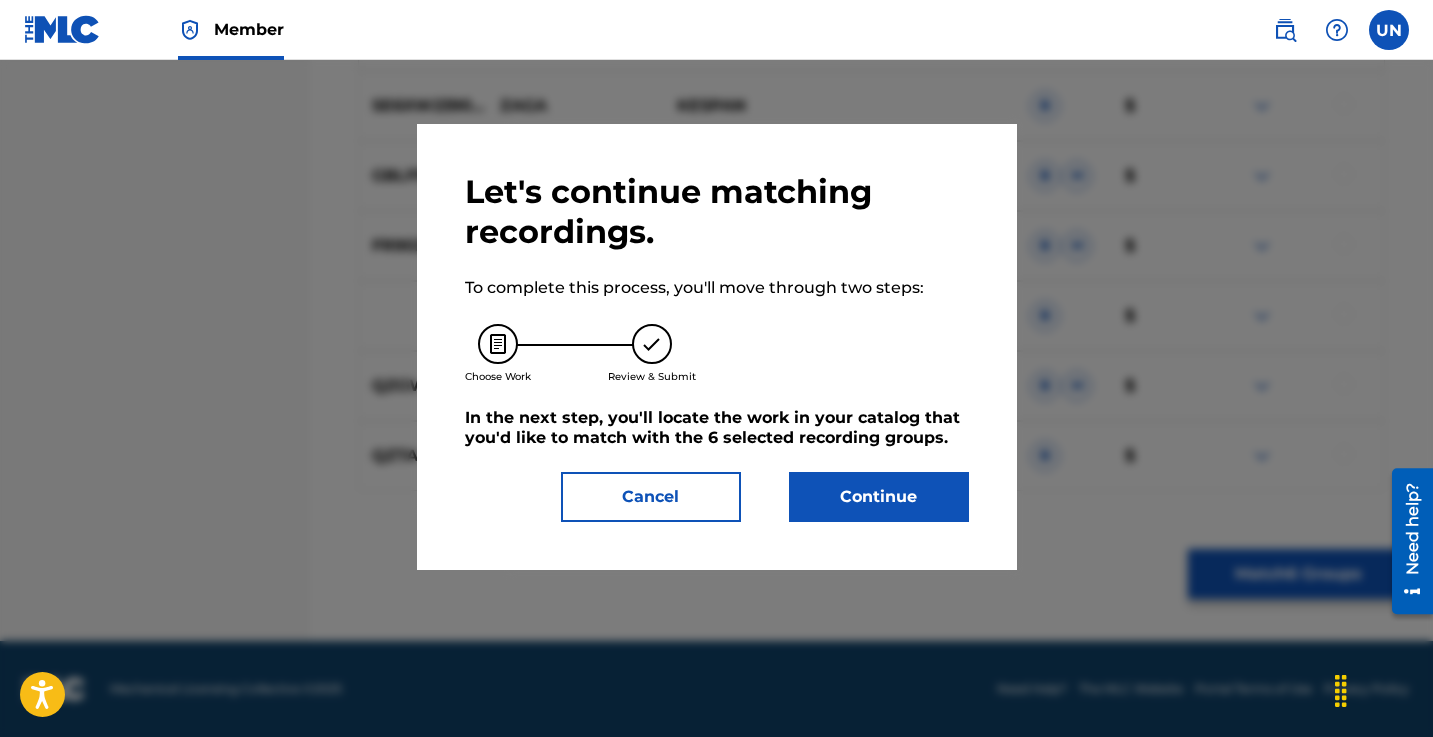 click on "Continue" at bounding box center (879, 497) 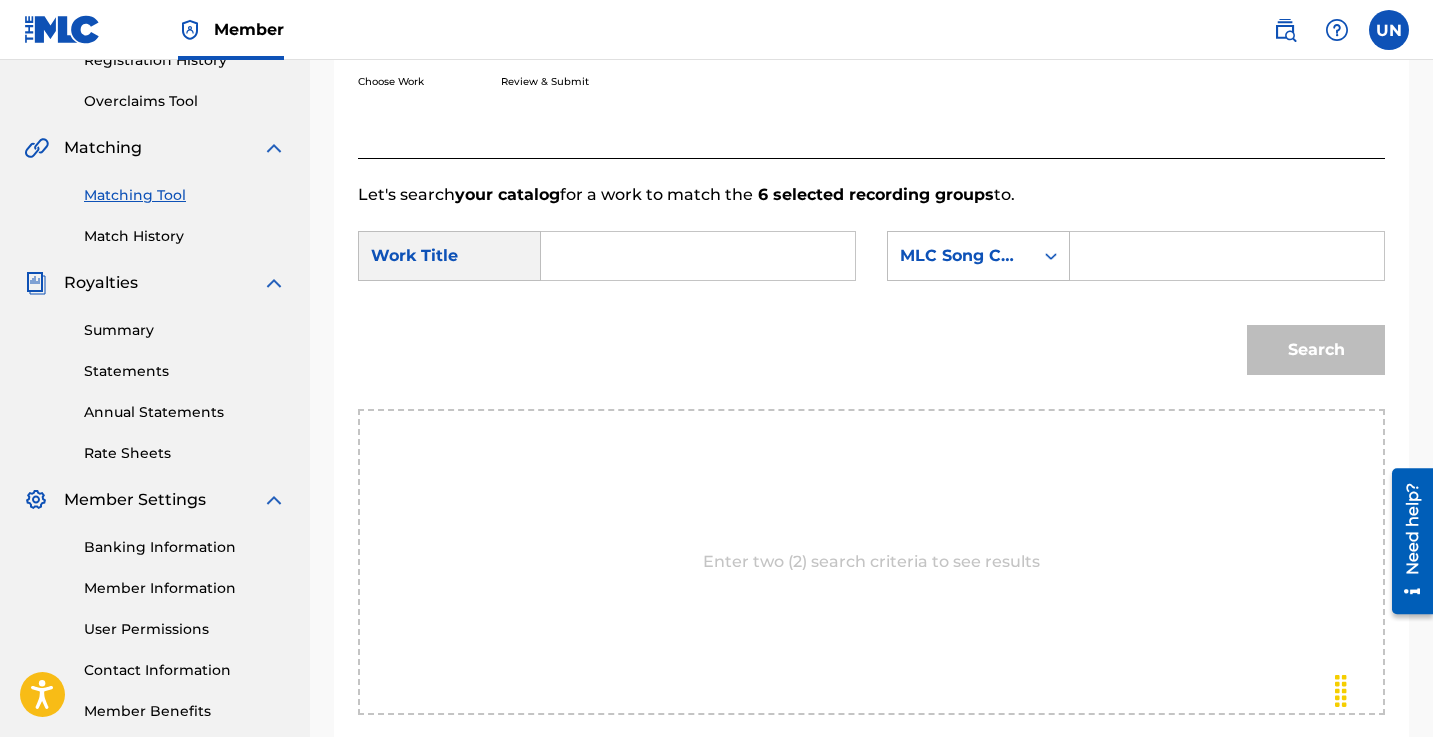 scroll, scrollTop: 397, scrollLeft: 0, axis: vertical 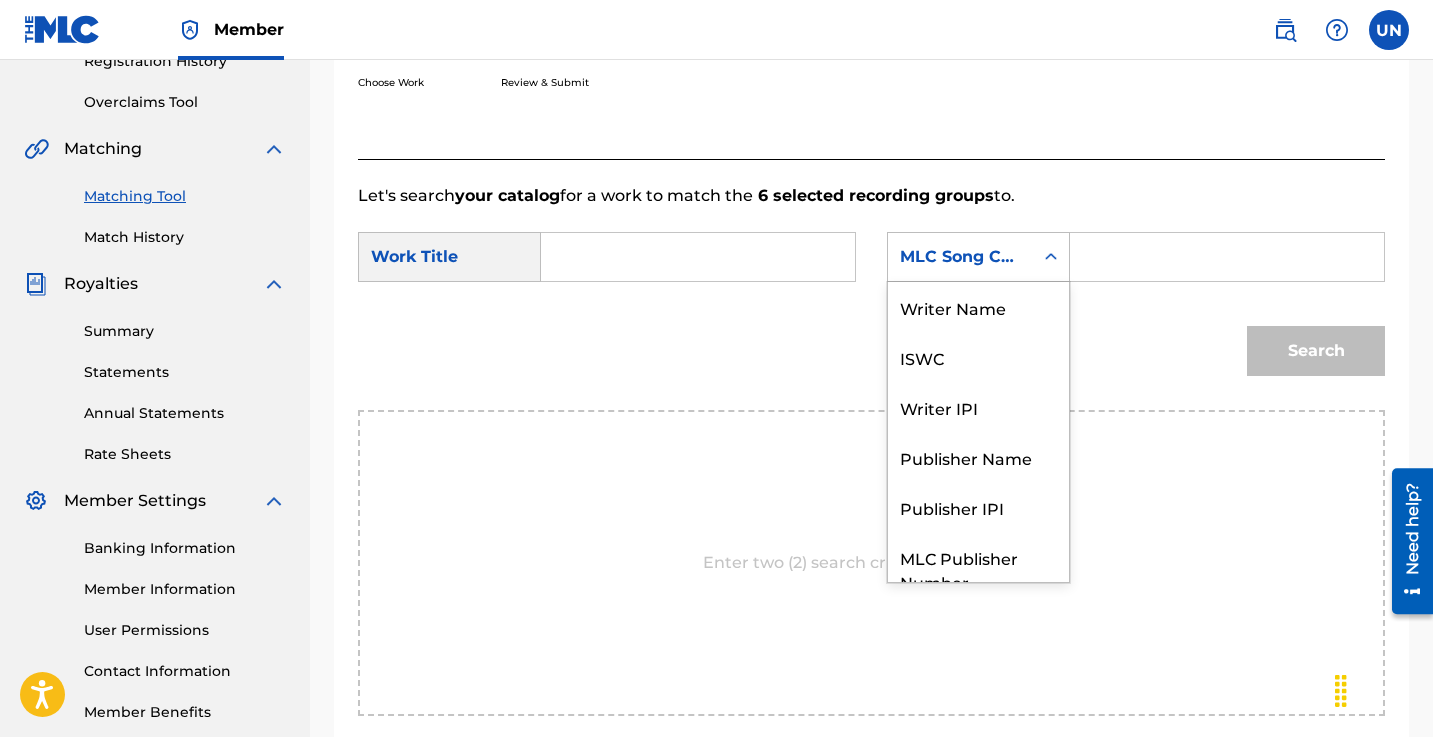 click 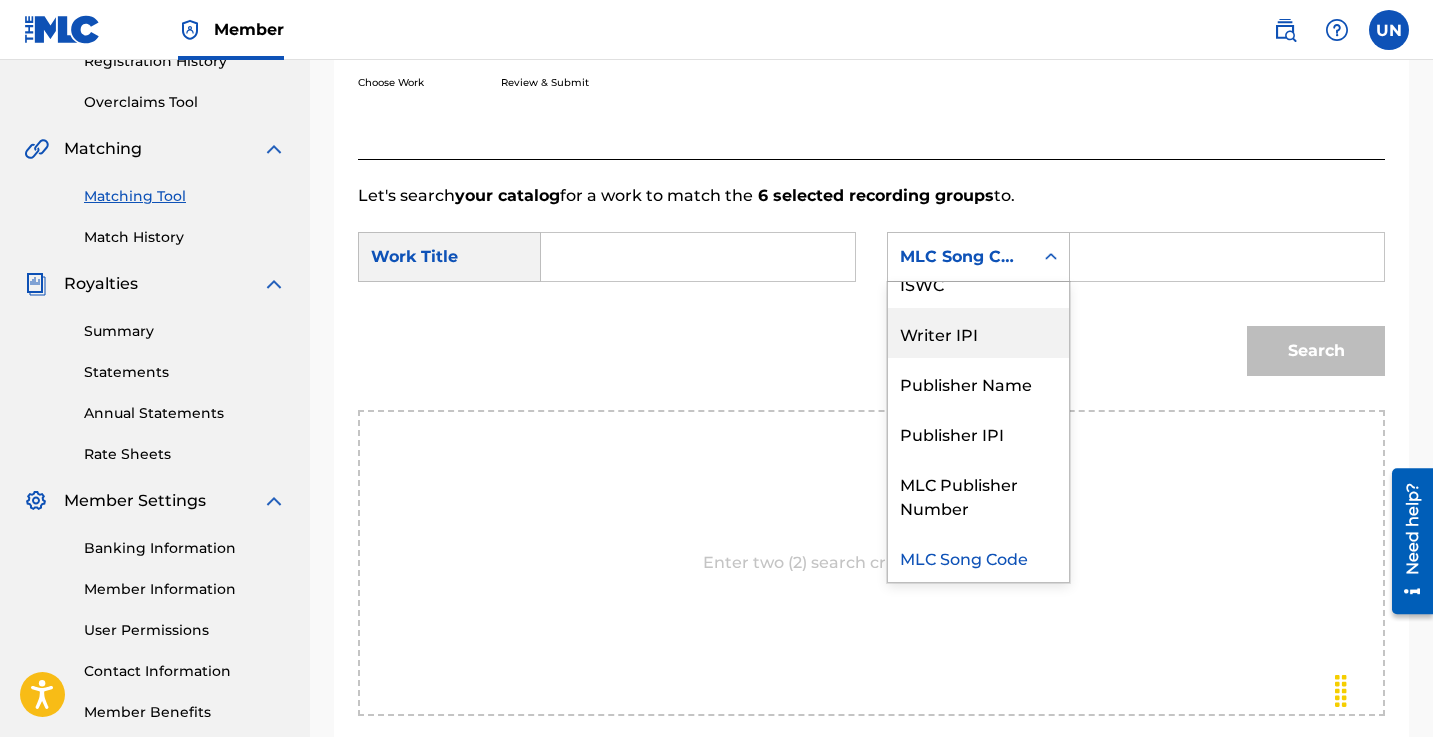scroll, scrollTop: 0, scrollLeft: 0, axis: both 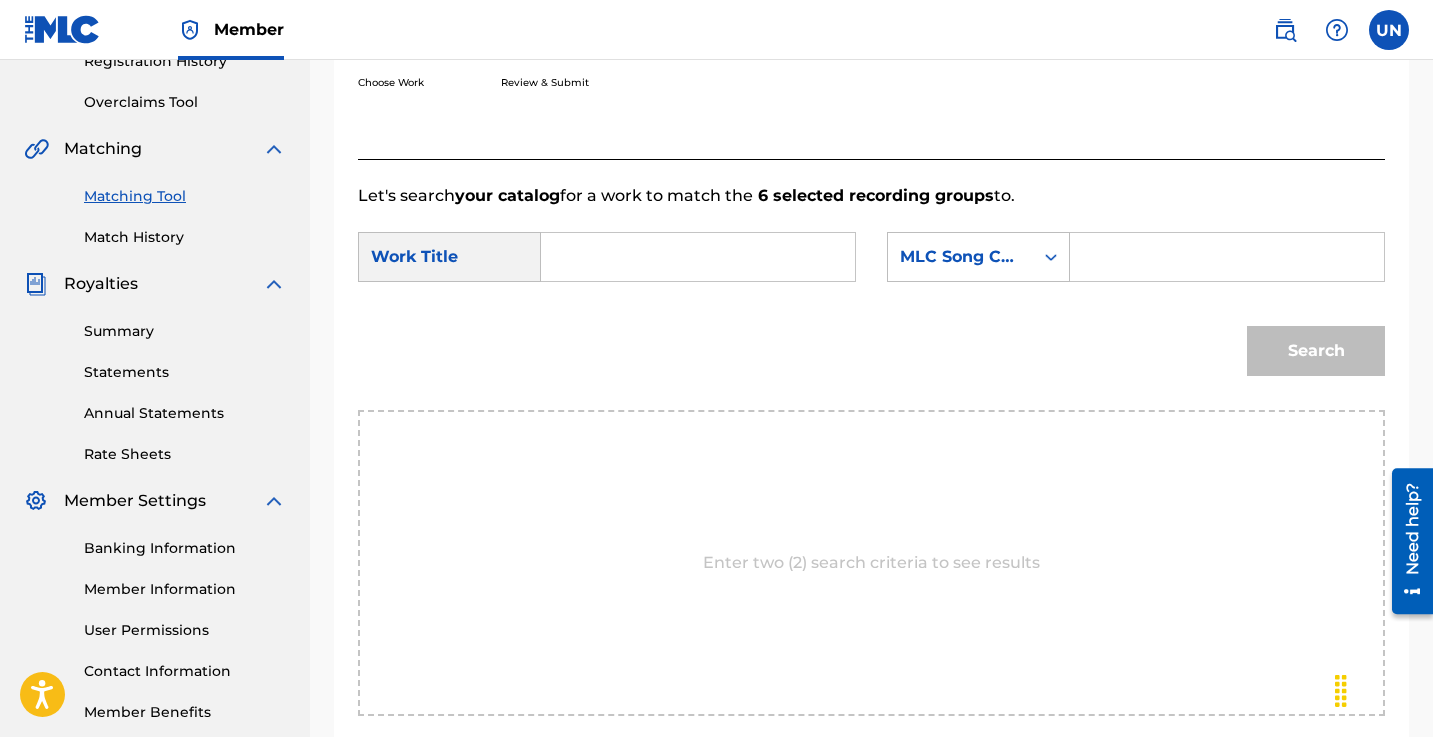 click on "Search" at bounding box center (871, 358) 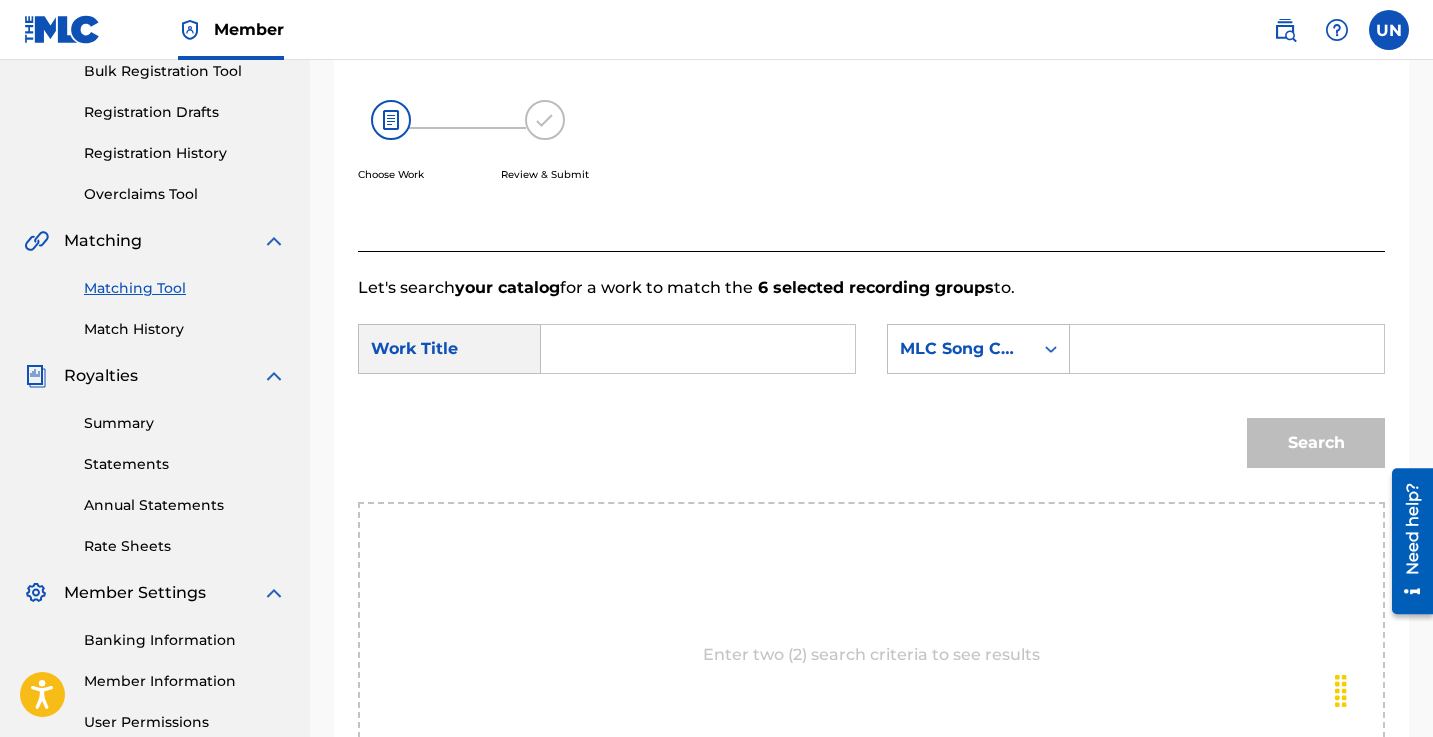 scroll, scrollTop: 321, scrollLeft: 0, axis: vertical 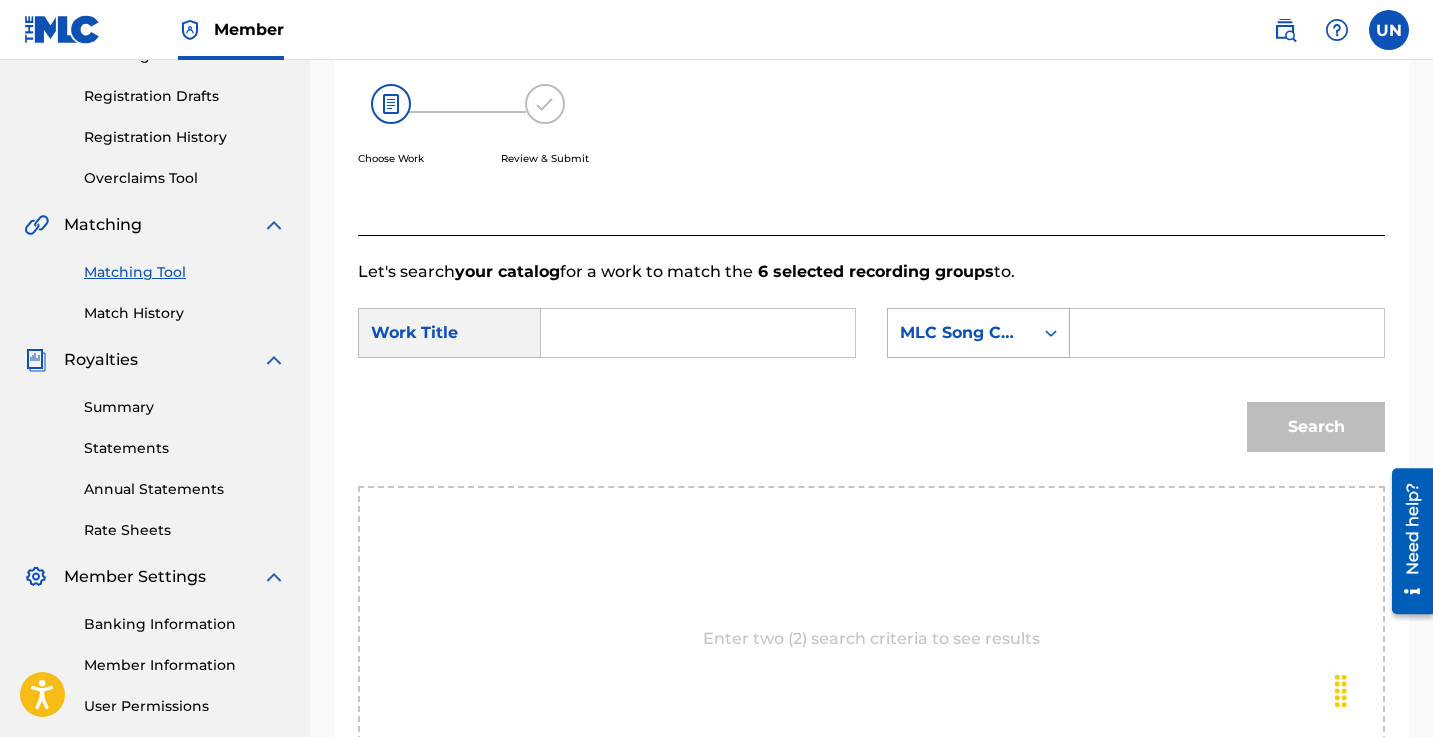 click on "MLC Song Code" at bounding box center [960, 333] 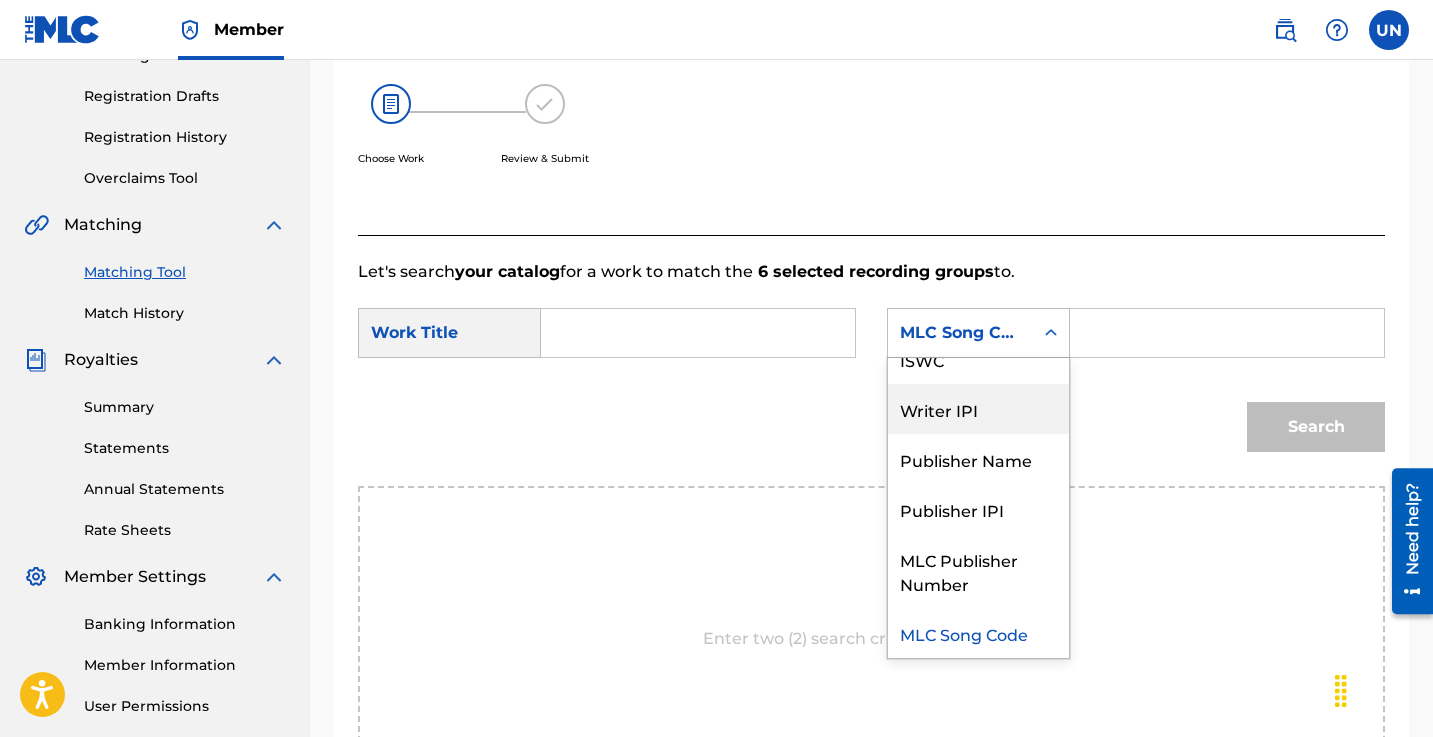 scroll, scrollTop: 0, scrollLeft: 0, axis: both 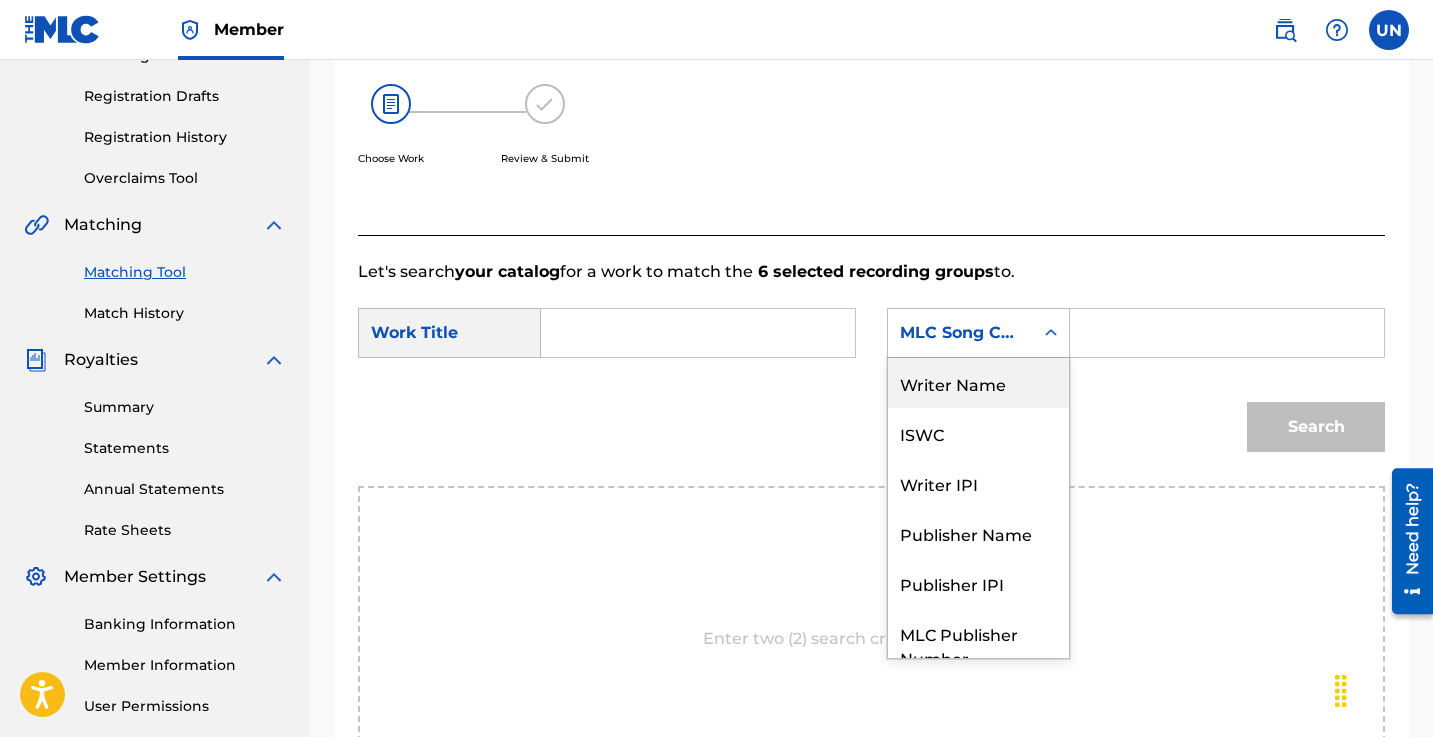 click on "Writer Name" at bounding box center (978, 383) 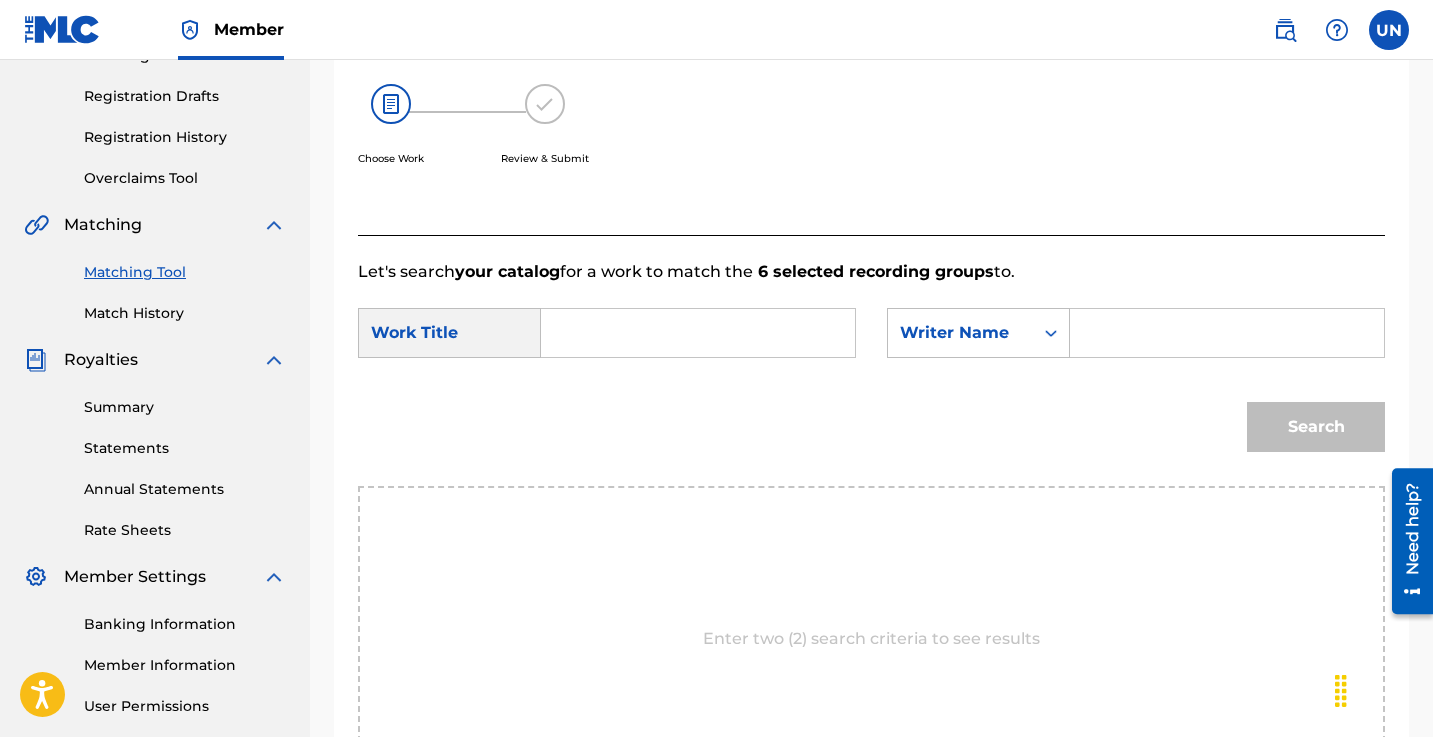 click at bounding box center (698, 333) 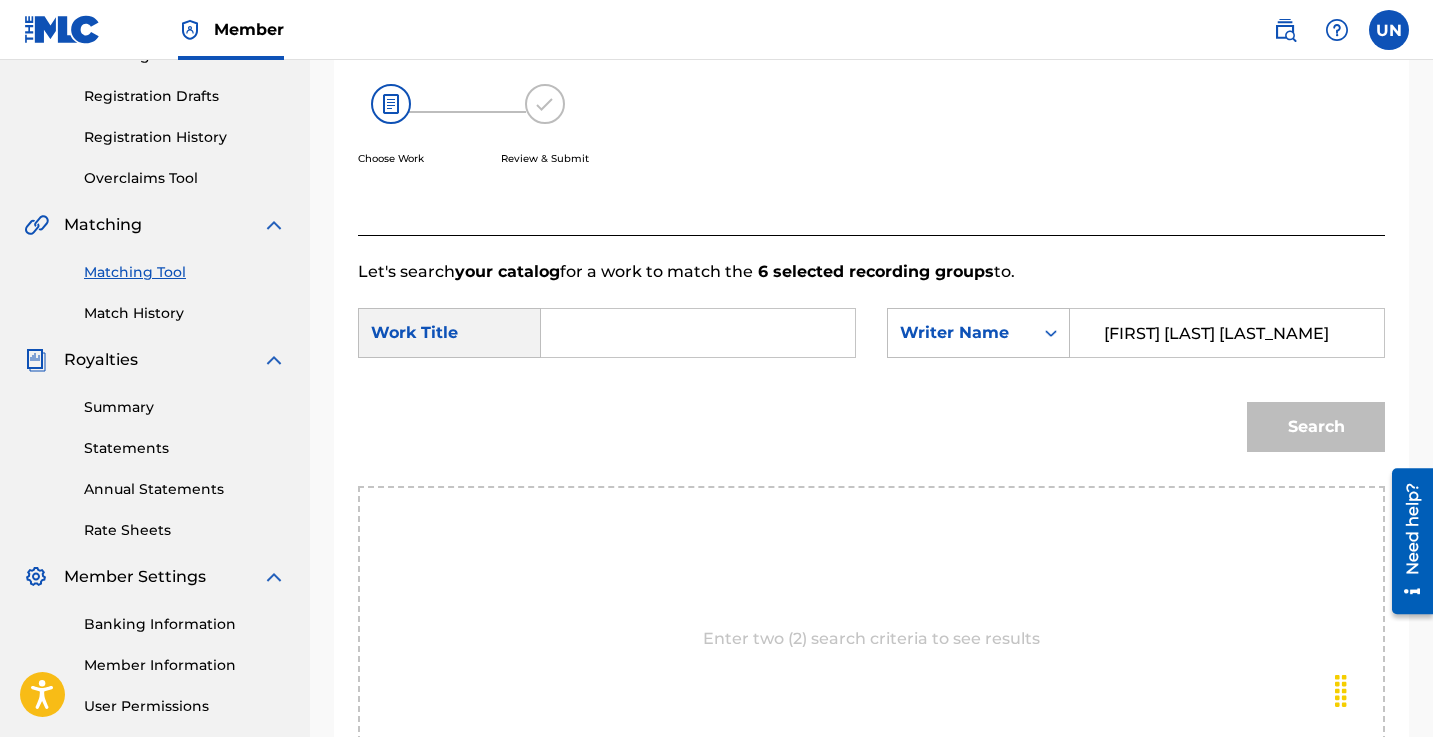 click at bounding box center (698, 333) 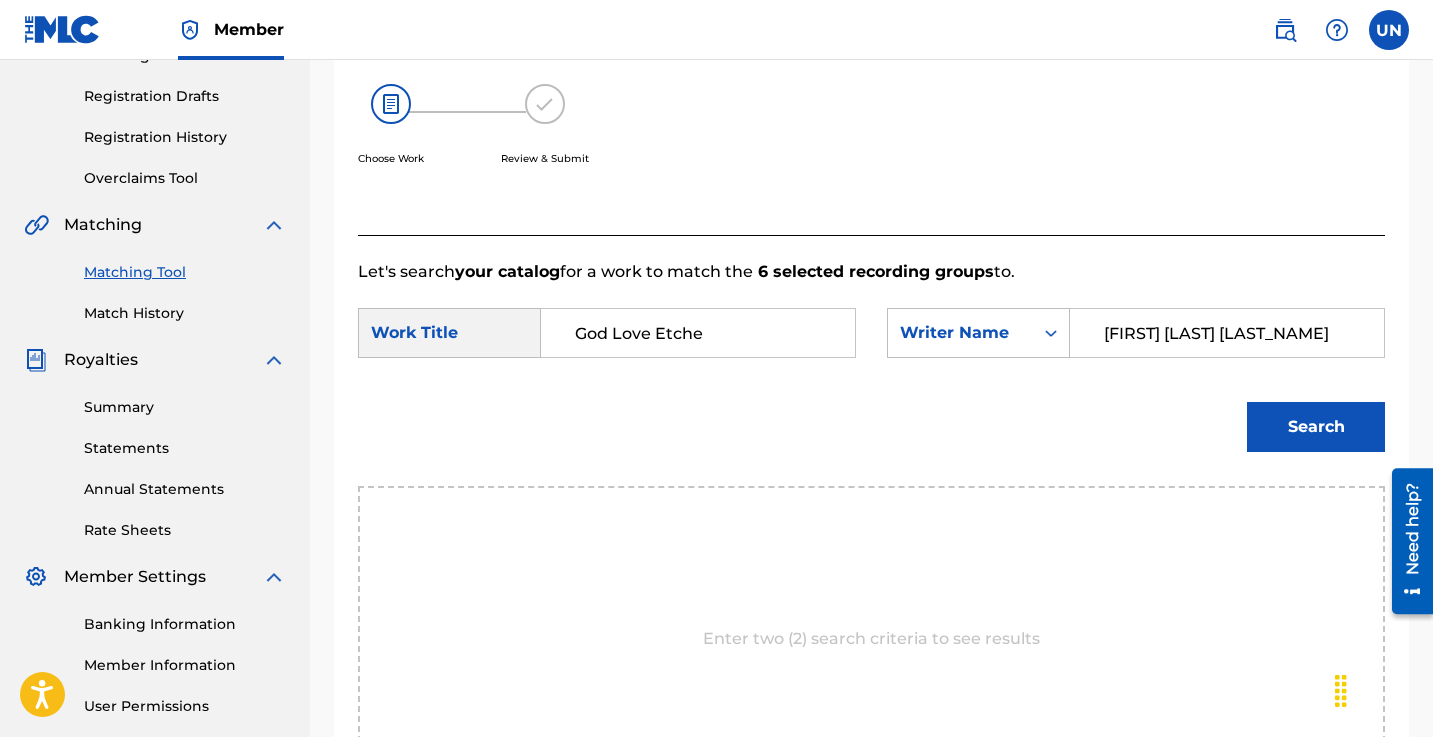 type on "God Love Etche" 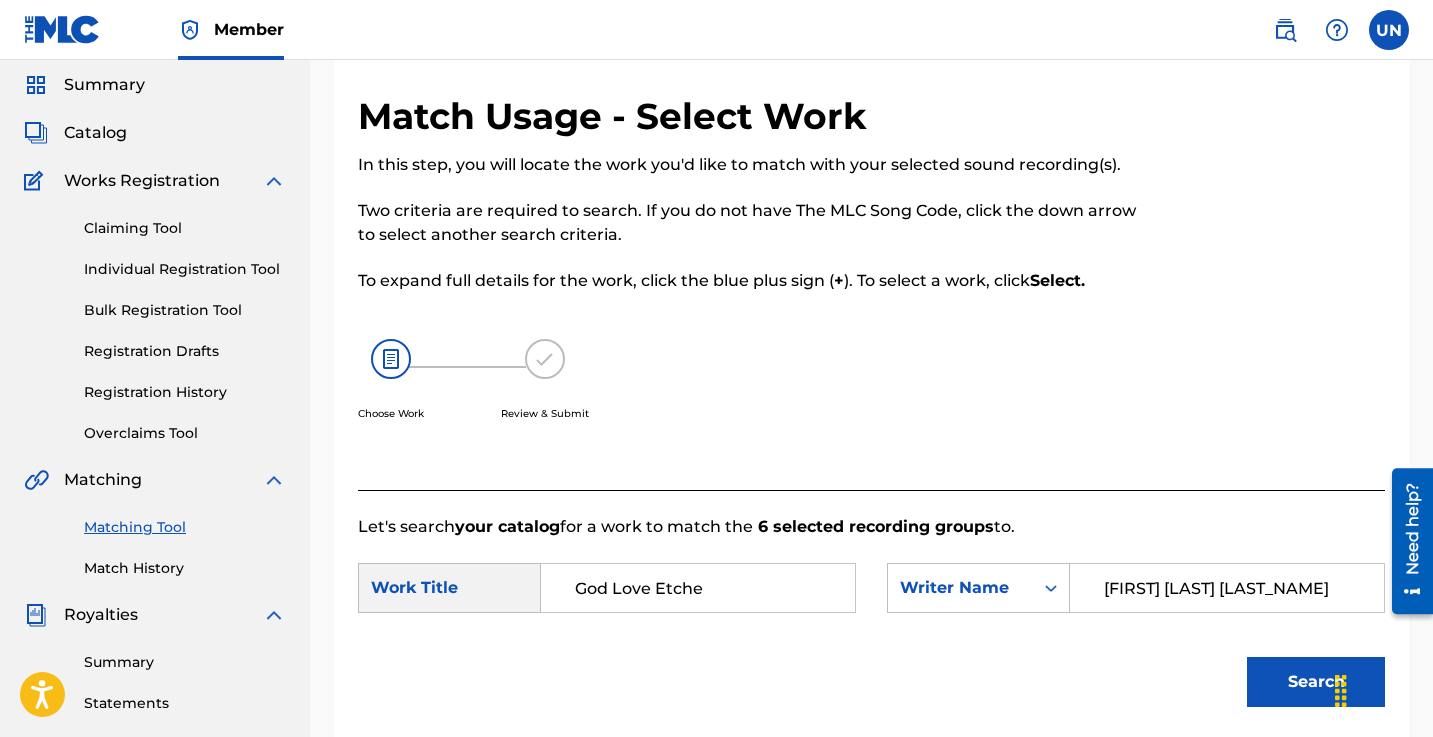 scroll, scrollTop: 0, scrollLeft: 0, axis: both 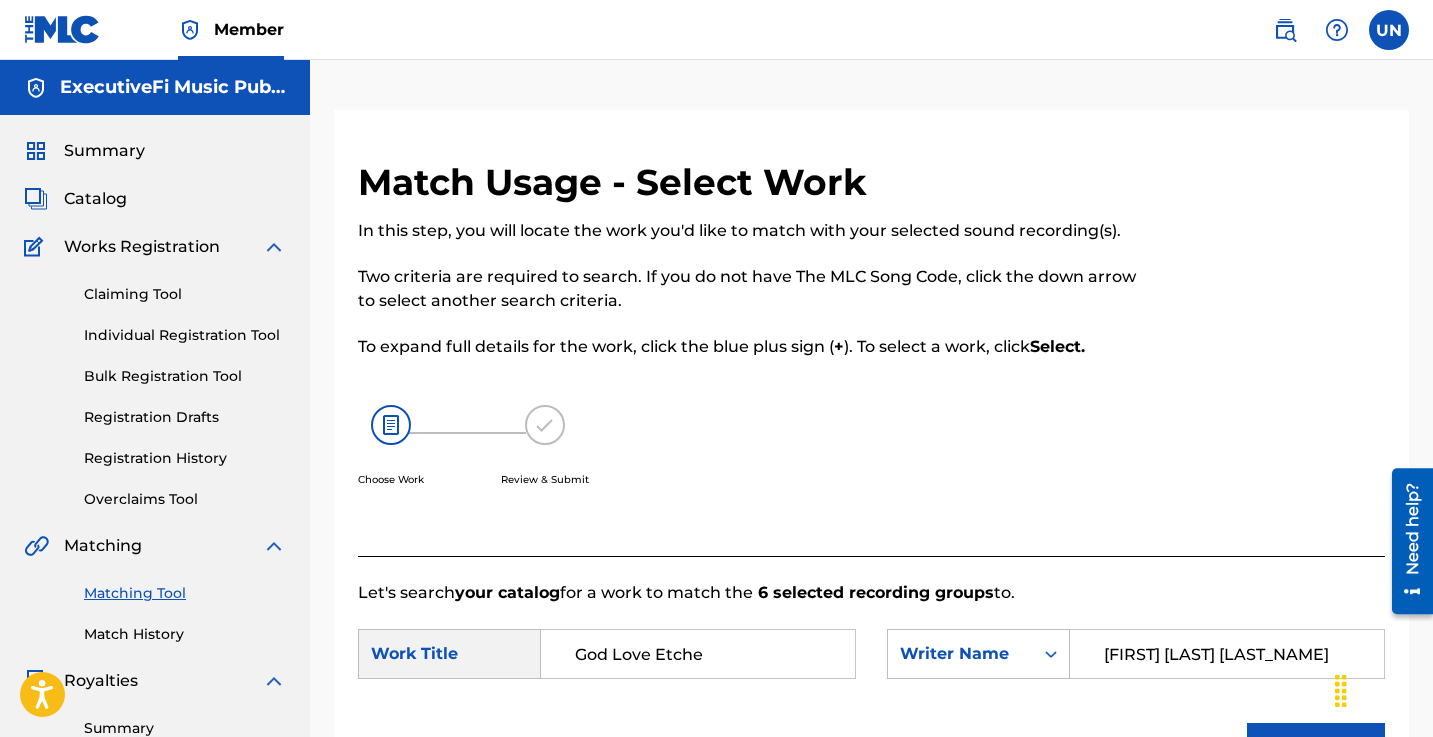click at bounding box center [274, 247] 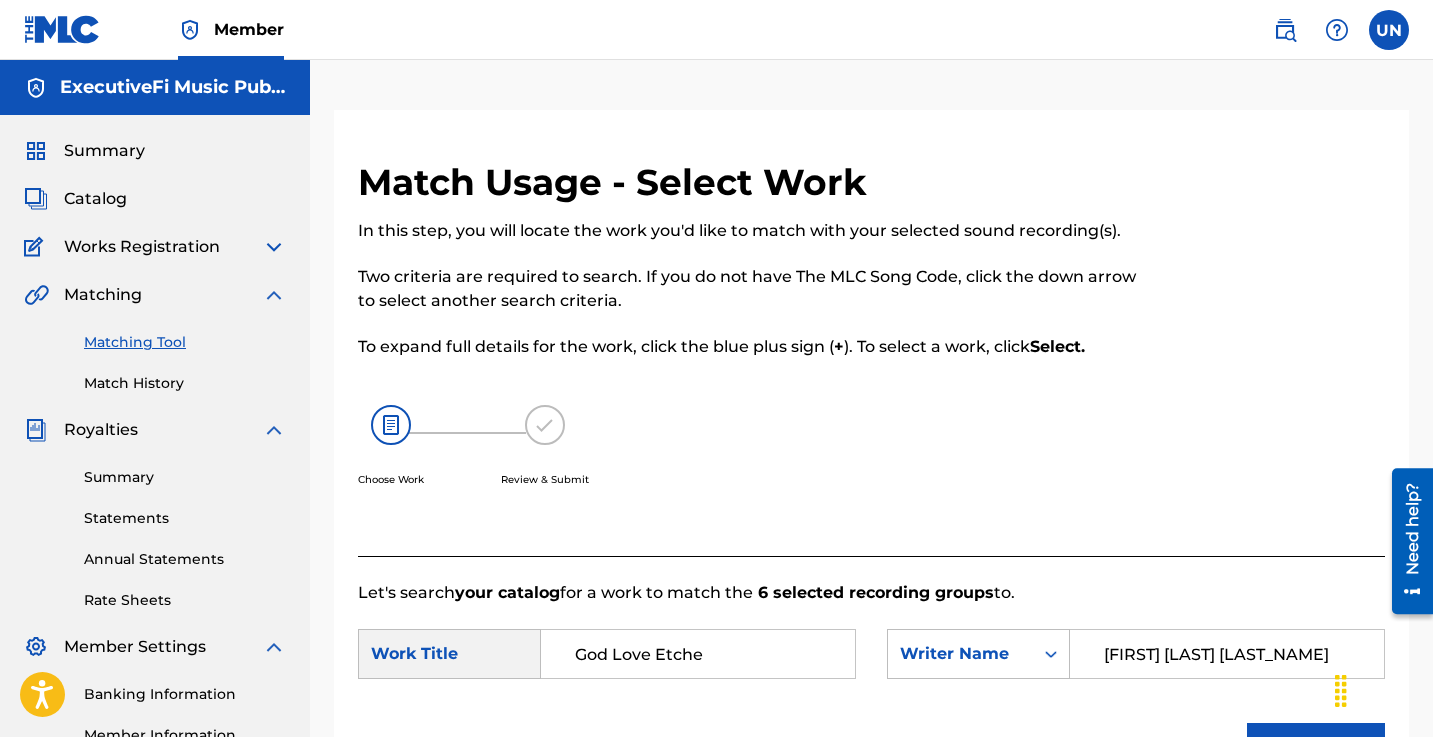 click at bounding box center [274, 247] 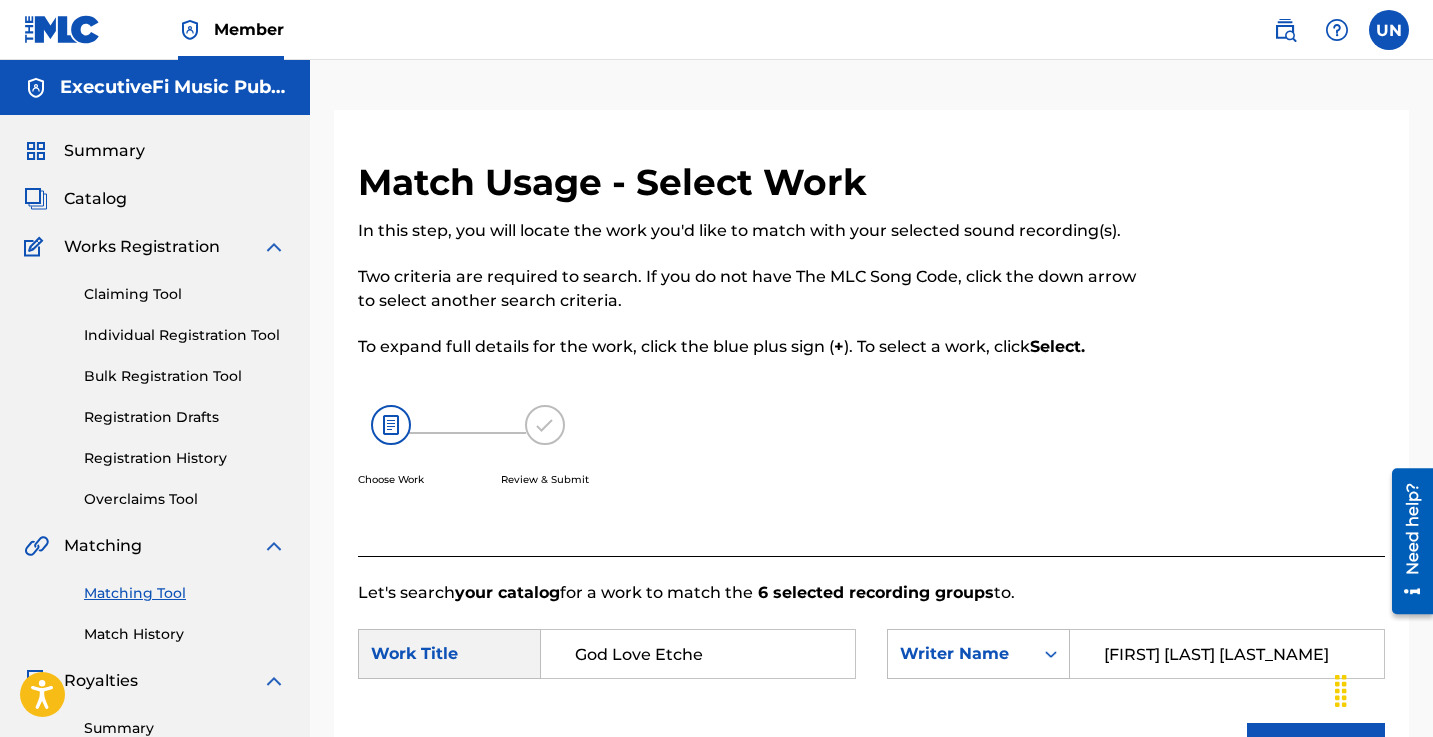 click on "Bulk Registration Tool" at bounding box center (185, 376) 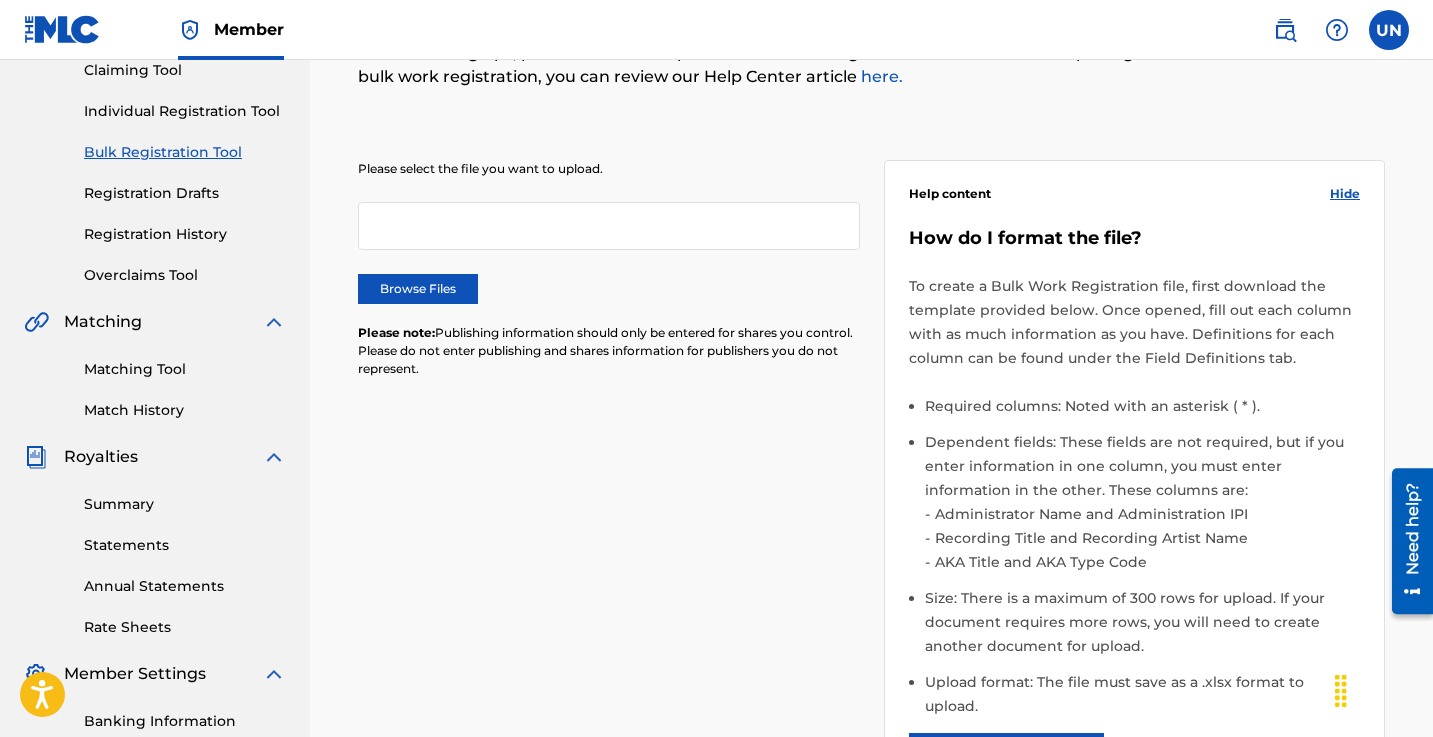 scroll, scrollTop: 72, scrollLeft: 0, axis: vertical 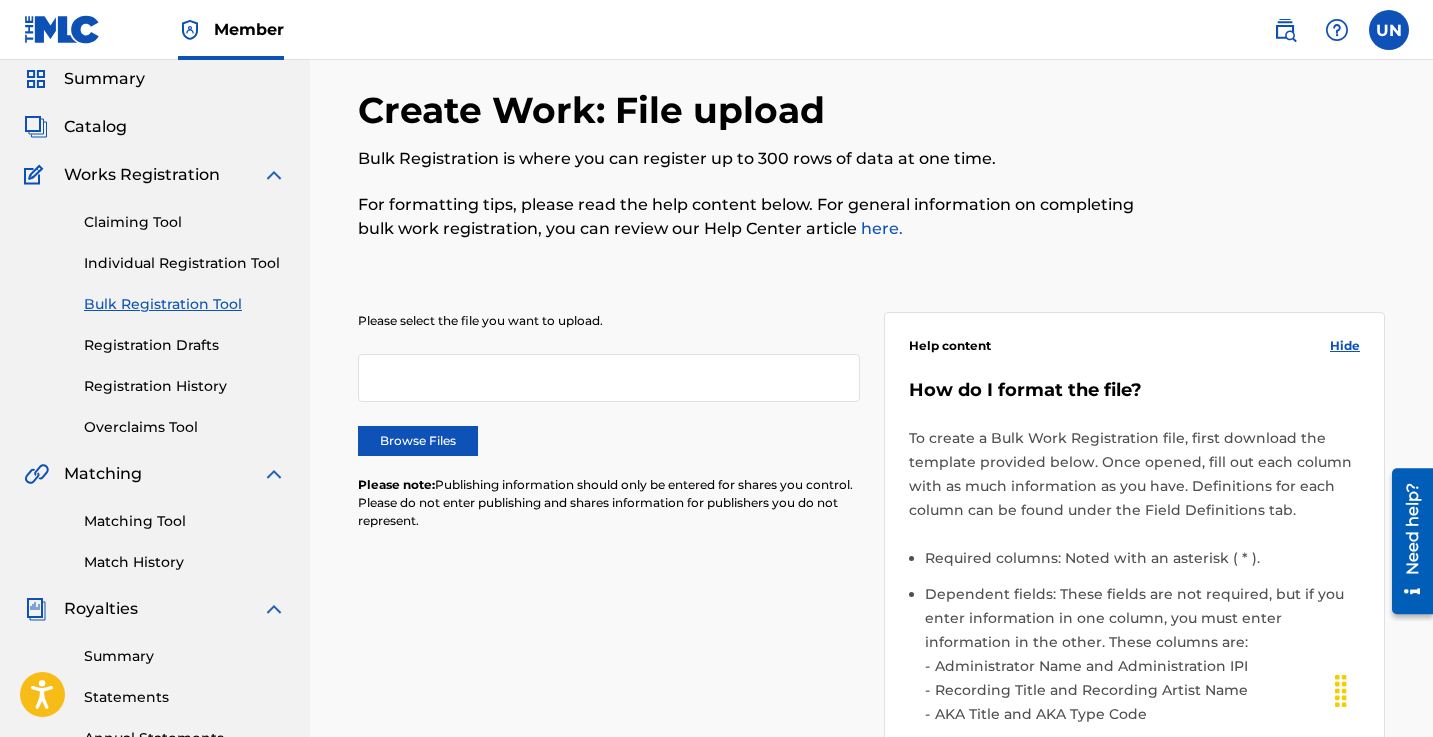 click on "Individual Registration Tool" at bounding box center [185, 263] 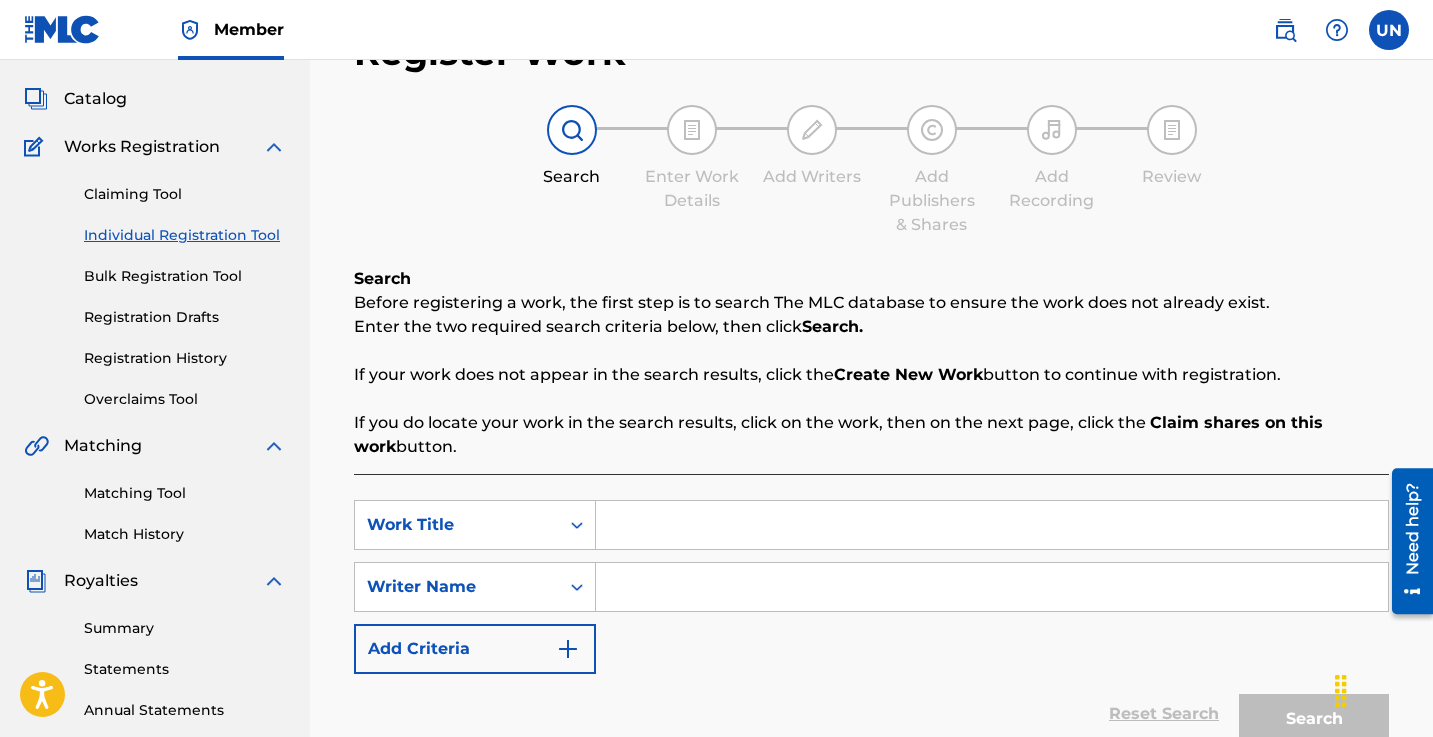 scroll, scrollTop: 87, scrollLeft: 0, axis: vertical 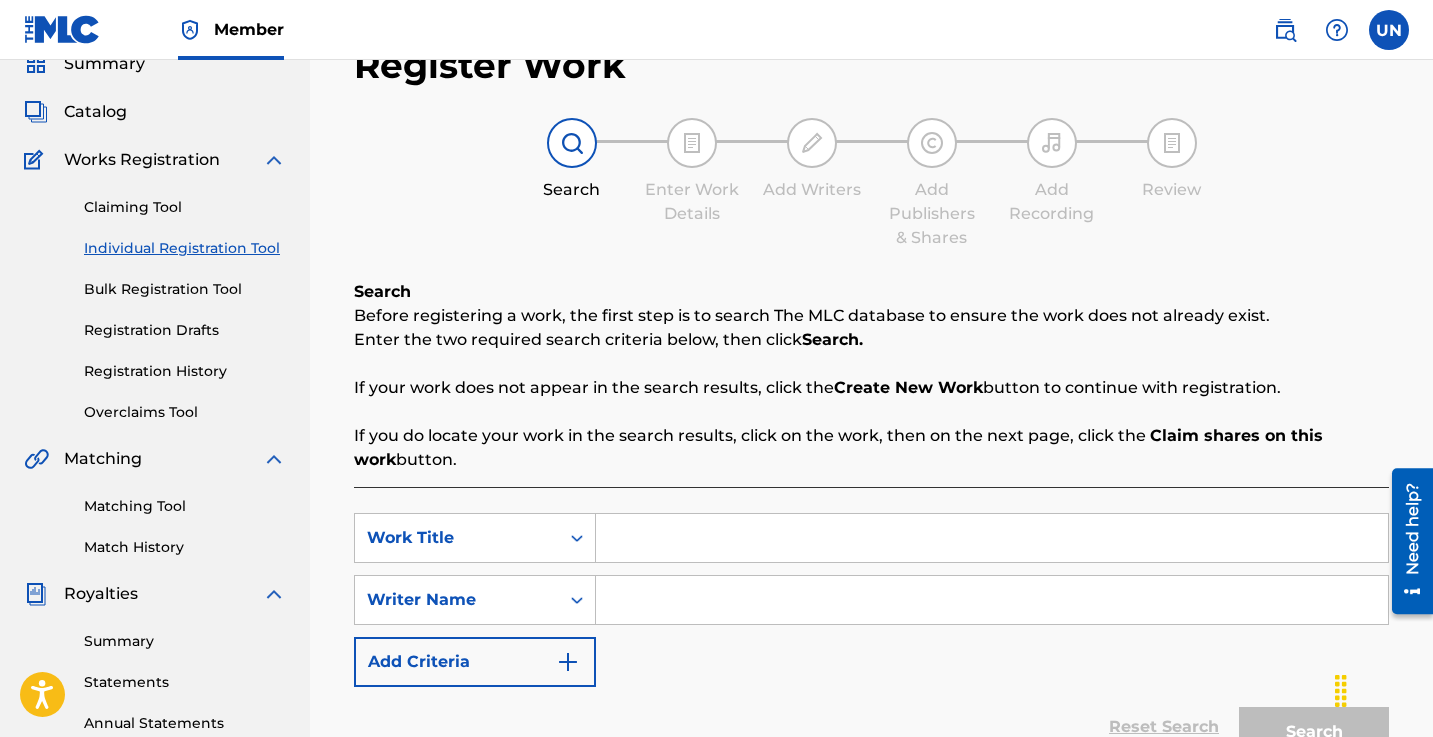 click on "Catalog" at bounding box center [95, 112] 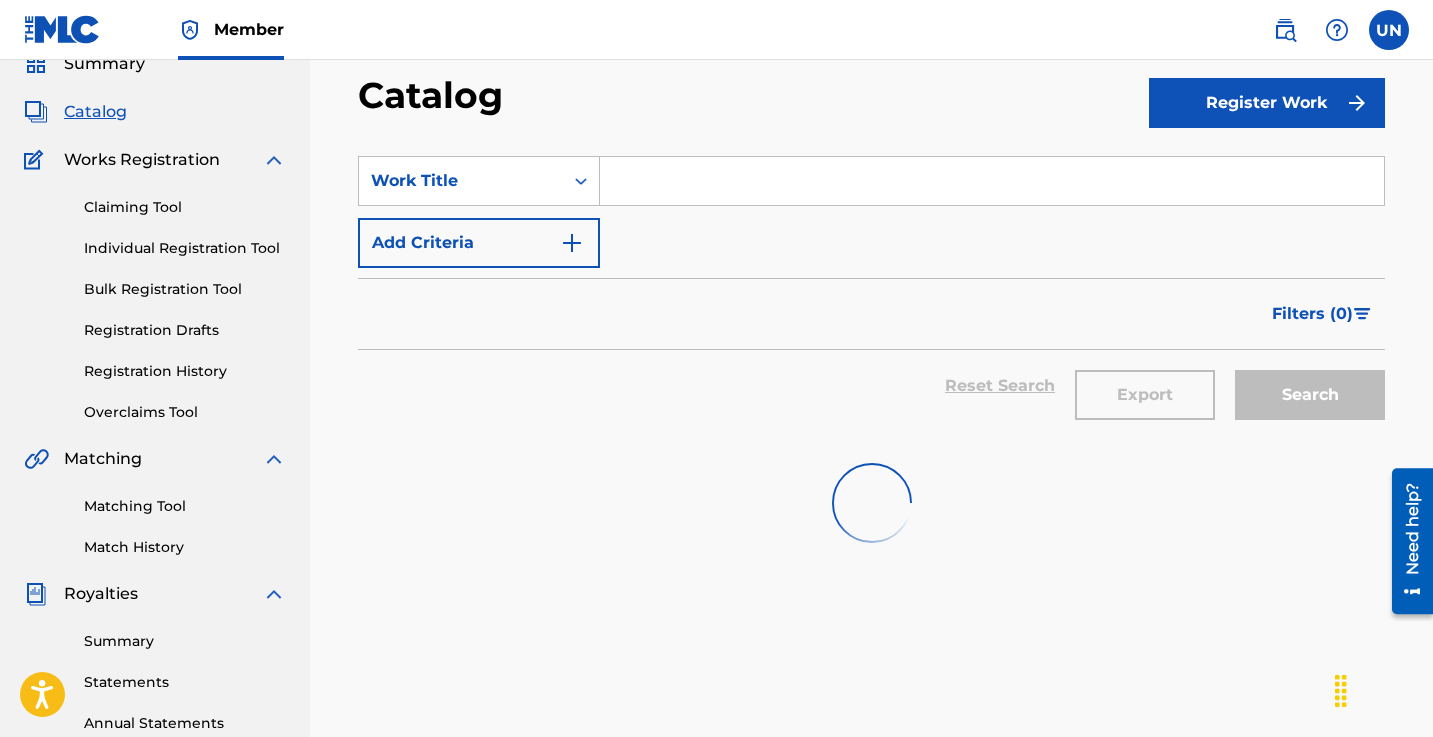 scroll, scrollTop: 0, scrollLeft: 0, axis: both 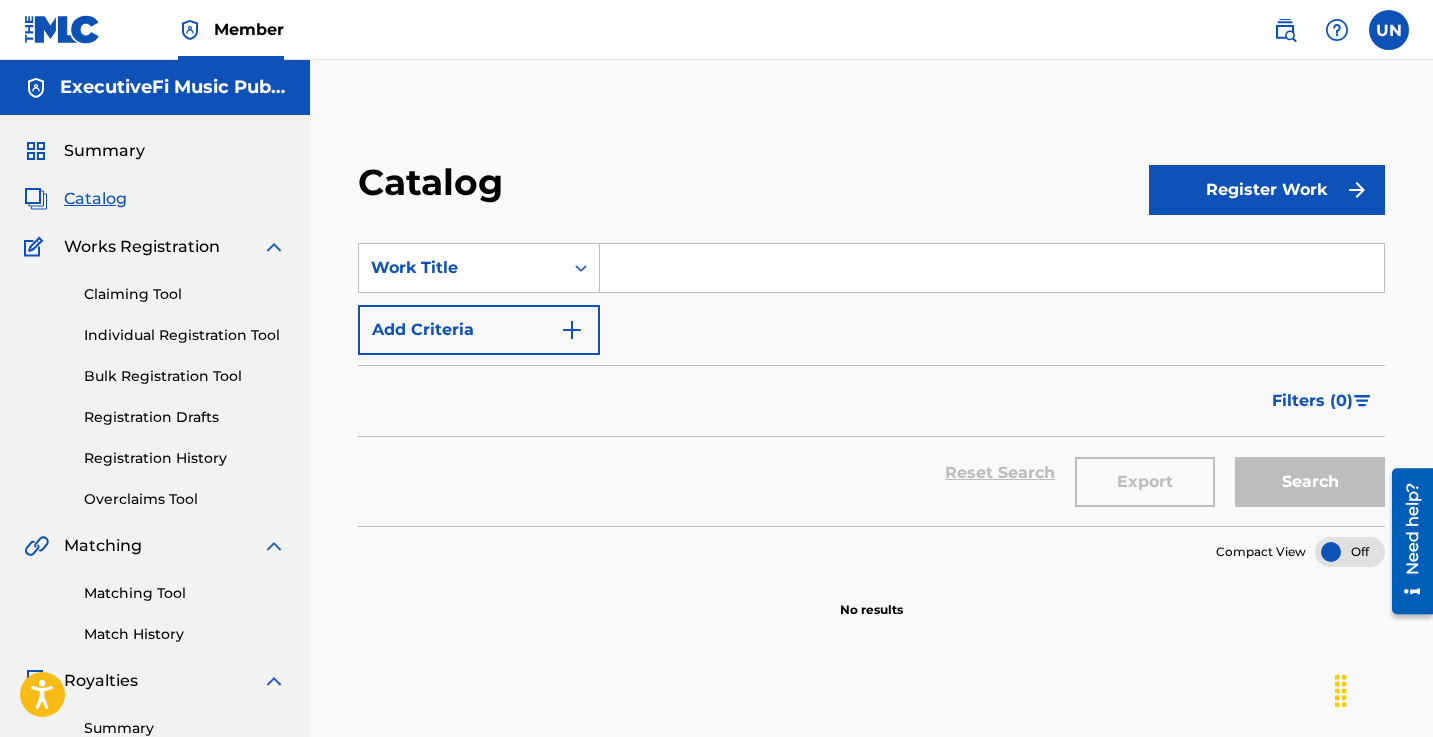 click on "Register Work" at bounding box center [1267, 190] 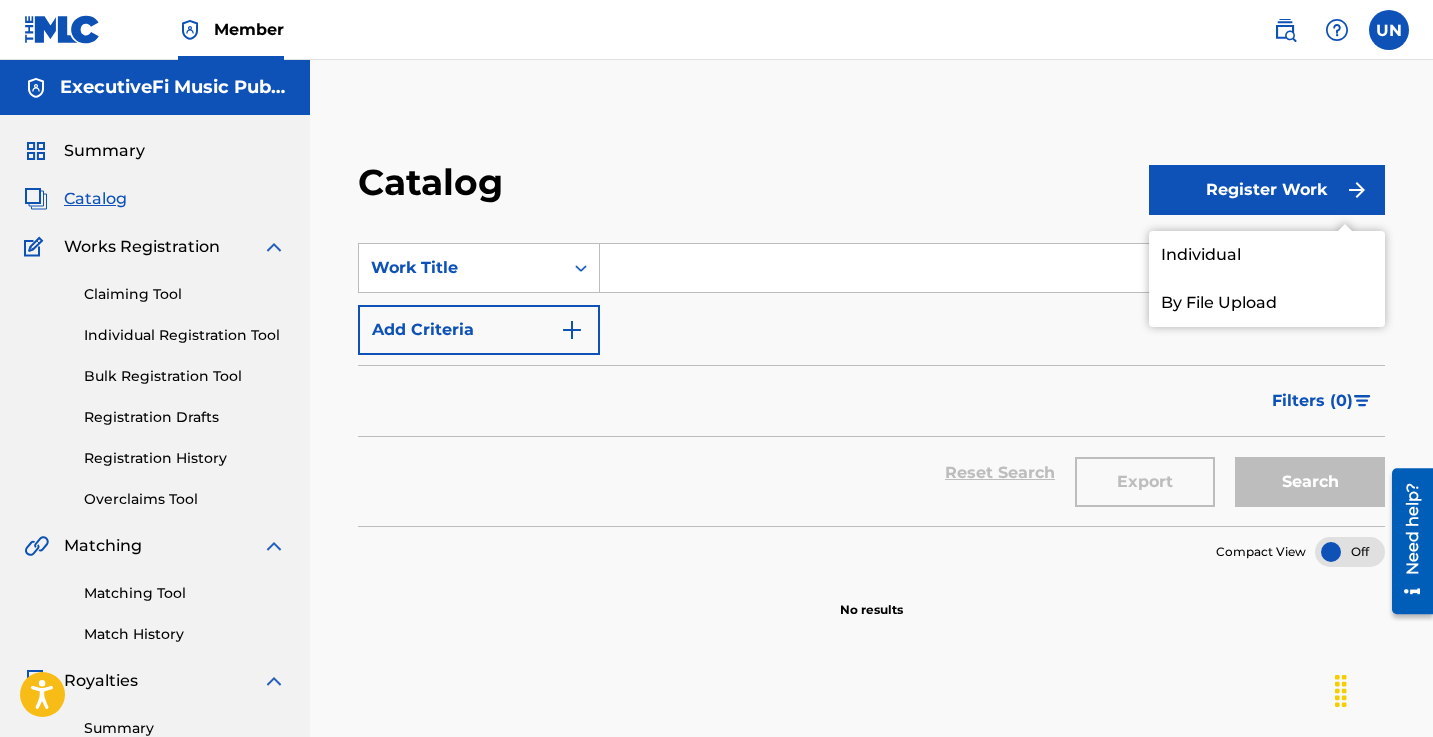 click on "Register Work" at bounding box center [1267, 190] 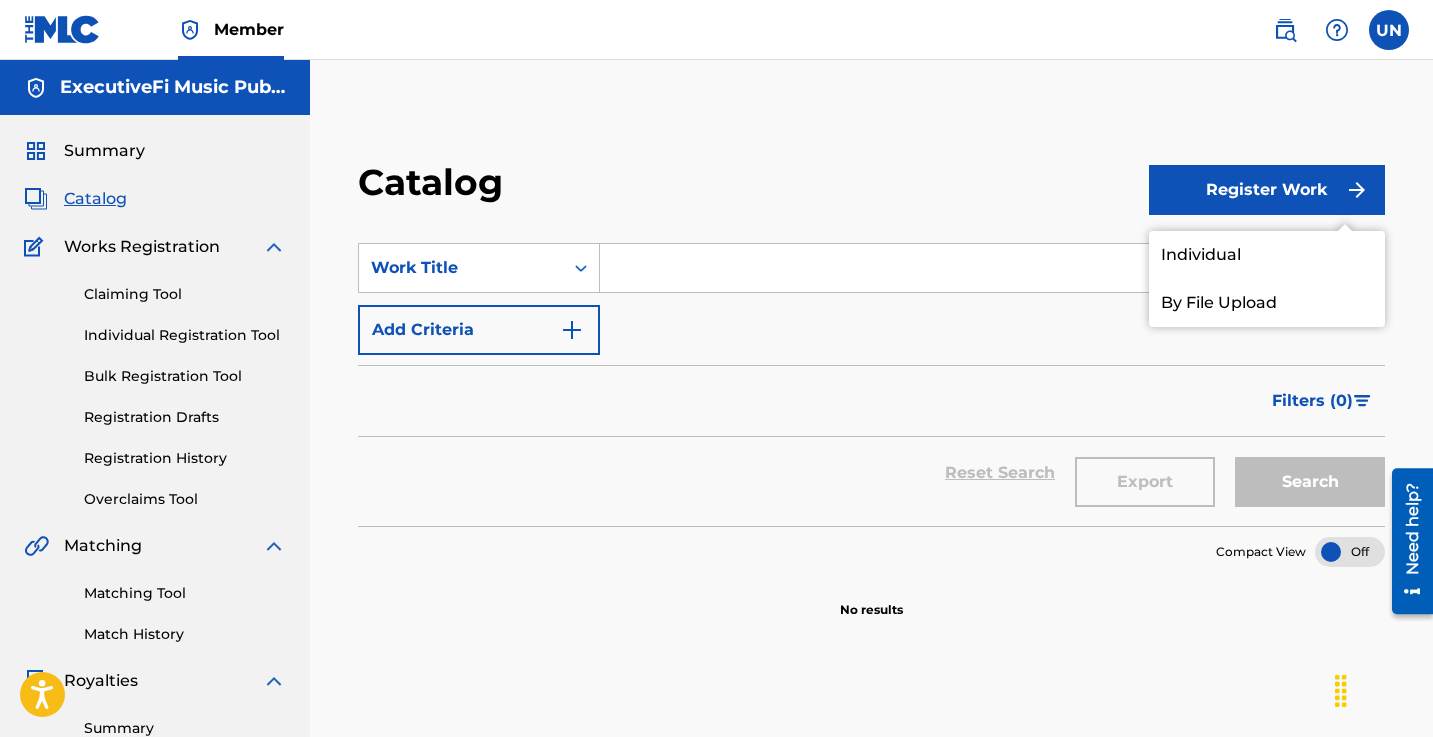 click on "Summary" at bounding box center [104, 151] 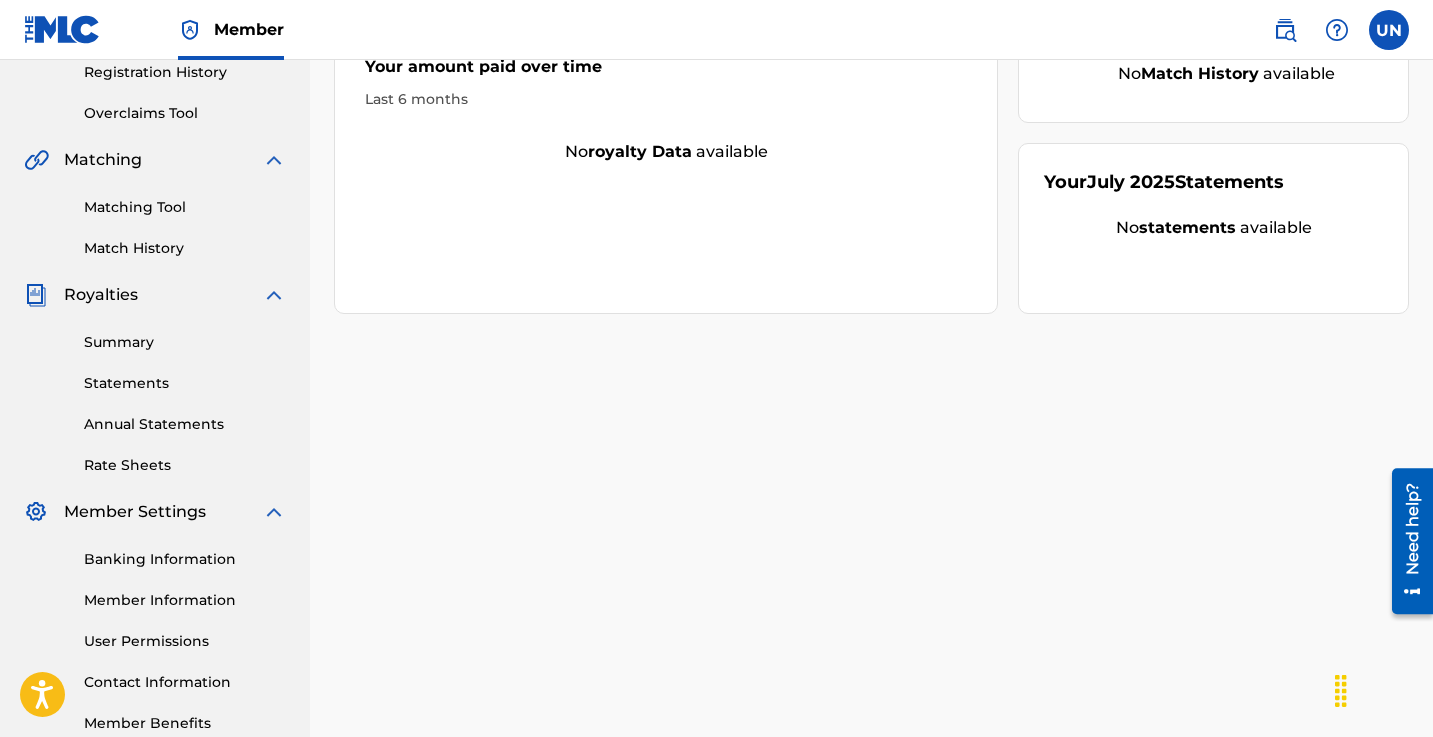 scroll, scrollTop: 479, scrollLeft: 0, axis: vertical 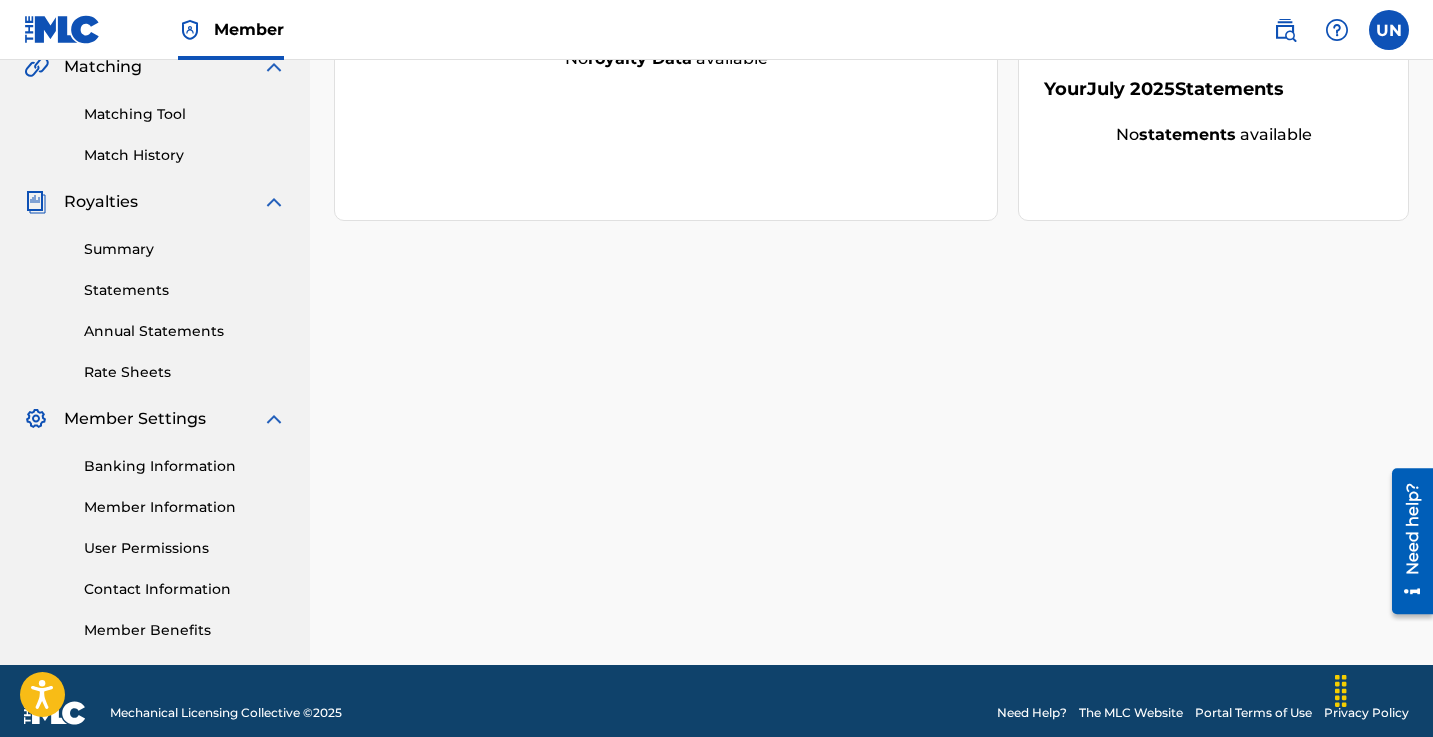 click on "Banking Information" at bounding box center [185, 466] 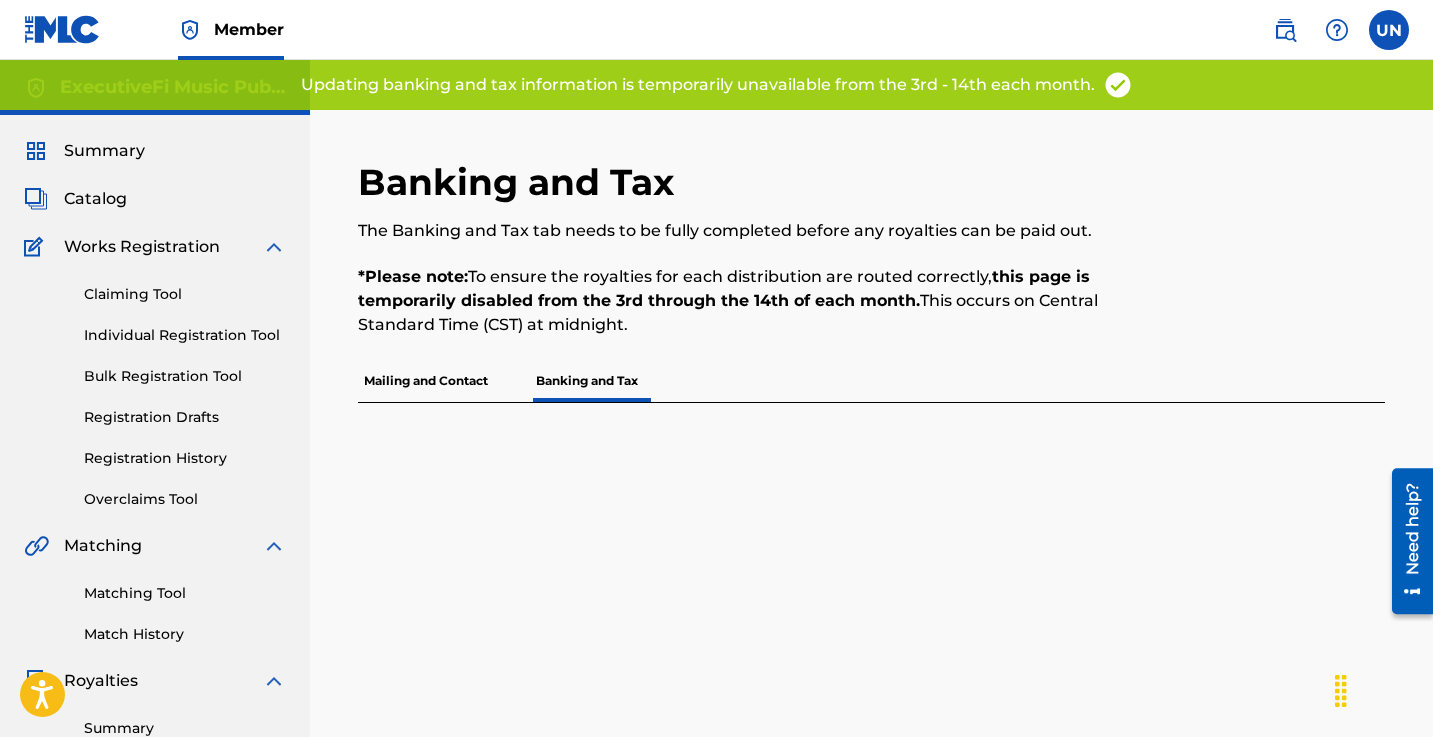 click on "Catalog" at bounding box center [95, 199] 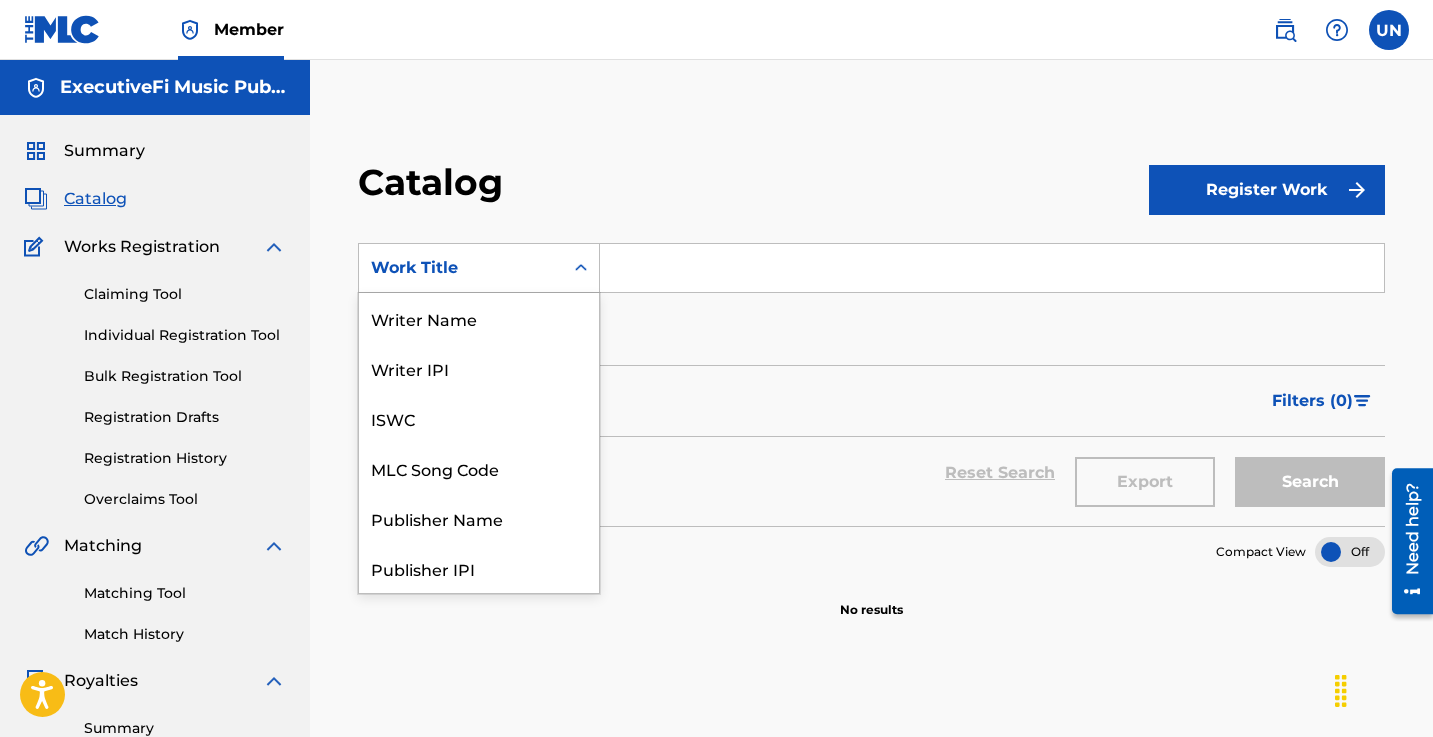 click on "Work Title" at bounding box center [461, 268] 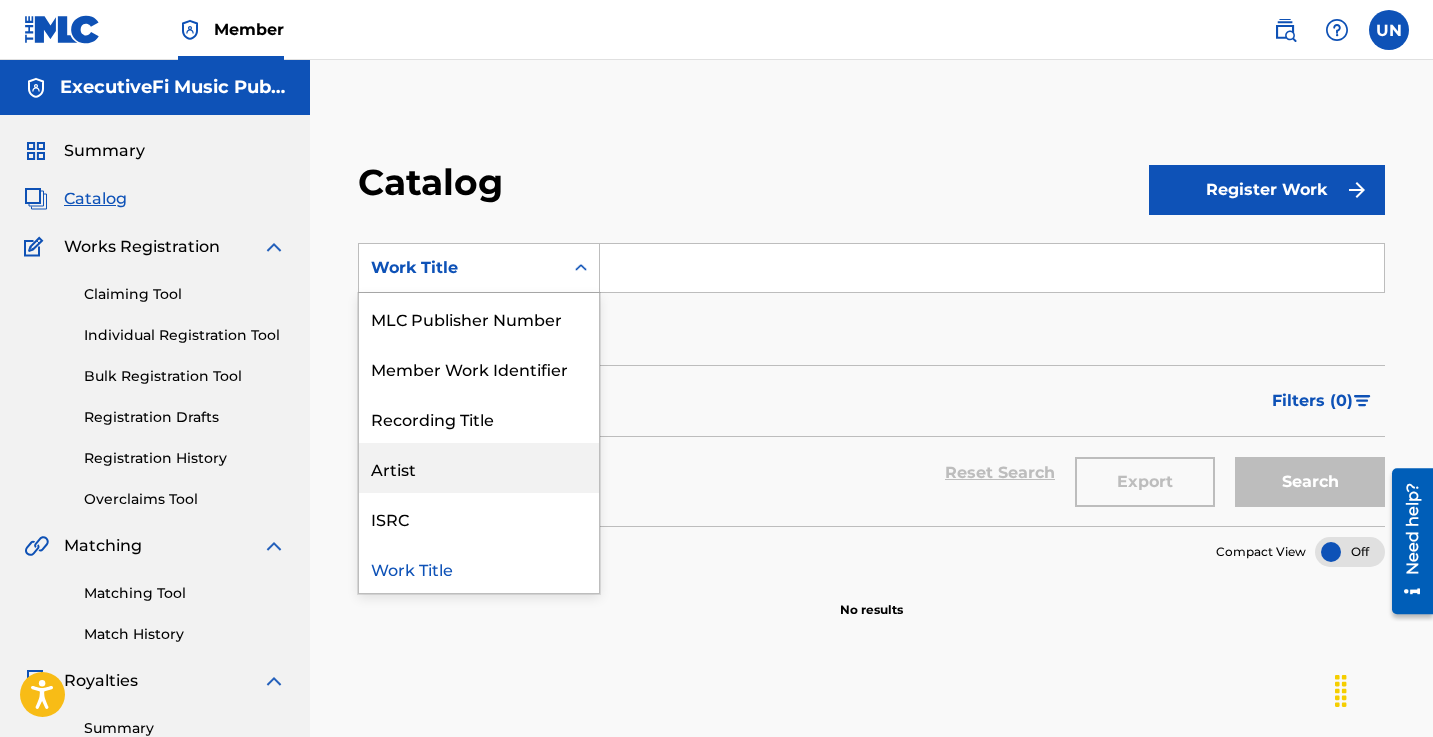click on "Artist" at bounding box center (479, 468) 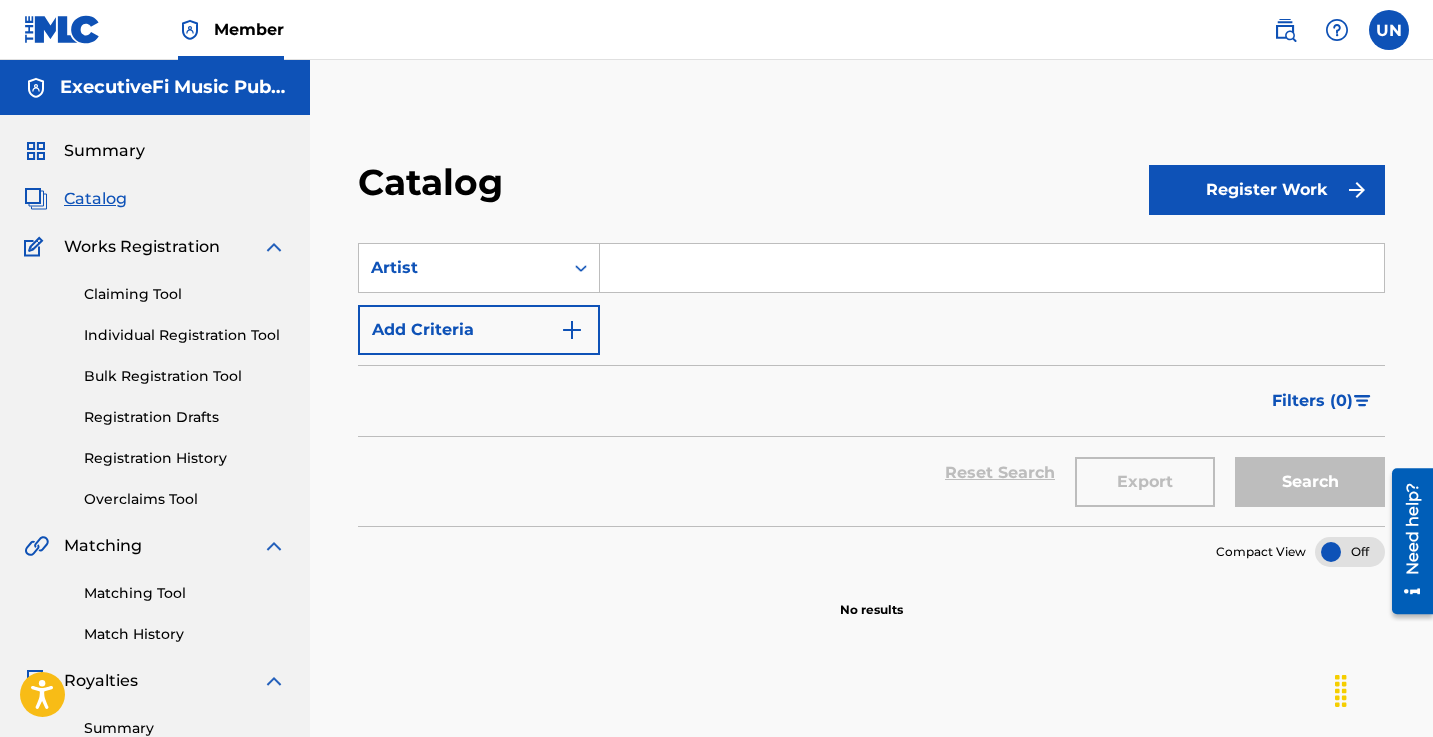 click at bounding box center (992, 268) 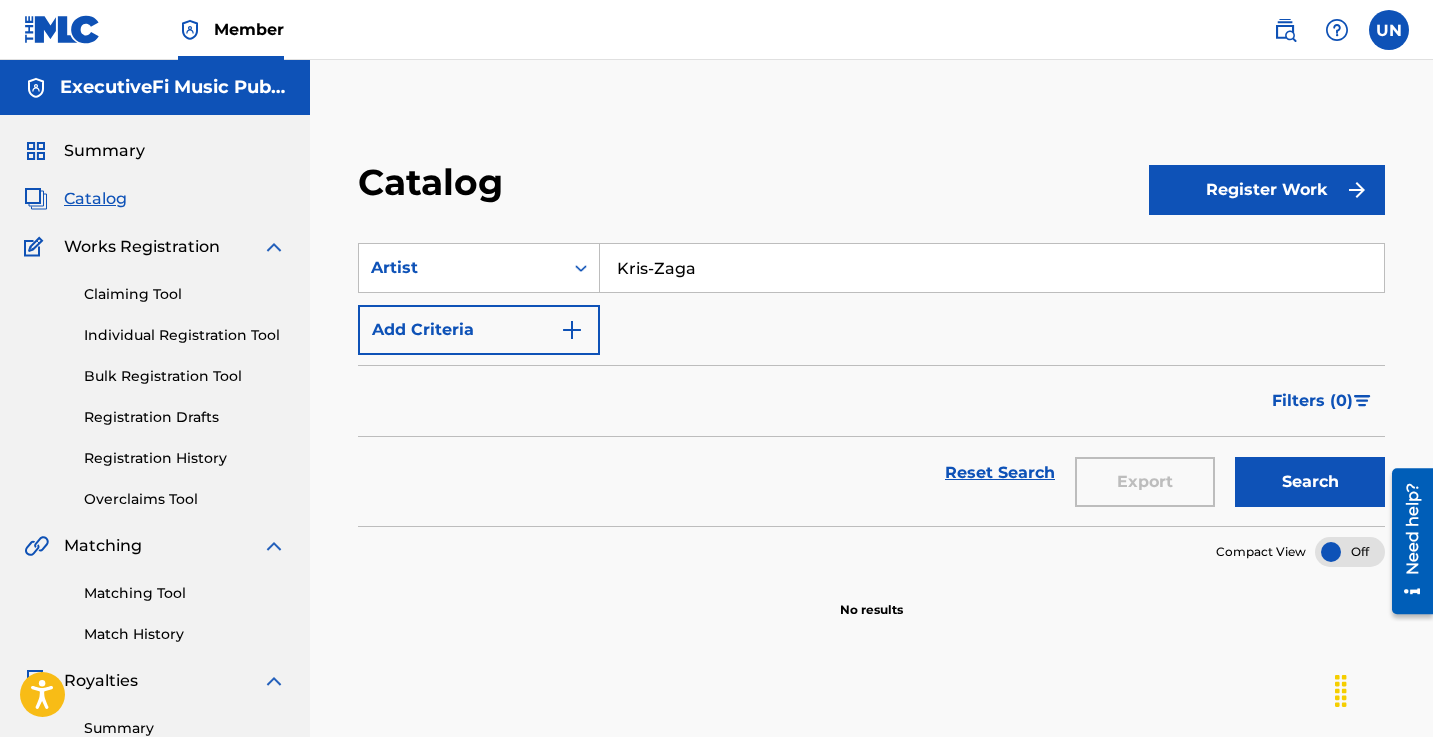type on "Kris-Zaga" 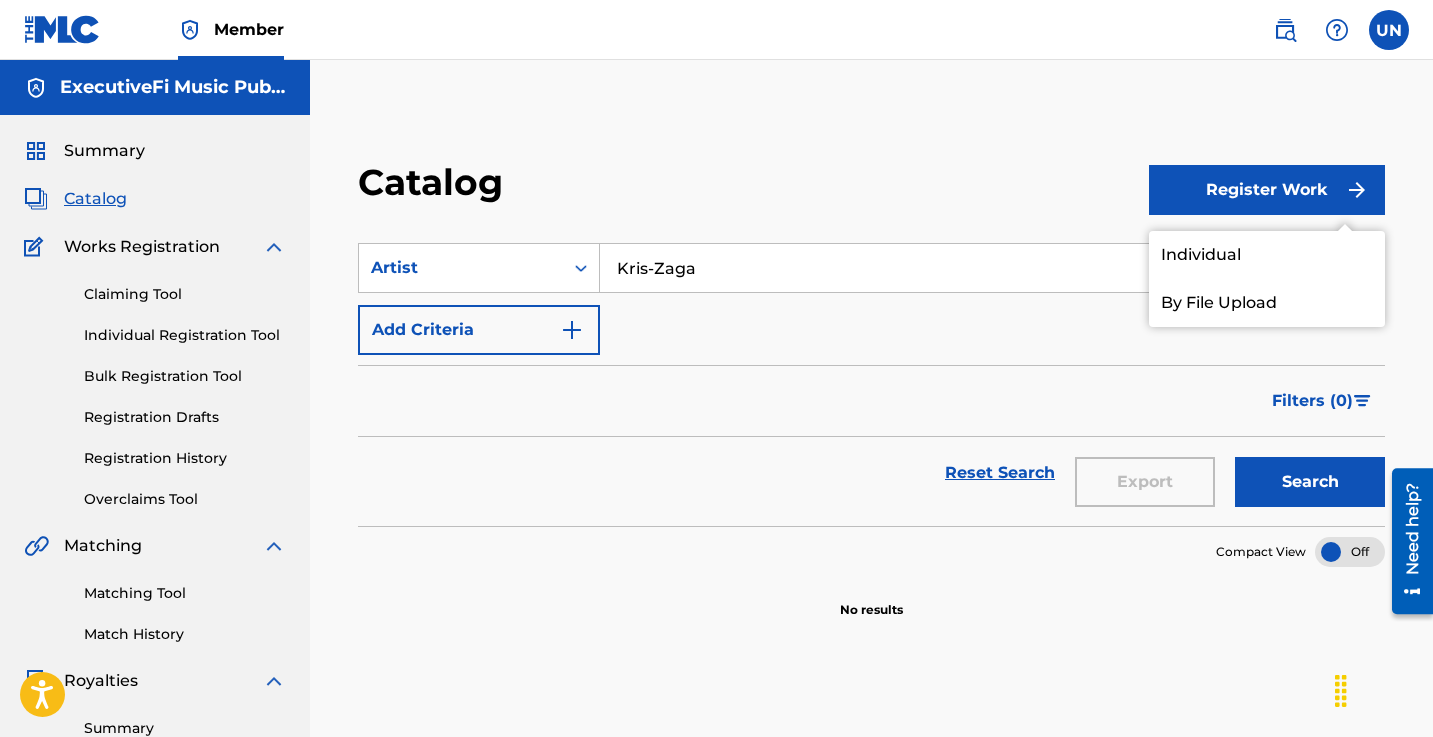 click on "Individual" at bounding box center [1267, 255] 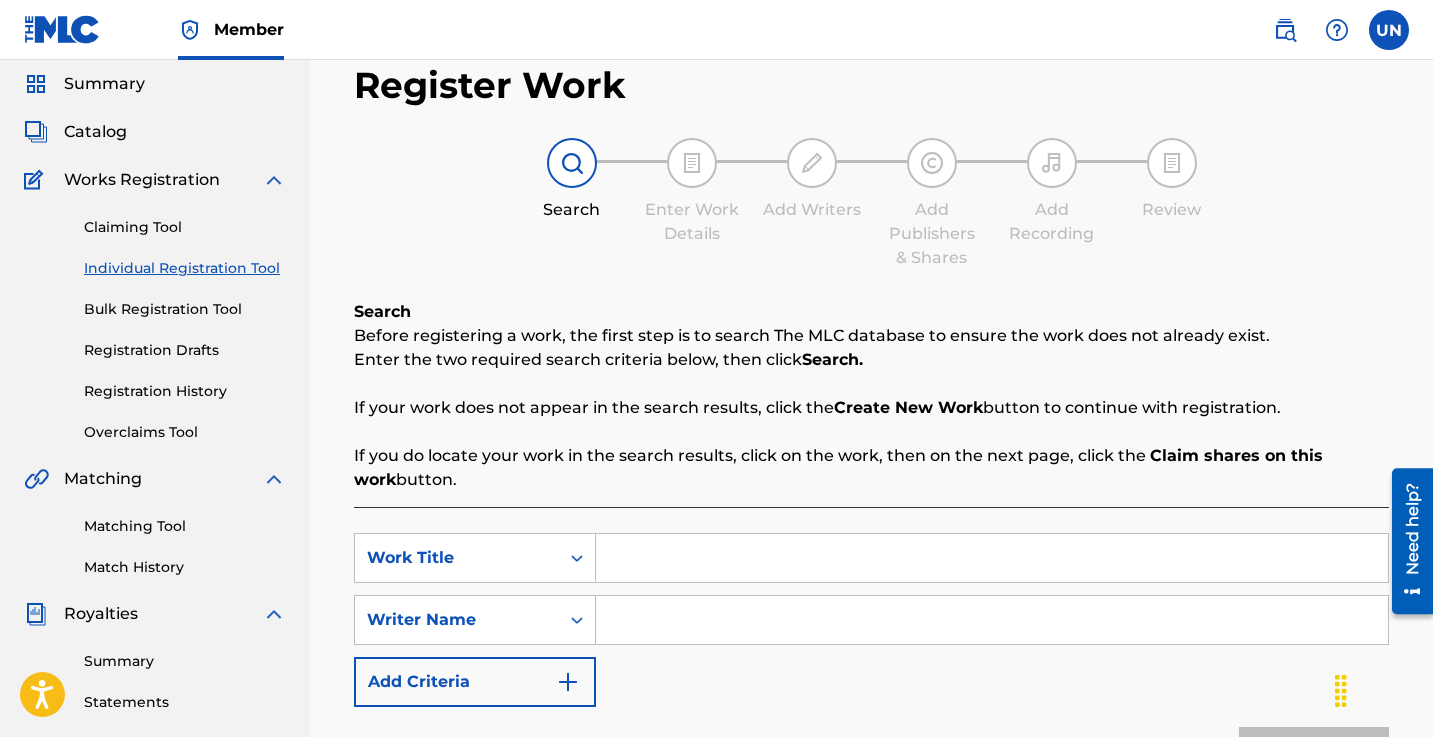 scroll, scrollTop: 0, scrollLeft: 0, axis: both 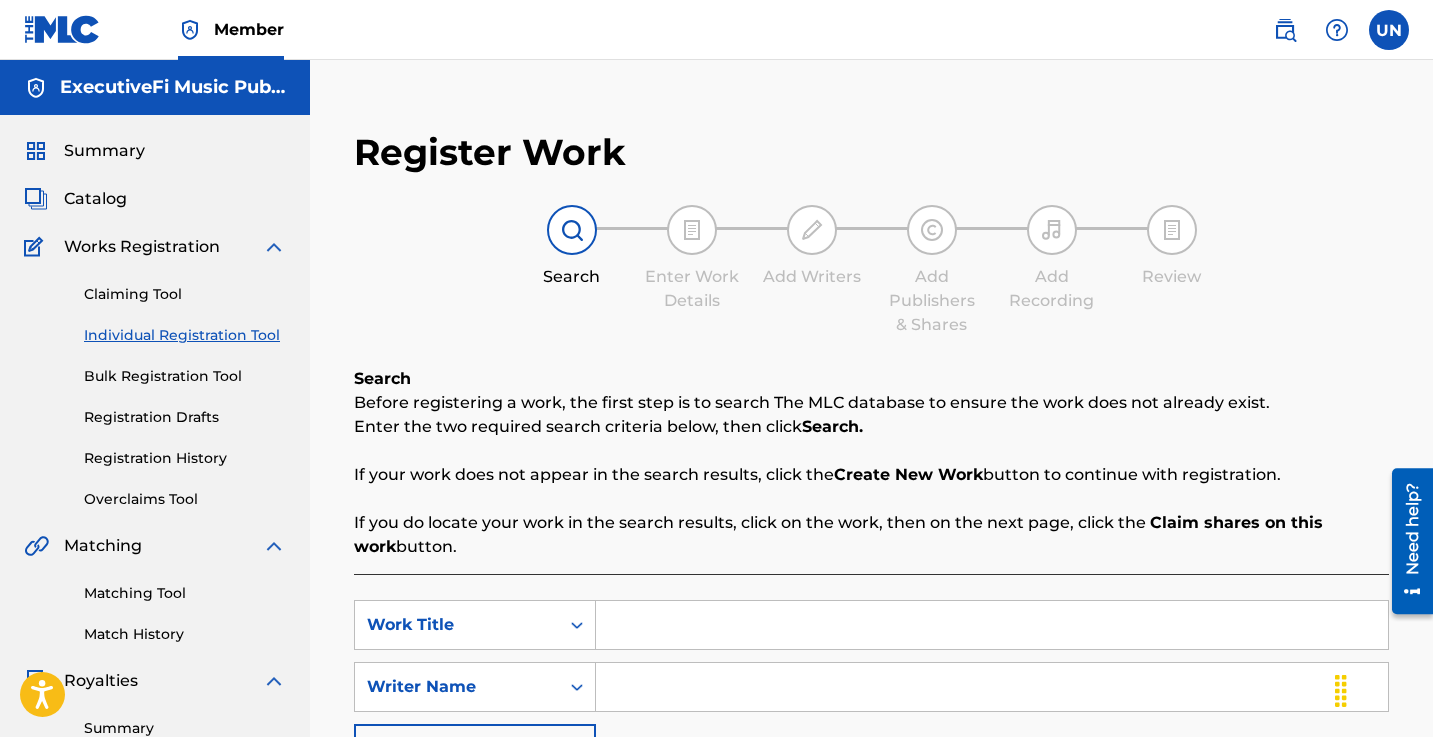 click at bounding box center (1389, 30) 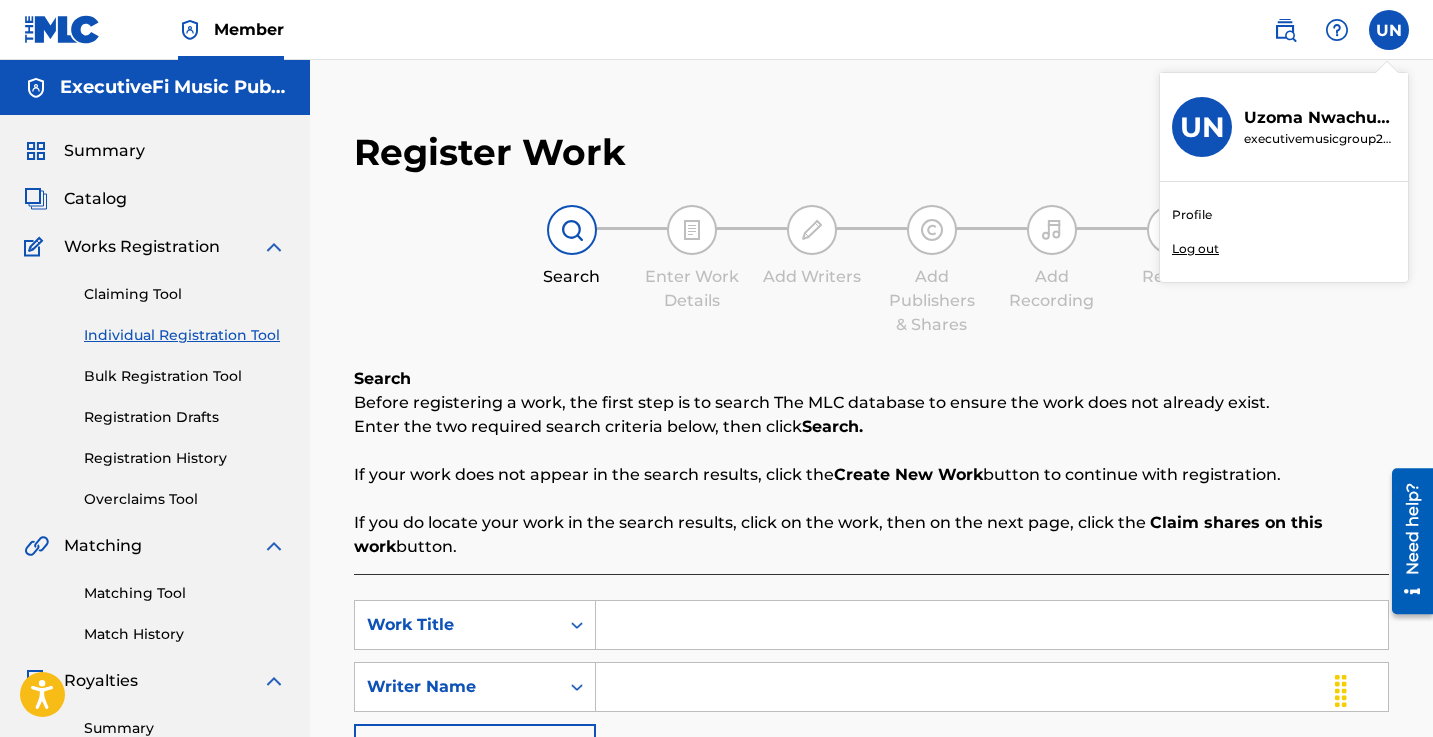 click on "Log out" at bounding box center (1195, 249) 